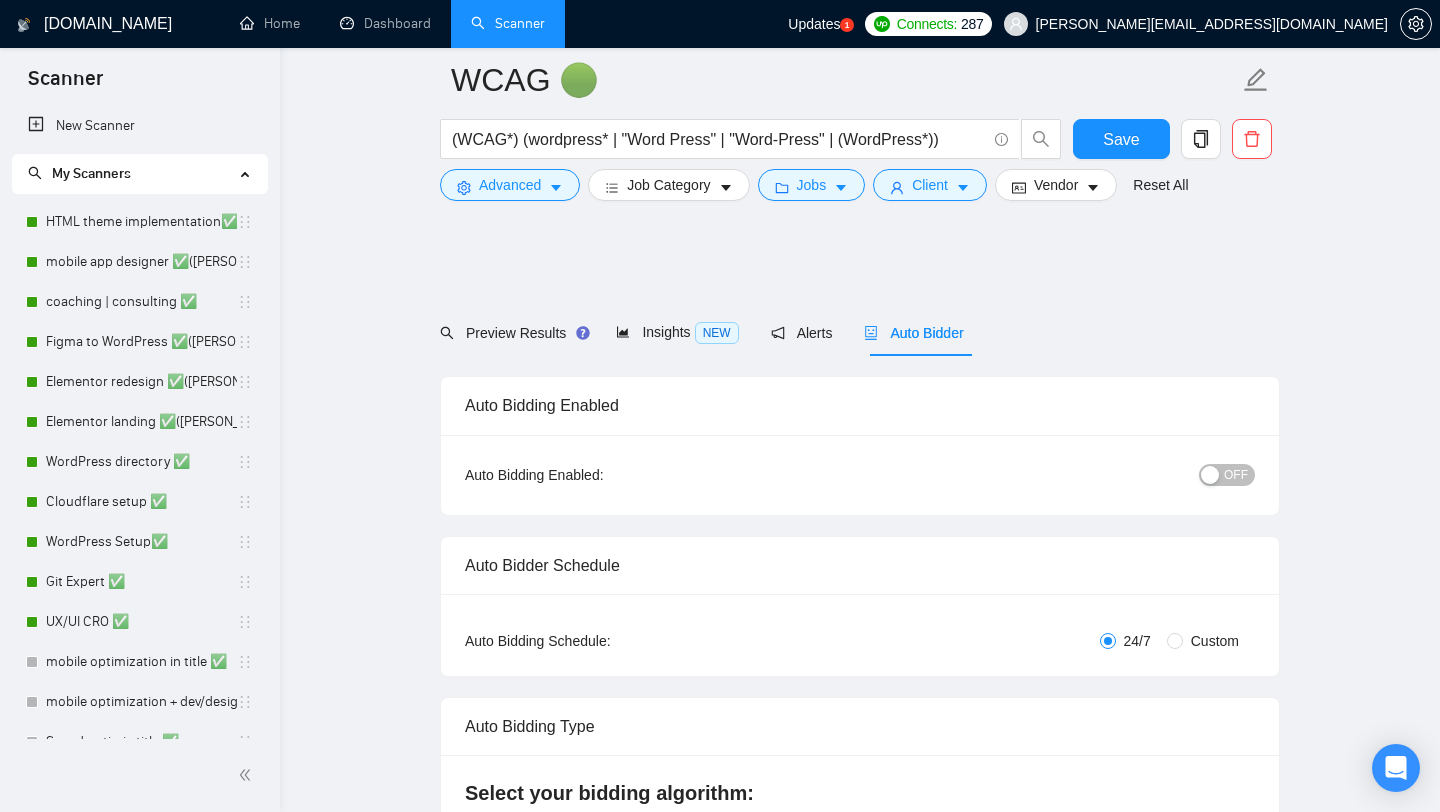 scroll, scrollTop: 1369, scrollLeft: 0, axis: vertical 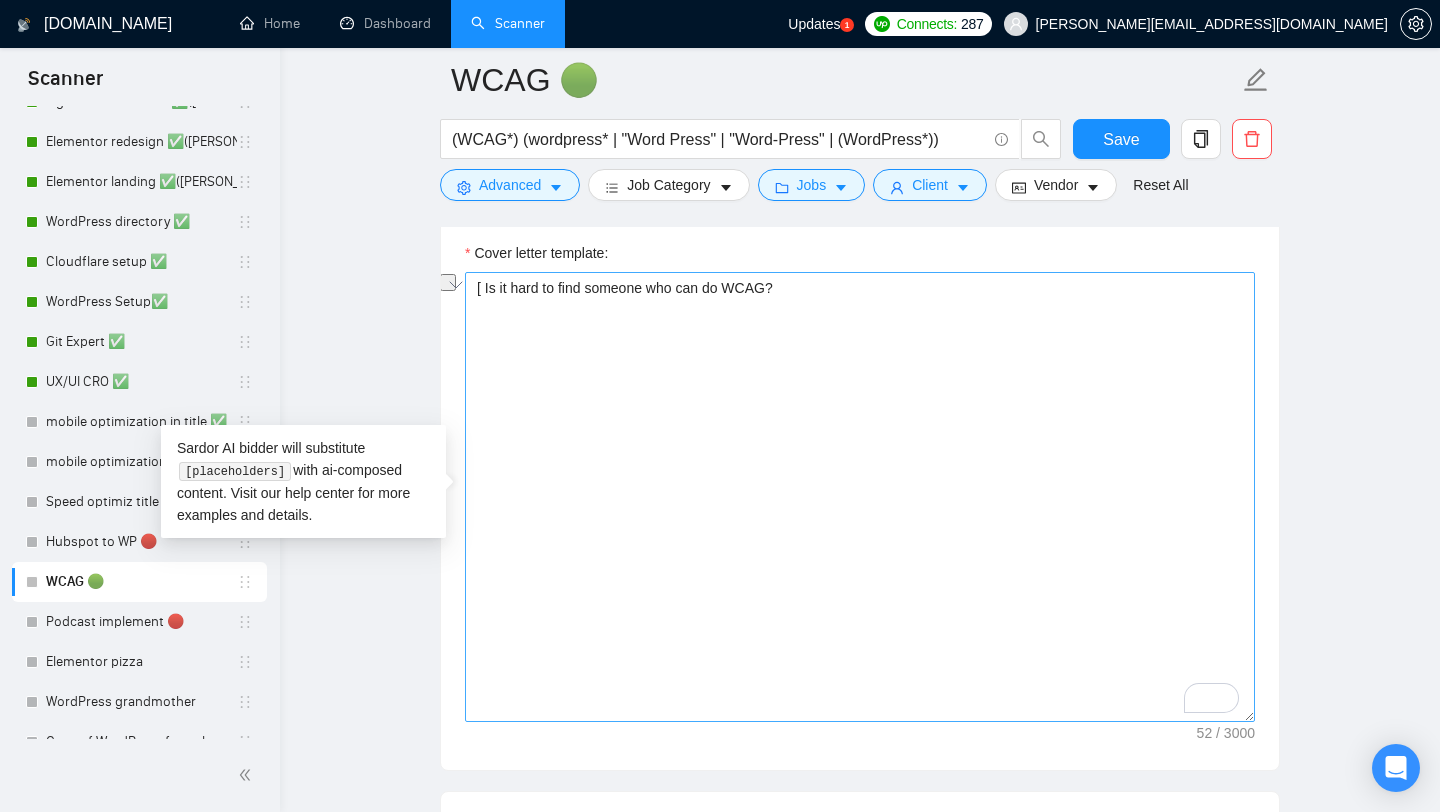 drag, startPoint x: 485, startPoint y: 288, endPoint x: 915, endPoint y: 288, distance: 430 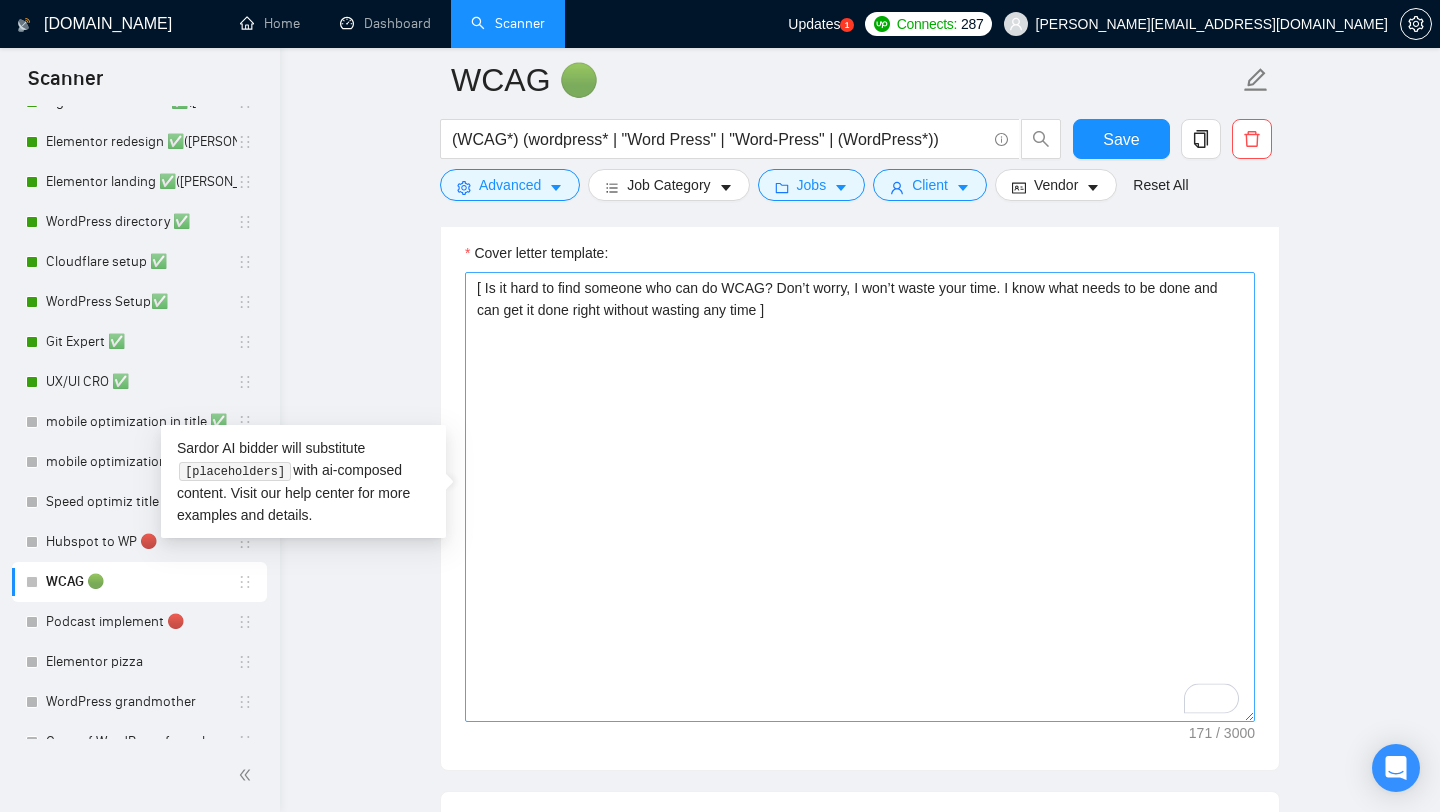 click on "[ Is it hard to find someone who can do WCAG? Don’t worry, I won’t waste your time. I know what needs to be done and can get it done right without wasting any time ]" at bounding box center [860, 497] 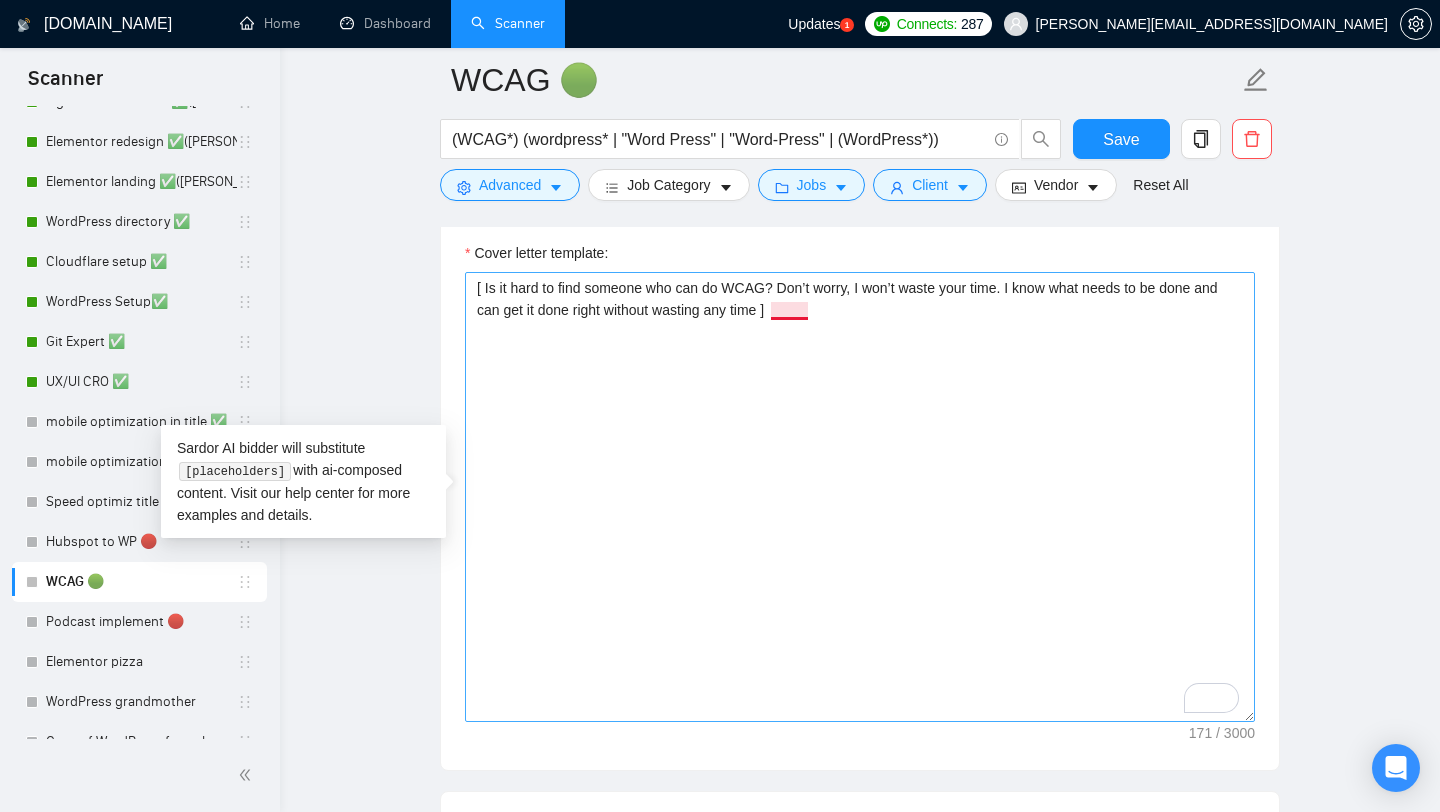 click on "[ Is it hard to find someone who can do WCAG? Don’t worry, I won’t waste your time. I know what needs to be done and can get it done right without wasting any time ]" at bounding box center (860, 497) 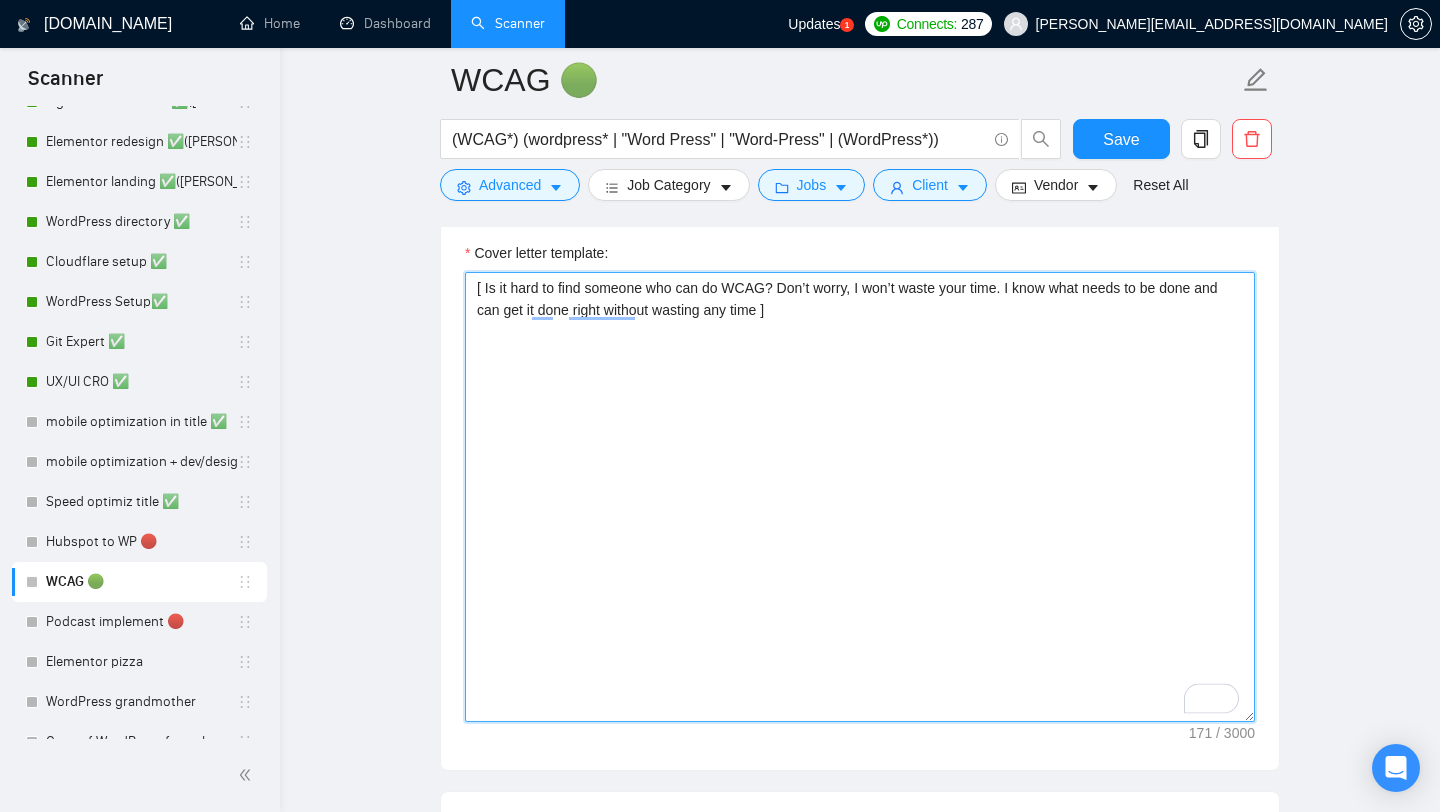 click on "[ Is it hard to find someone who can do WCAG? Don’t worry, I won’t waste your time. I know what needs to be done and can get it done right without wasting any time ]" at bounding box center [860, 497] 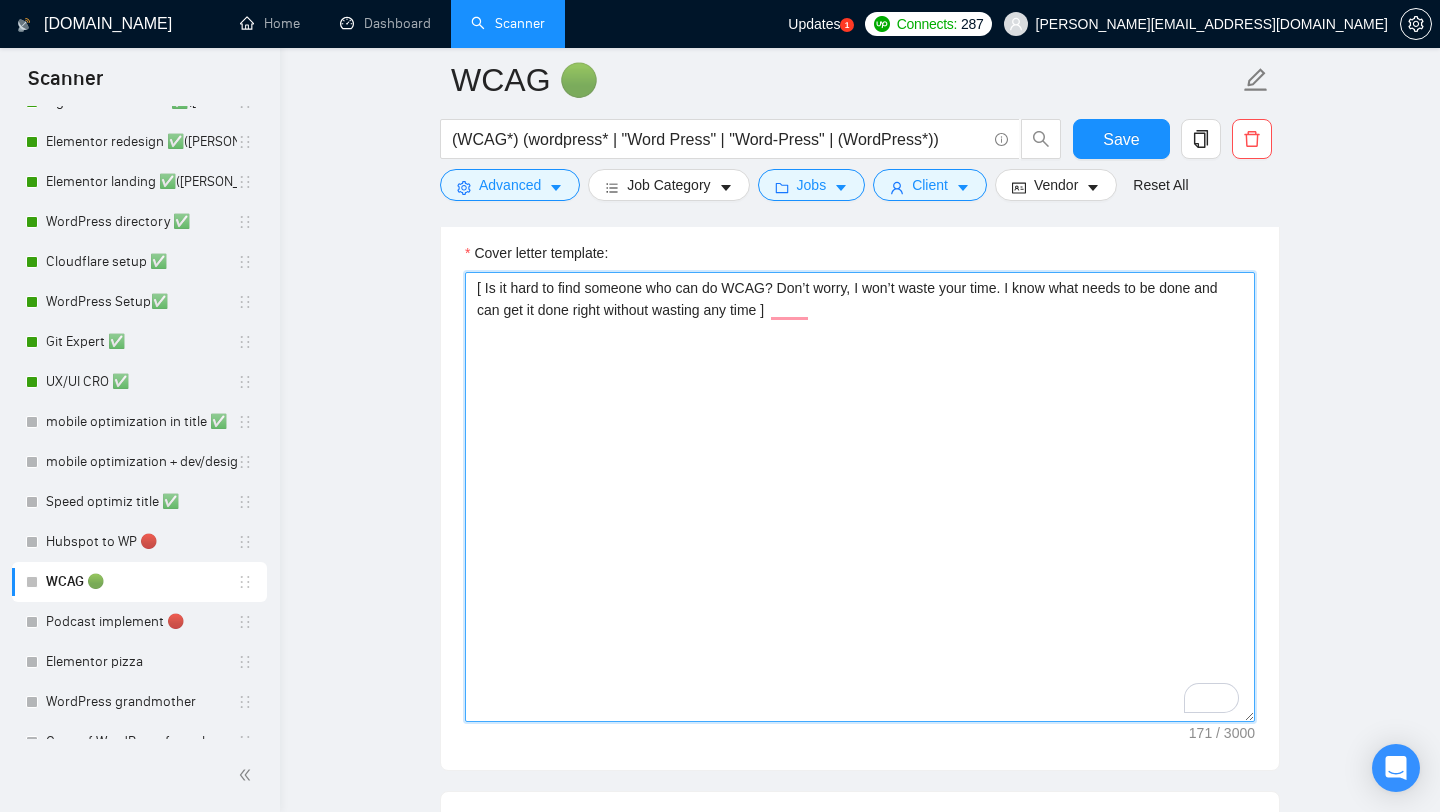 click on "[ Is it hard to find someone who can do WCAG? Don’t worry, I won’t waste your time. I know what needs to be done and can get it done right without wasting any time ]" at bounding box center (860, 497) 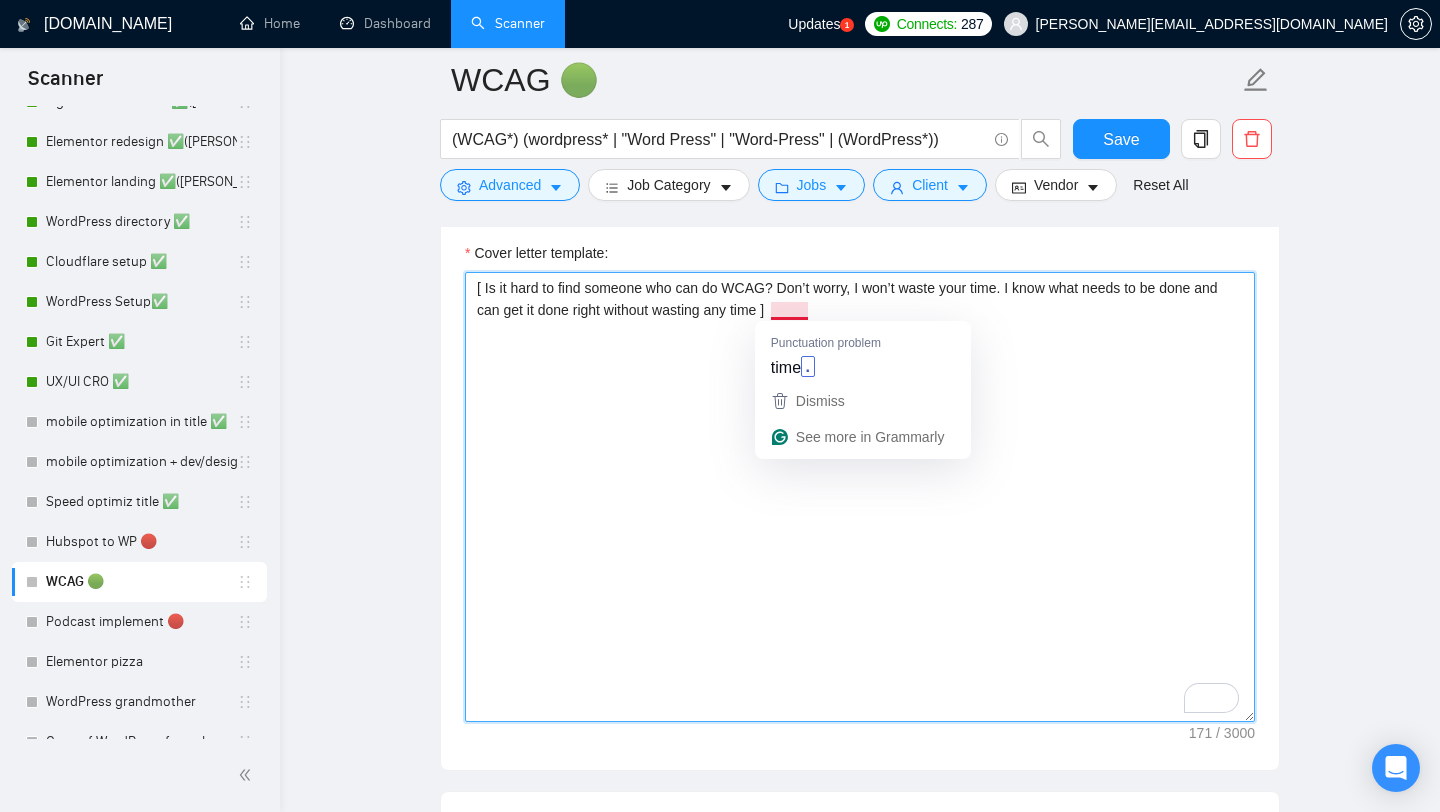 click on "[ Is it hard to find someone who can do WCAG? Don’t worry, I won’t waste your time. I know what needs to be done and can get it done right without wasting any time ]" at bounding box center [860, 497] 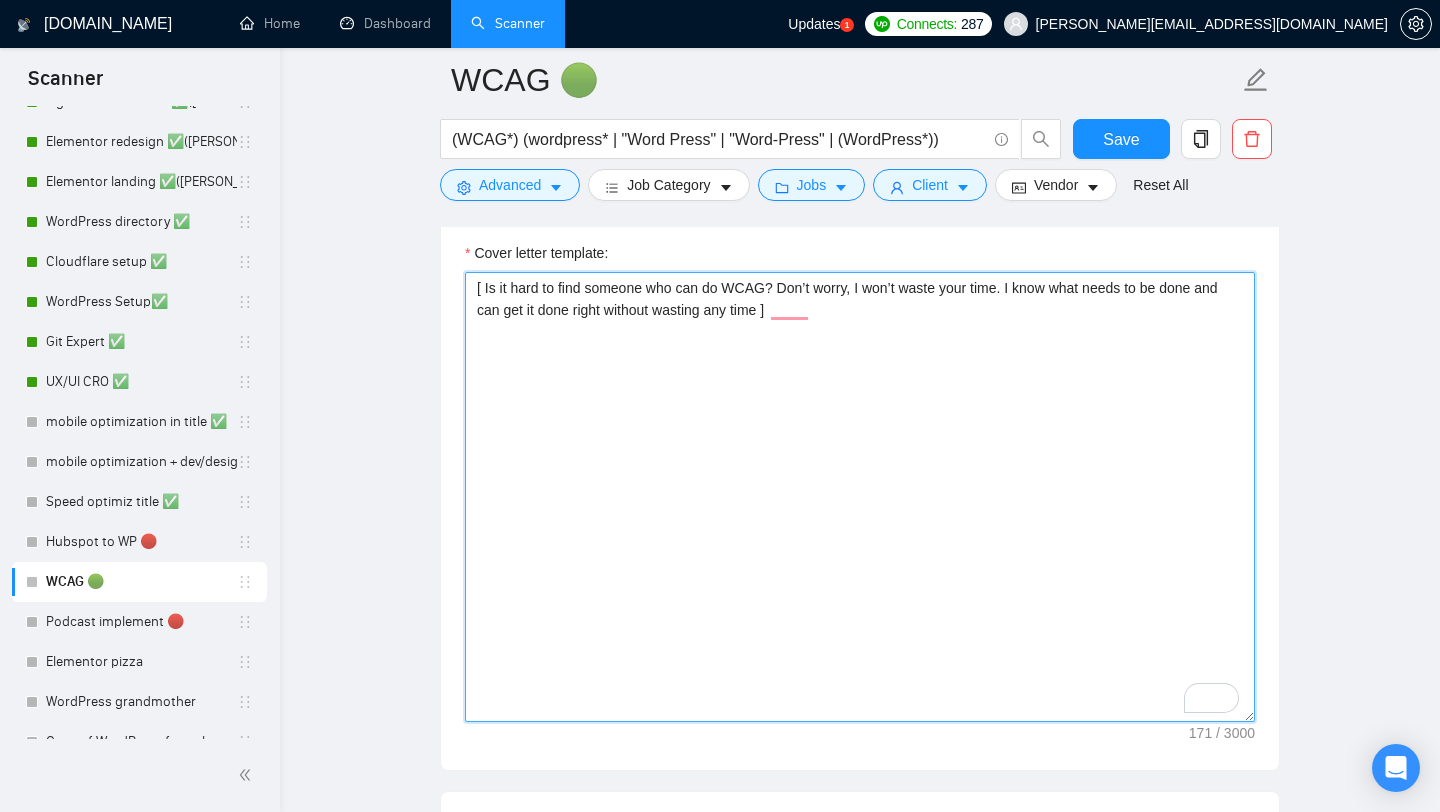 click on "[ Is it hard to find someone who can do WCAG? Don’t worry, I won’t waste your time. I know what needs to be done and can get it done right without wasting any time ]" at bounding box center [860, 497] 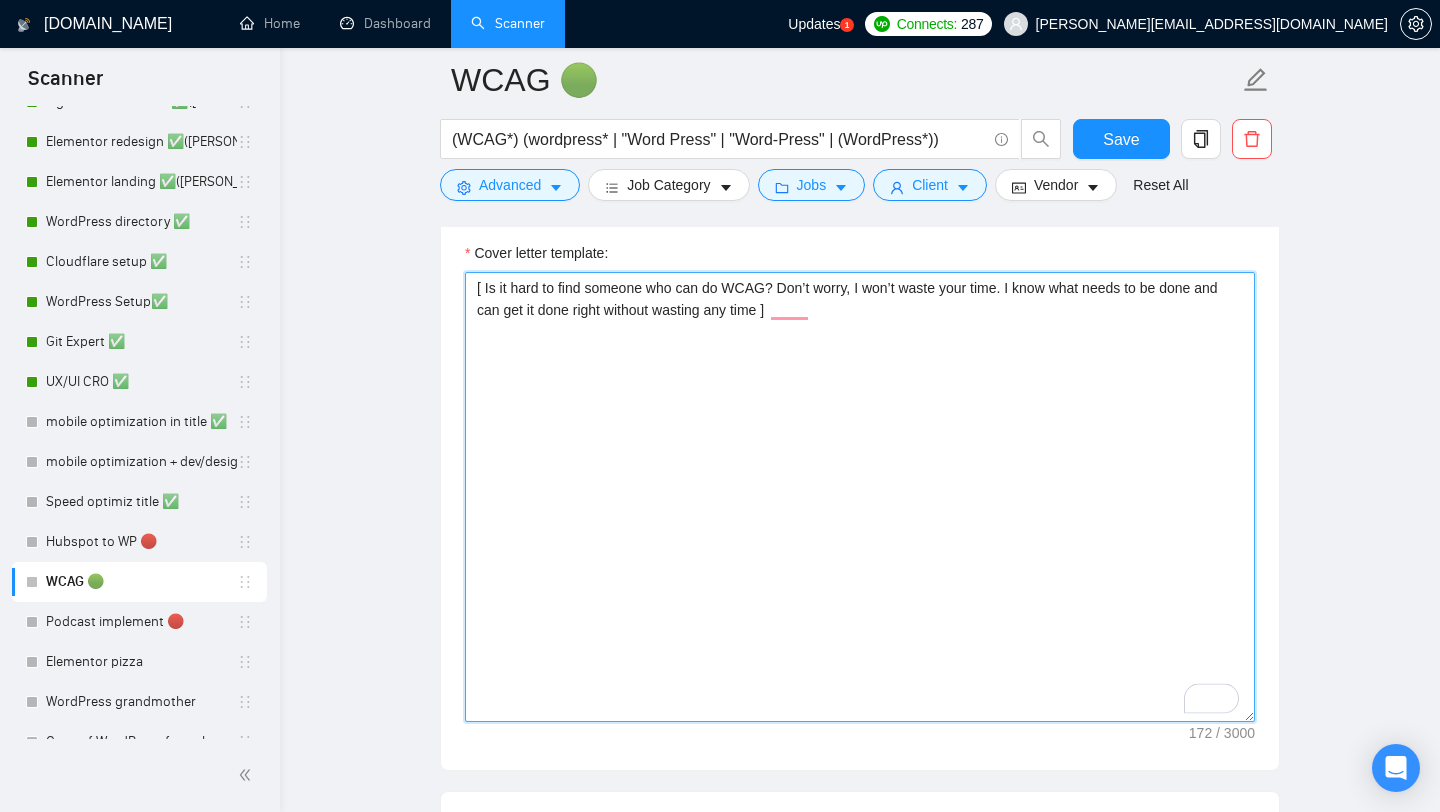 type on "[ Is it hard to find someone who can do WCAG? Don’t worry, I won’t waste your time. I know what needs to be done and can get it done right without wasting any time ]" 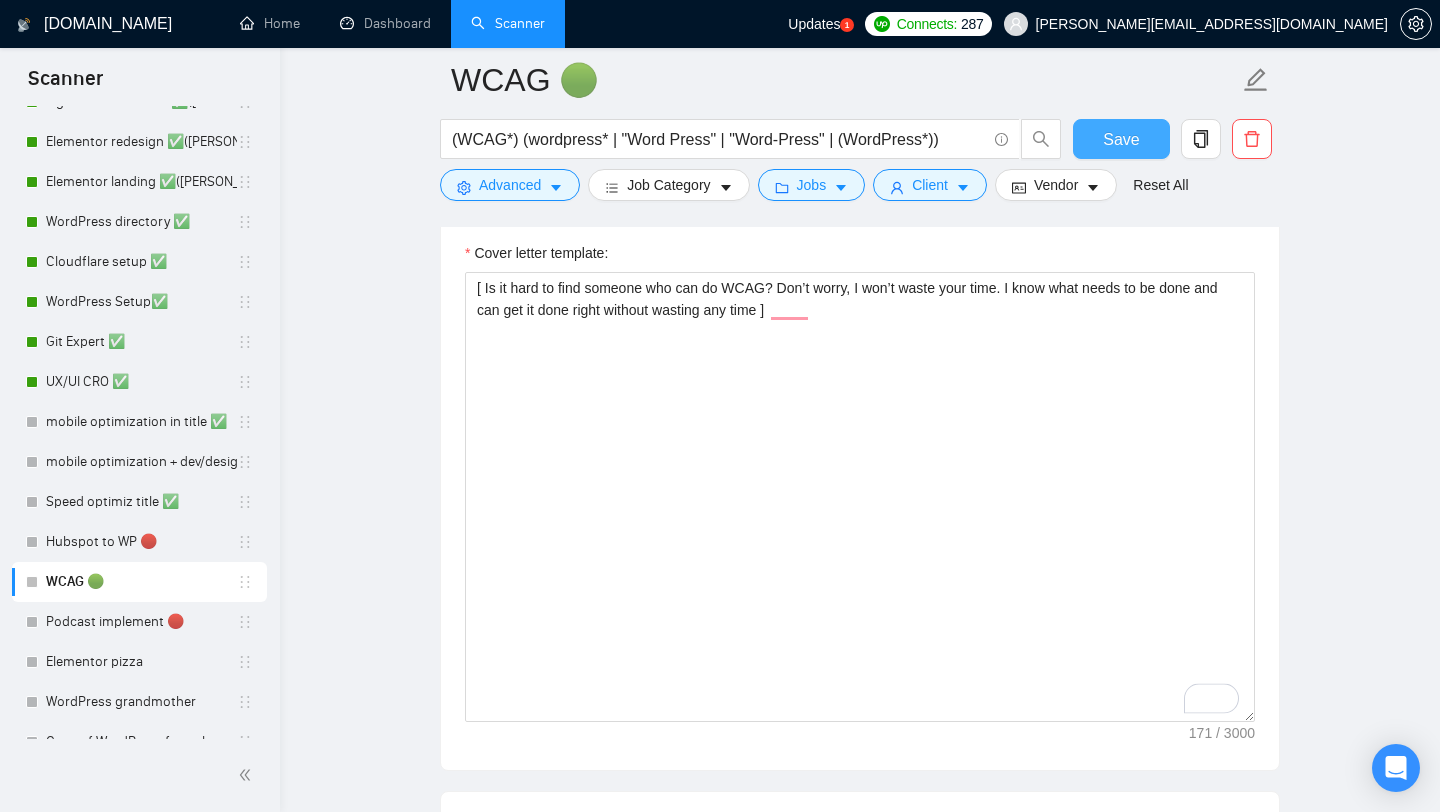 click on "Save" at bounding box center (1121, 139) 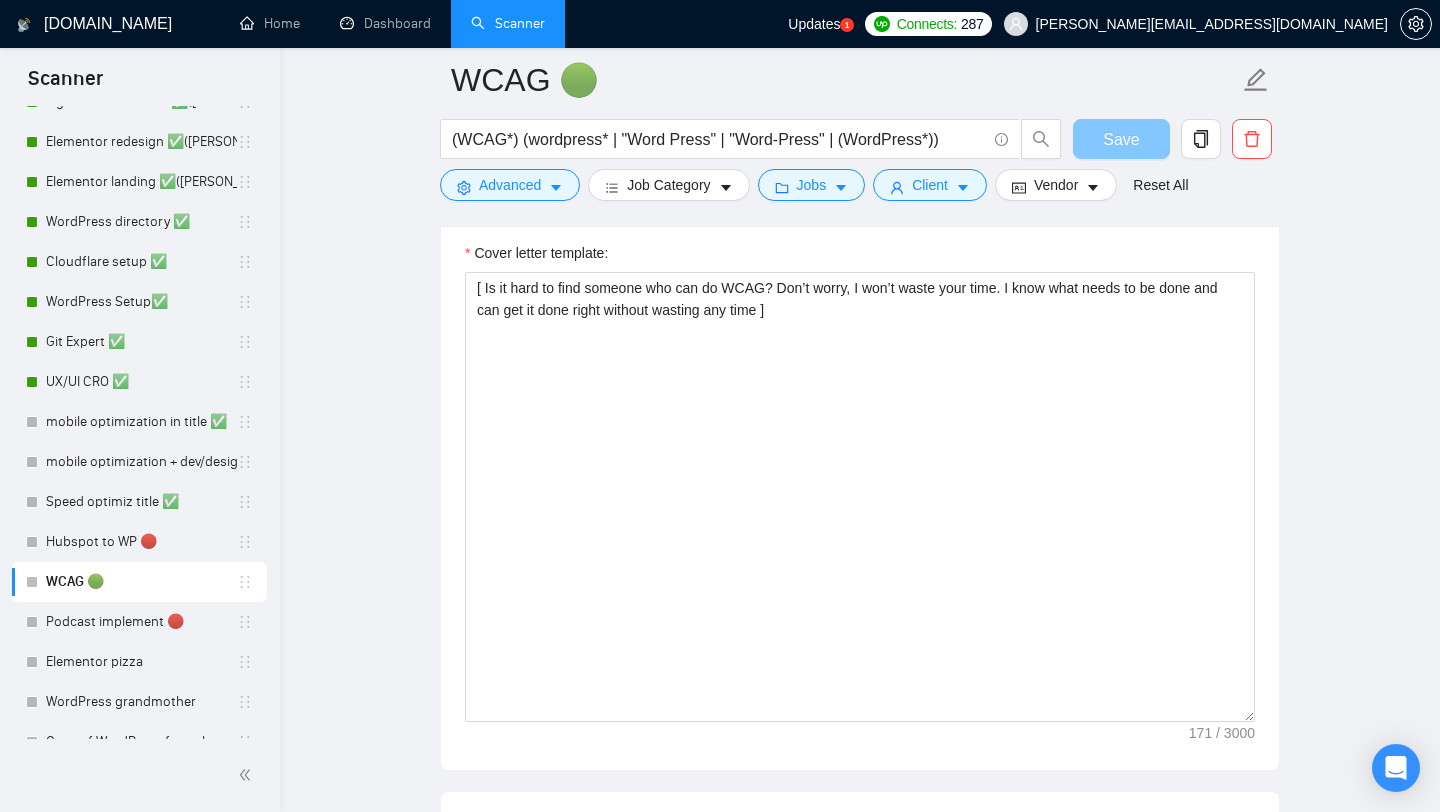 type 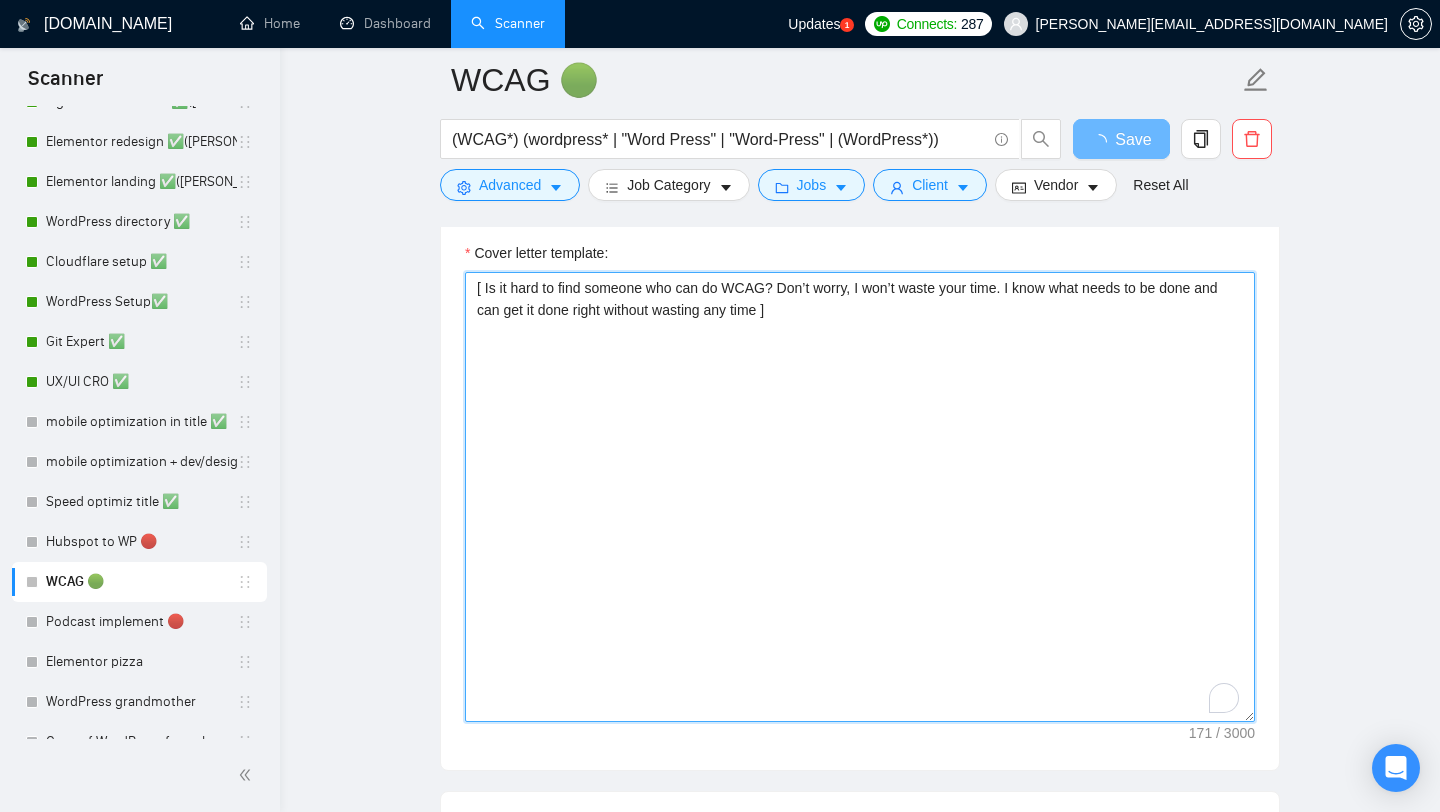 click on "[ Is it hard to find someone who can do WCAG? Don’t worry, I won’t waste your time. I know what needs to be done and can get it done right without wasting any time ]" at bounding box center (860, 497) 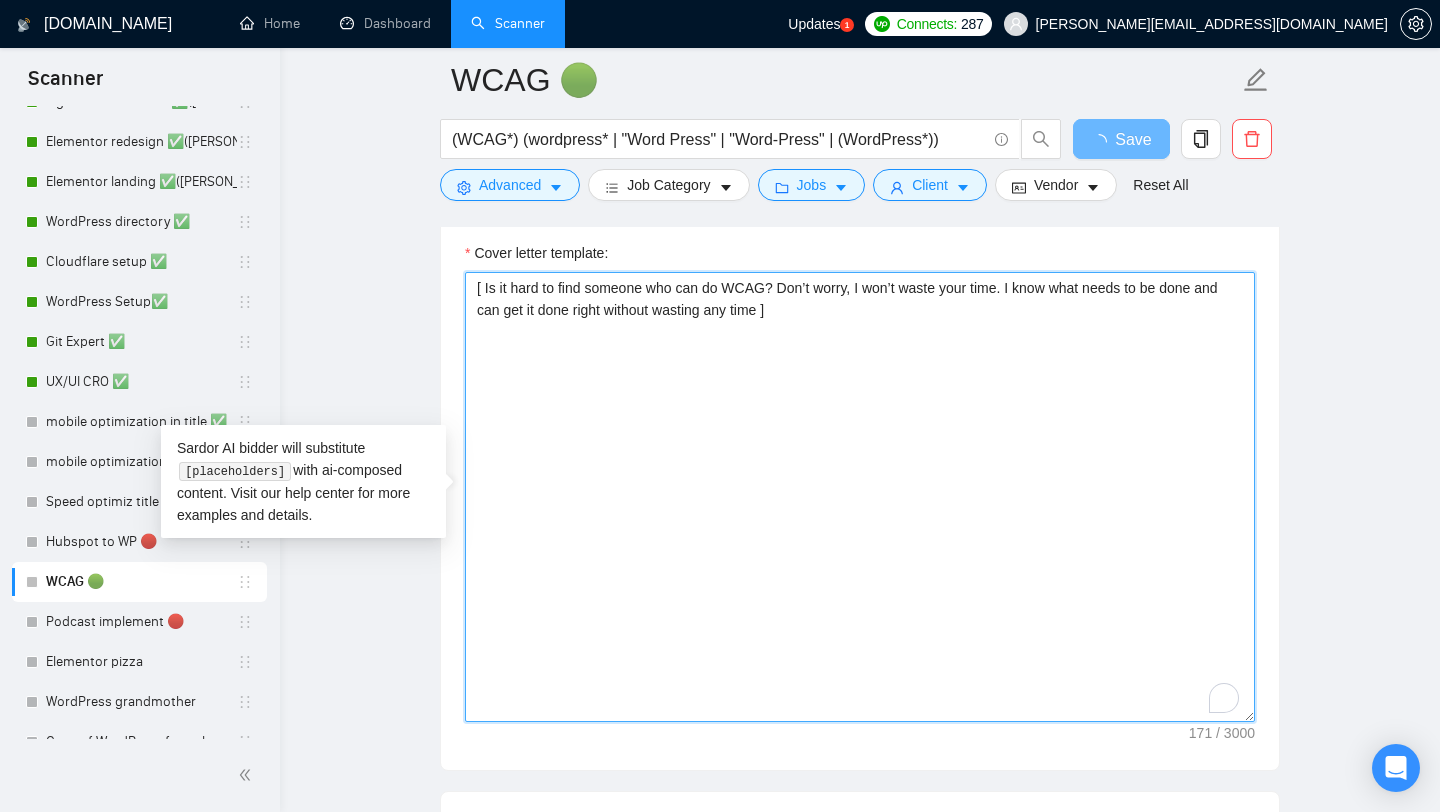 type on "[ Is it hard to find someone who can do WCAG? Don’t worry, I won’t waste your time. I know what needs to be done and can get it done right without wasting any time ]" 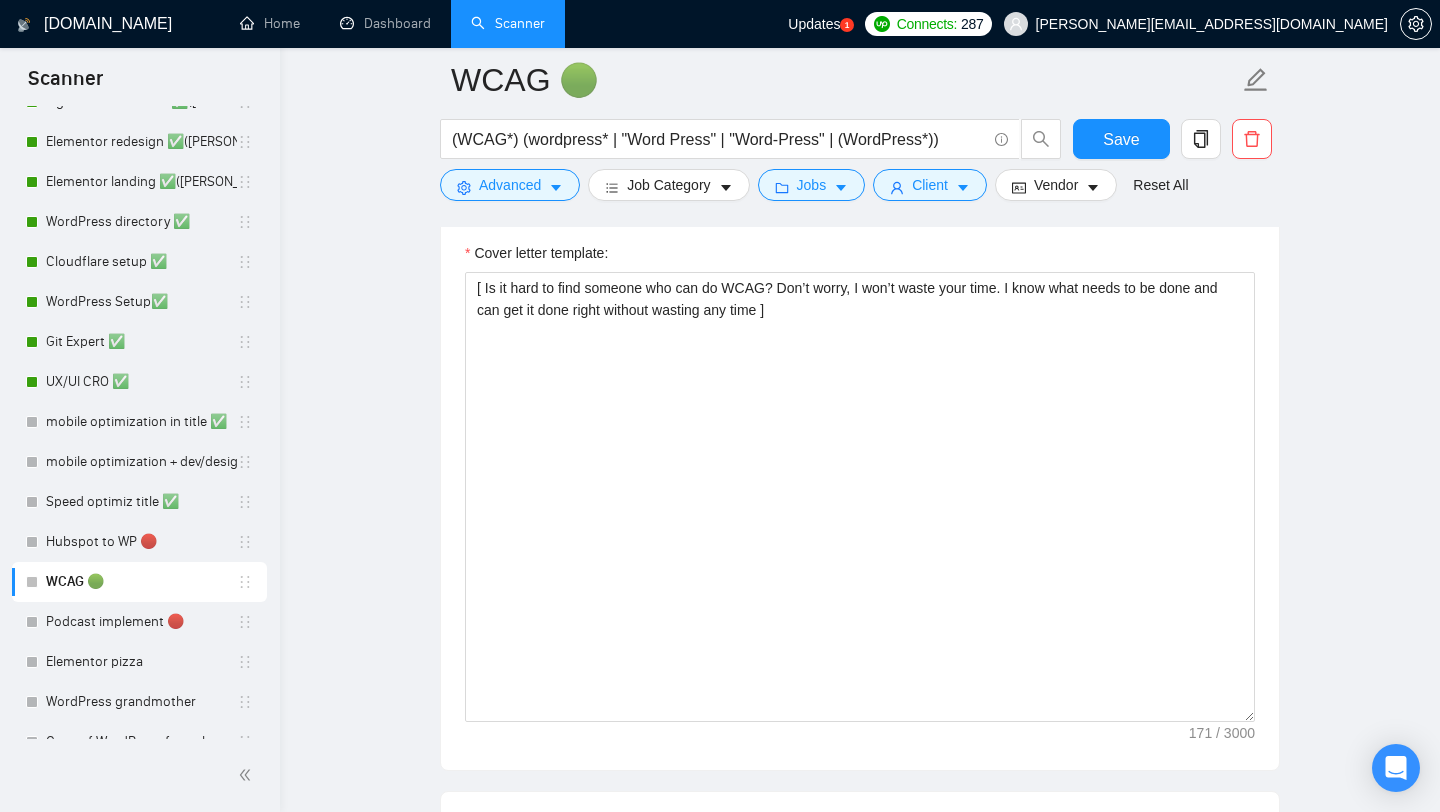 type 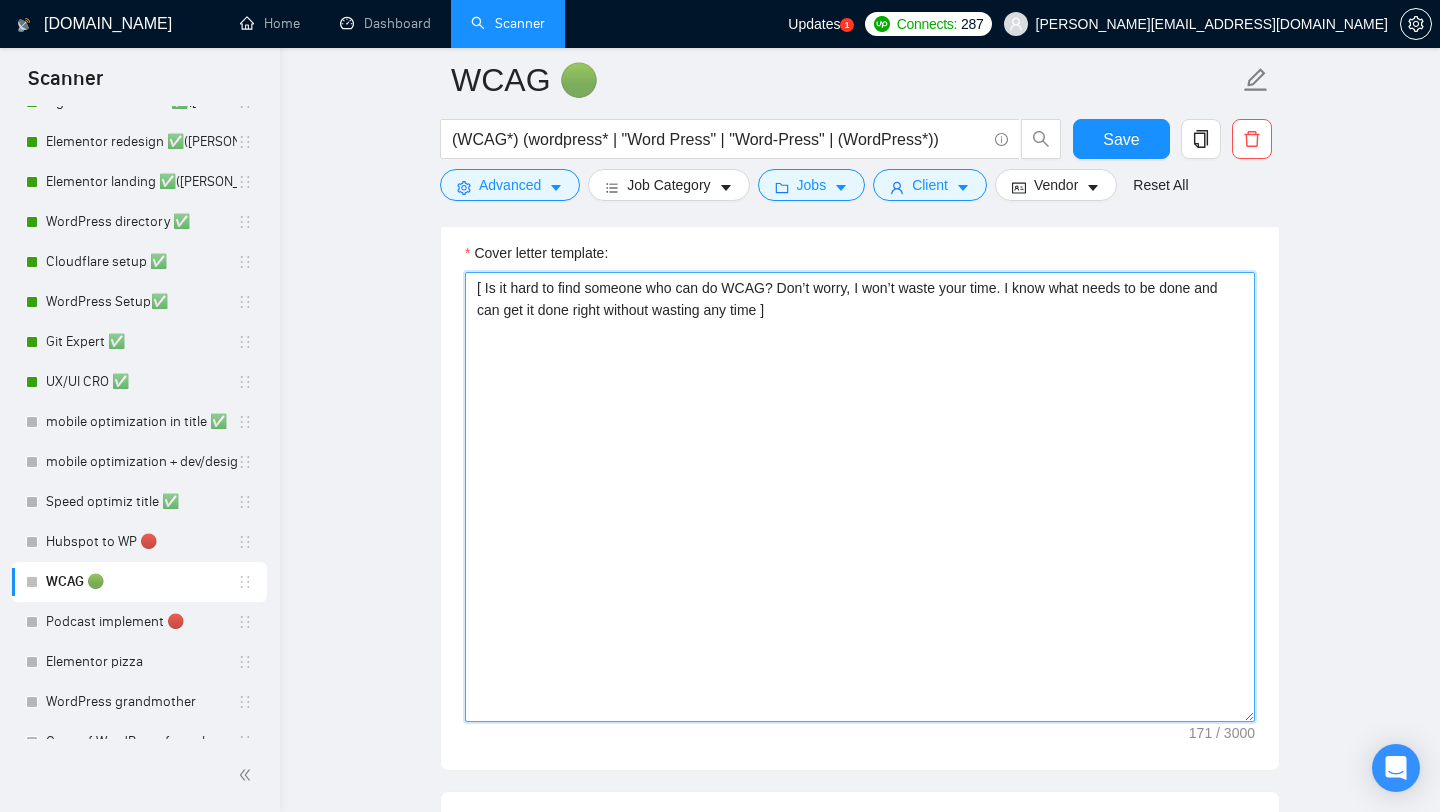 click on "[ Is it hard to find someone who can do WCAG? Don’t worry, I won’t waste your time. I know what needs to be done and can get it done right without wasting any time ]" at bounding box center [860, 497] 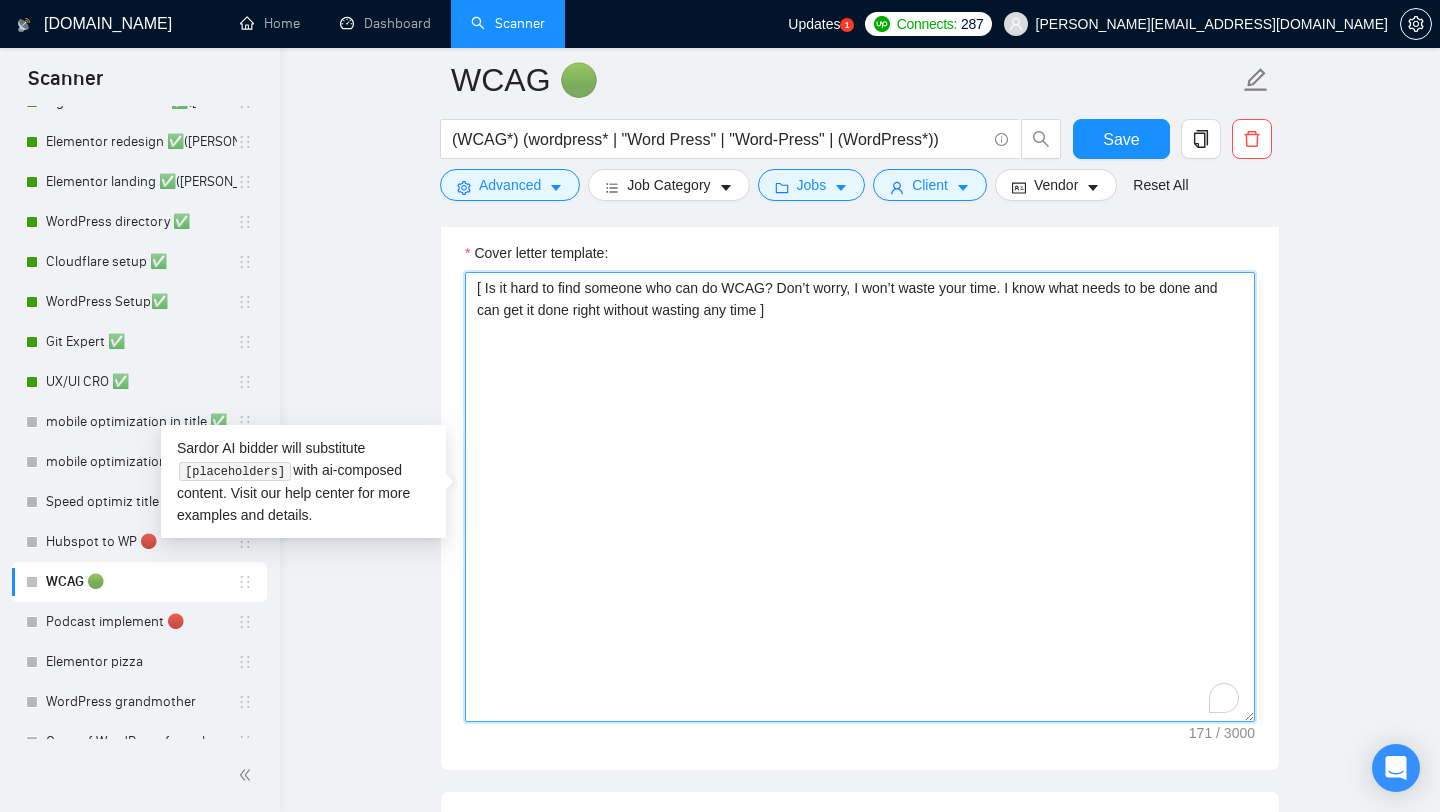 click on "[ Is it hard to find someone who can do WCAG? Don’t worry, I won’t waste your time. I know what needs to be done and can get it done right without wasting any time ]" at bounding box center [860, 497] 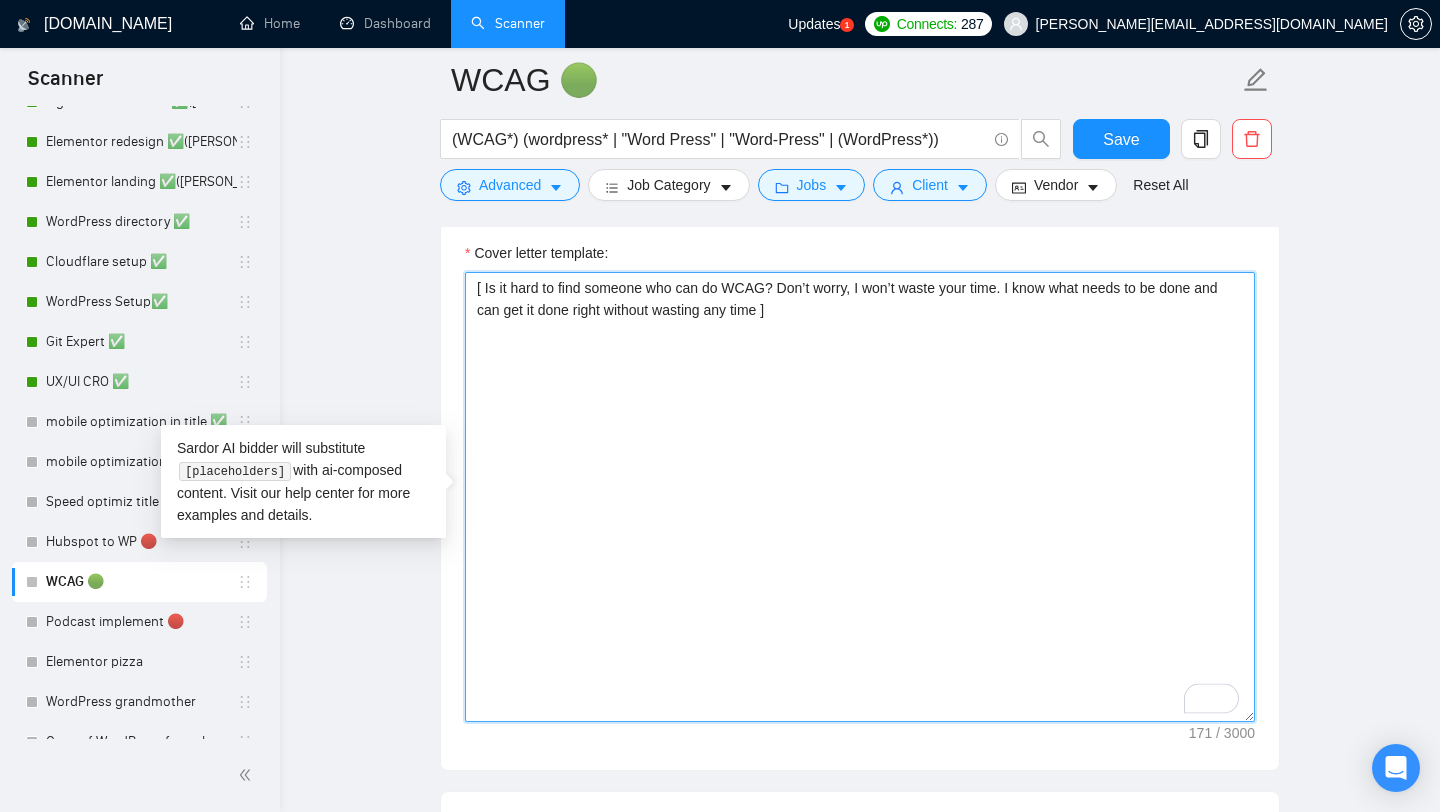 click on "[ Is it hard to find someone who can do WCAG? Don’t worry, I won’t waste your time. I know what needs to be done and can get it done right without wasting any time ]" at bounding box center (860, 497) 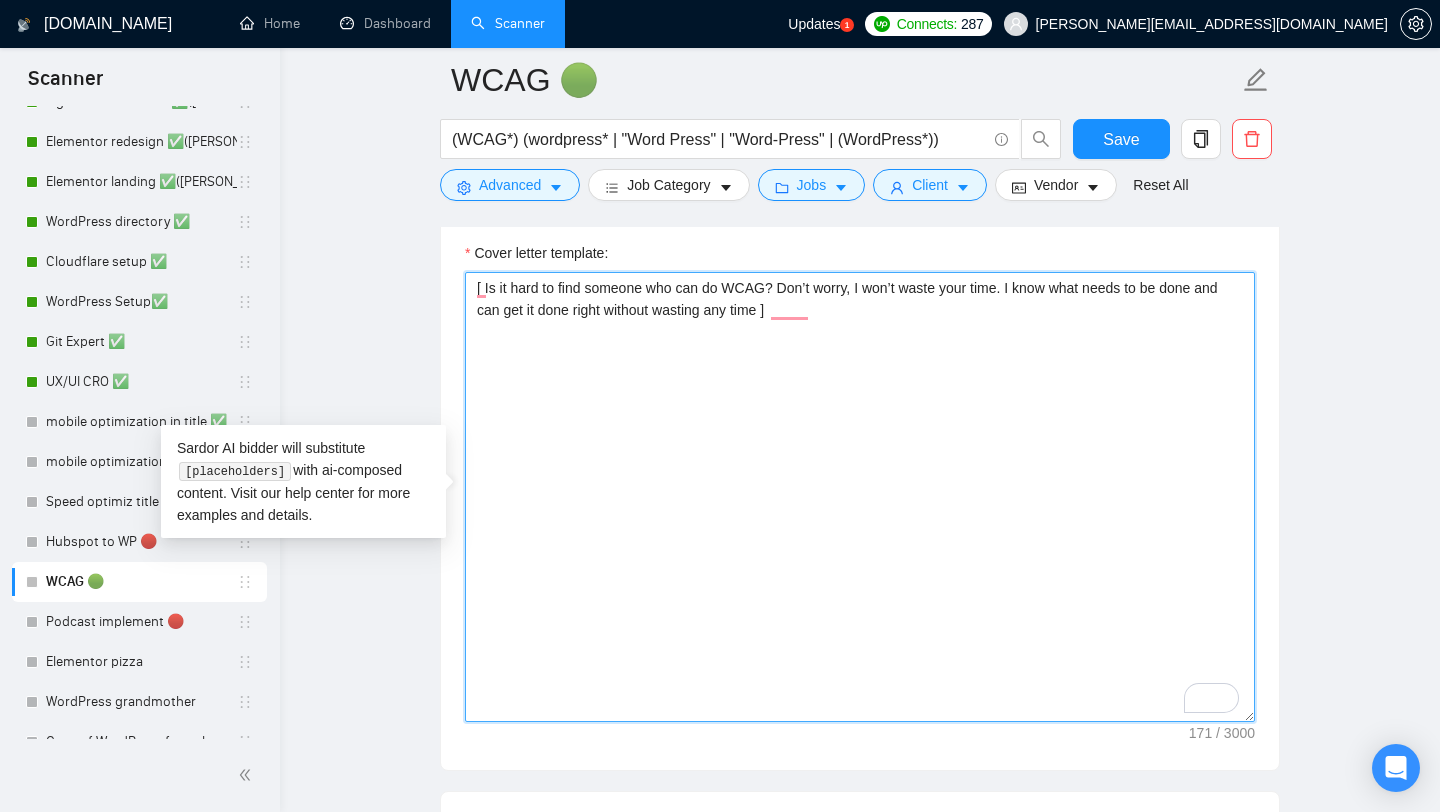 paste on "I have 10 years of experience and know everything about WordPress." 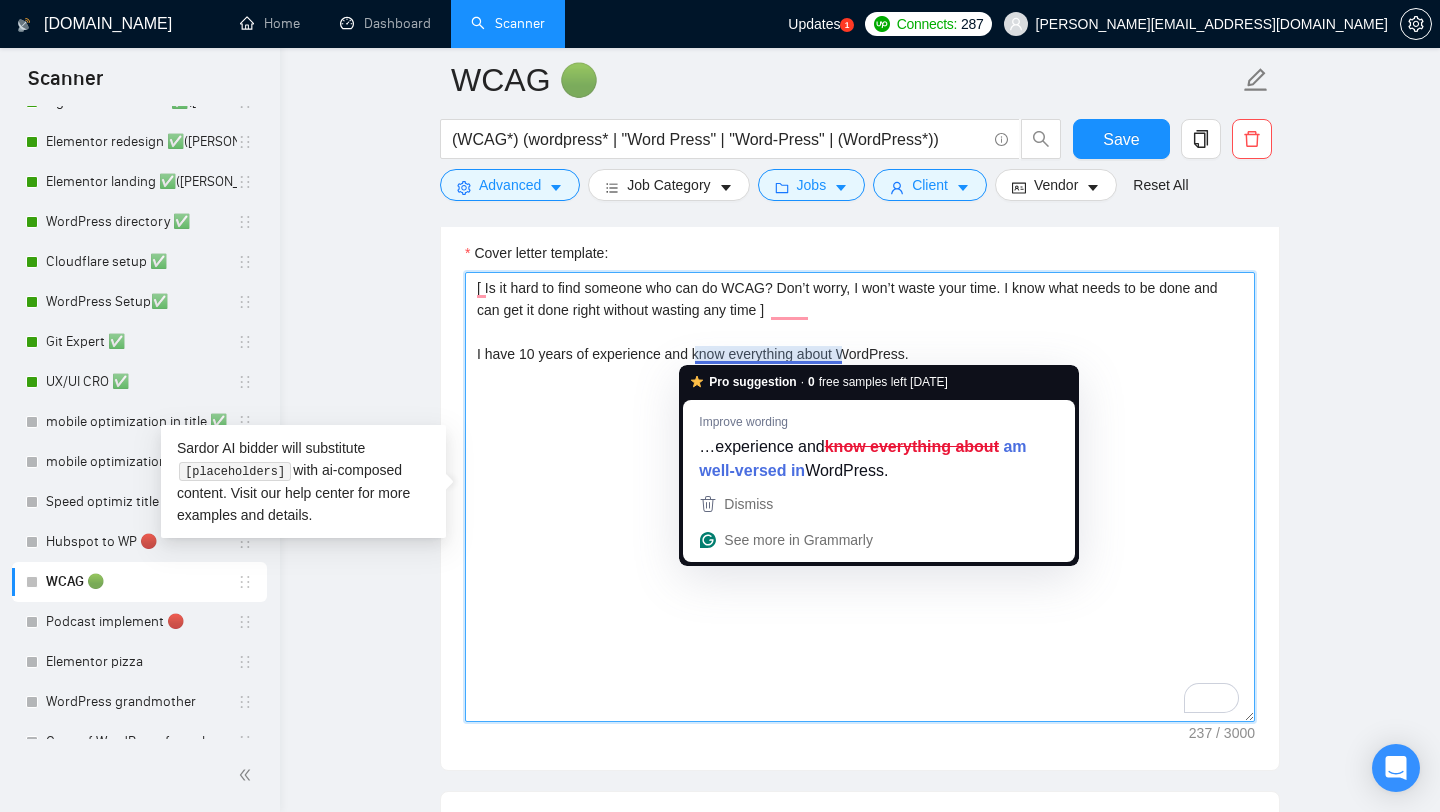 click on "[ Is it hard to find someone who can do WCAG? Don’t worry, I won’t waste your time. I know what needs to be done and can get it done right without wasting any time ]
I have 10 years of experience and know everything about WordPress." at bounding box center (860, 497) 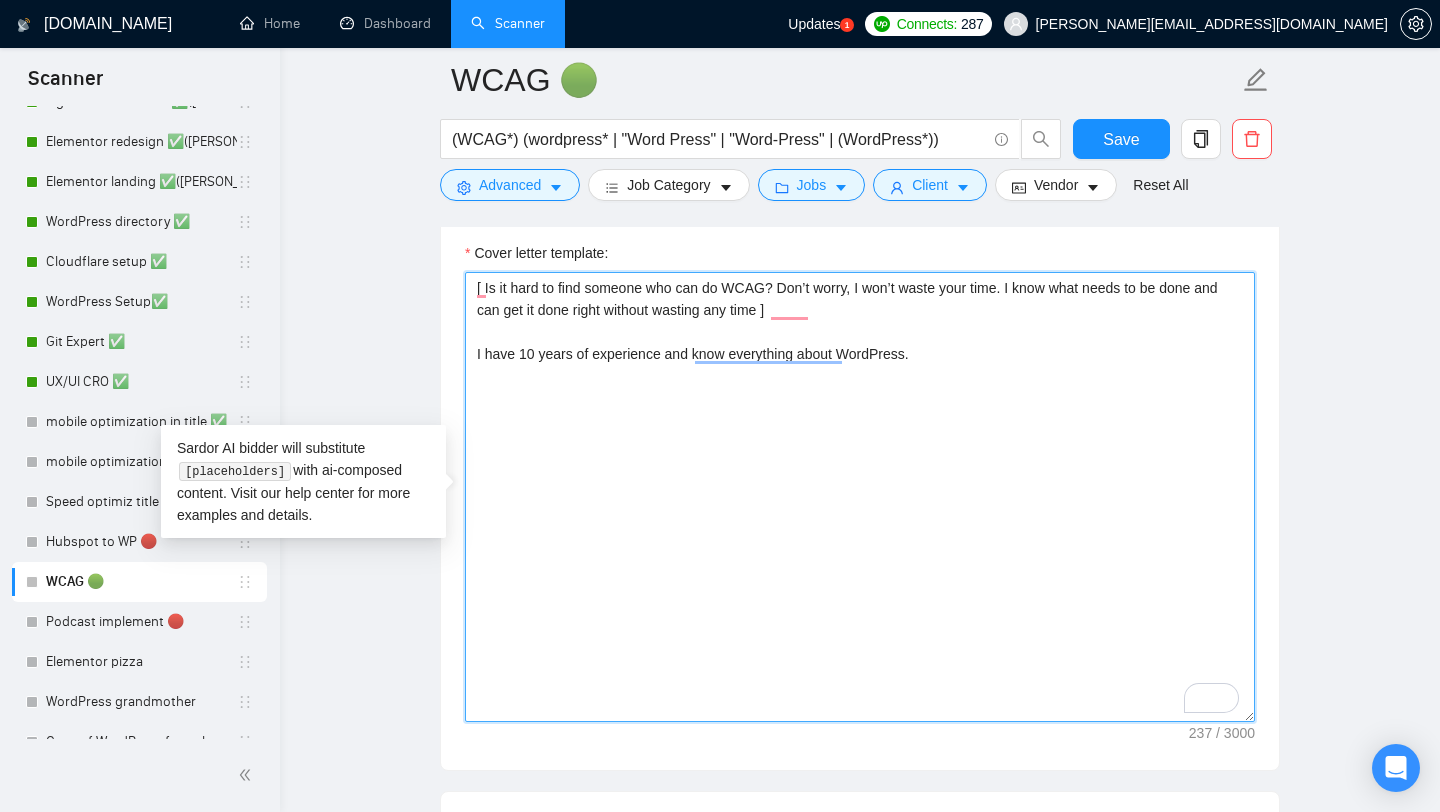 click on "[ Is it hard to find someone who can do WCAG? Don’t worry, I won’t waste your time. I know what needs to be done and can get it done right without wasting any time ]
I have 10 years of experience and know everything about WordPress." at bounding box center [860, 497] 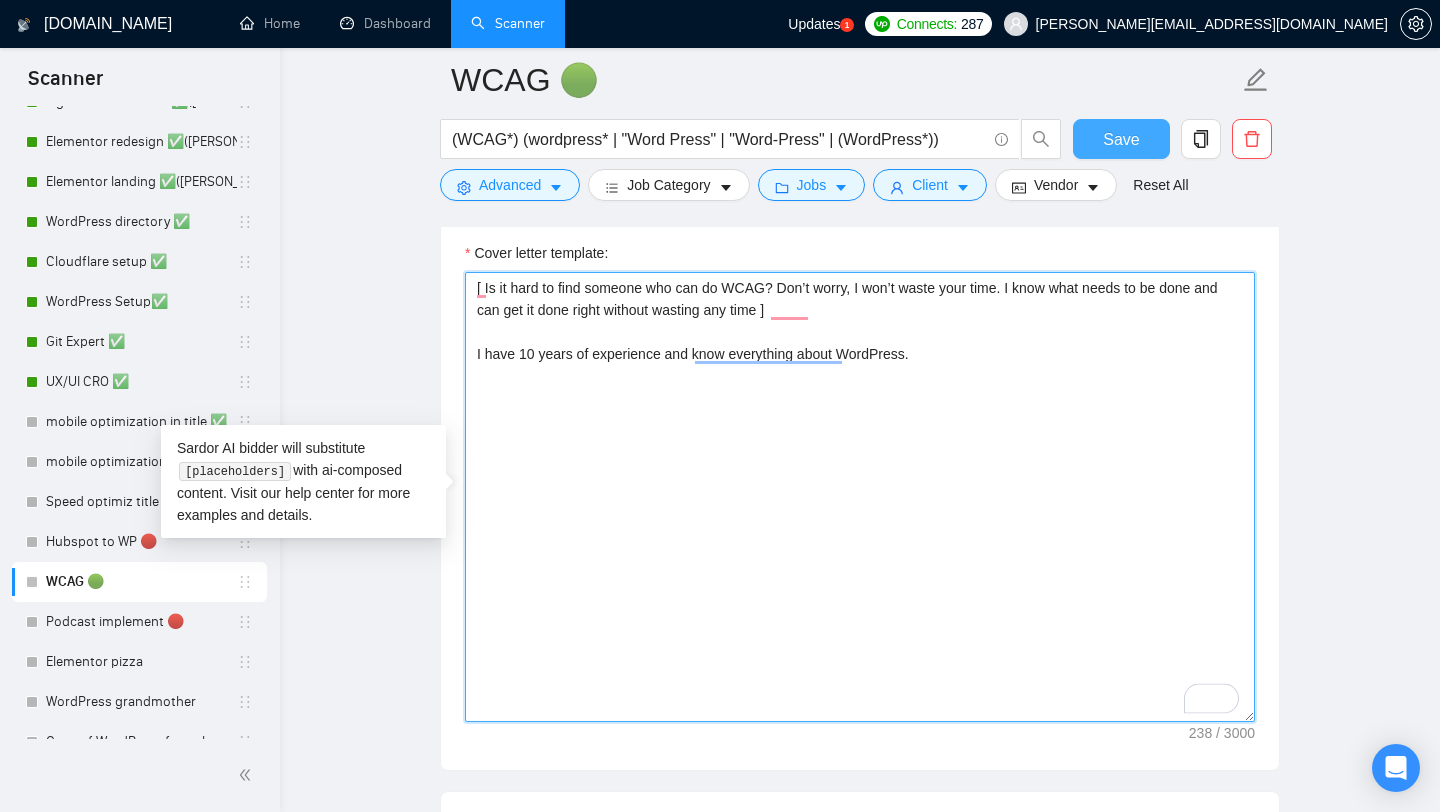 type on "[ Is it hard to find someone who can do WCAG? Don’t worry, I won’t waste your time. I know what needs to be done and can get it done right without wasting any time ]
I have 10 years of experience and know everything about WordPress." 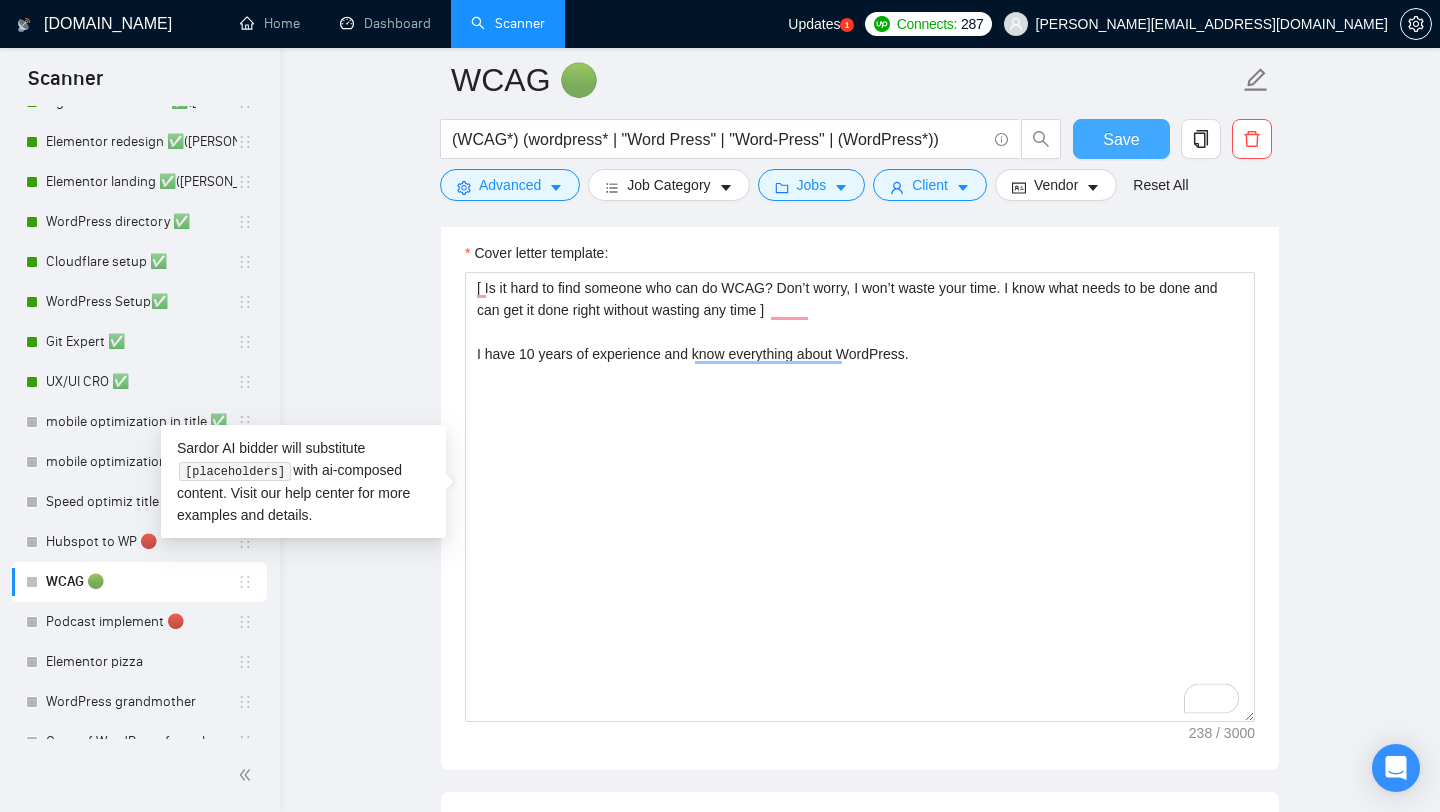 click on "Save" at bounding box center [1121, 139] 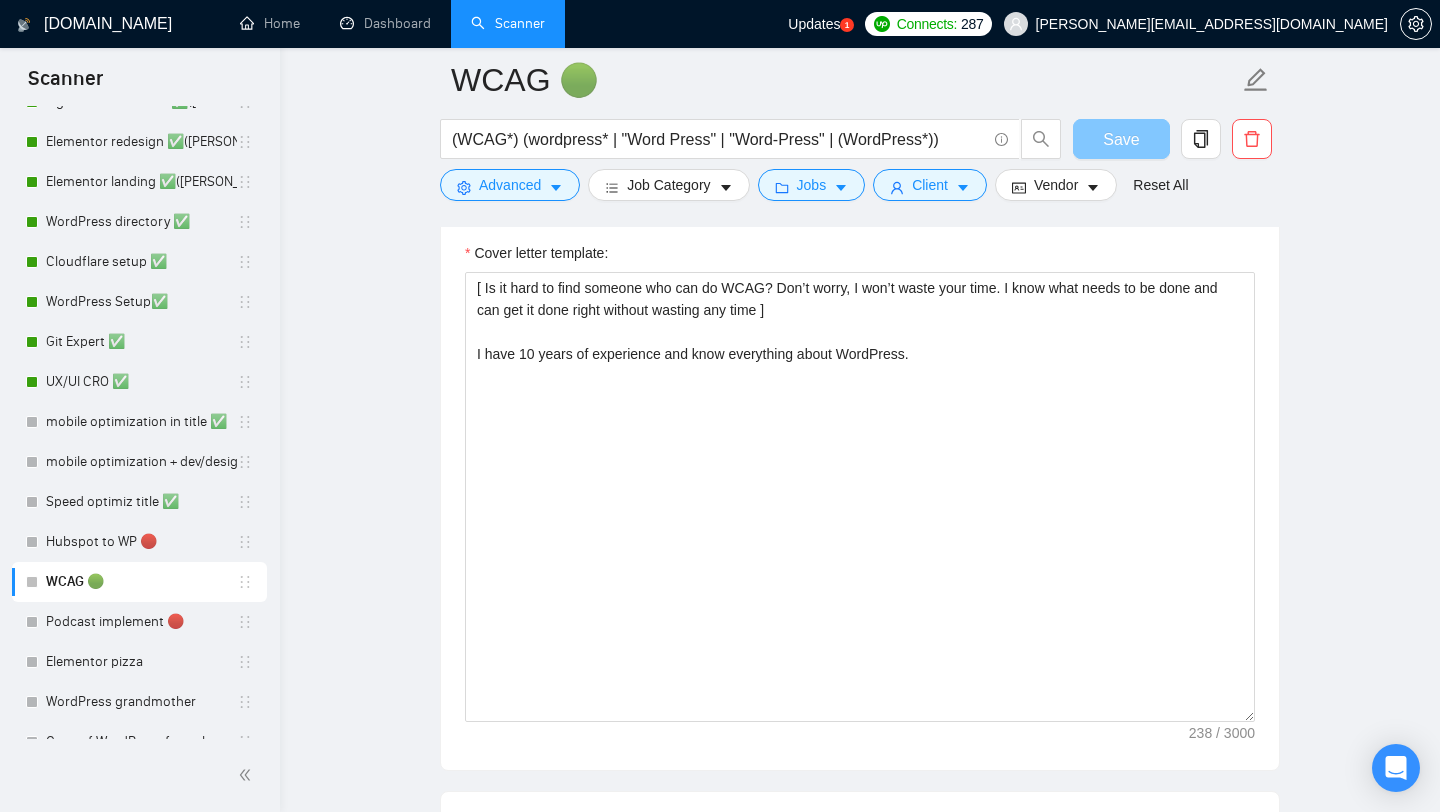 type 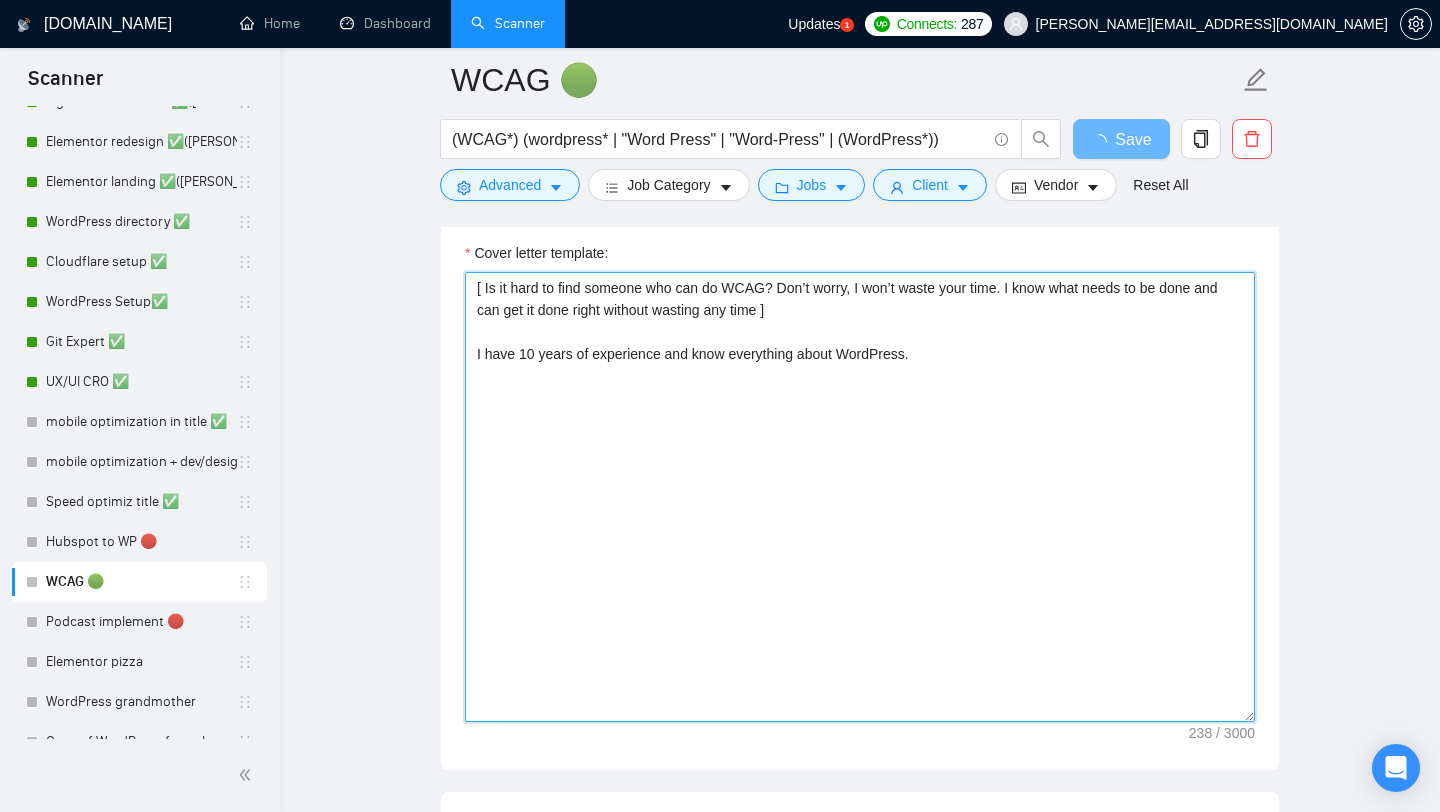click on "[ Is it hard to find someone who can do WCAG? Don’t worry, I won’t waste your time. I know what needs to be done and can get it done right without wasting any time ]
I have 10 years of experience and know everything about WordPress." at bounding box center [860, 497] 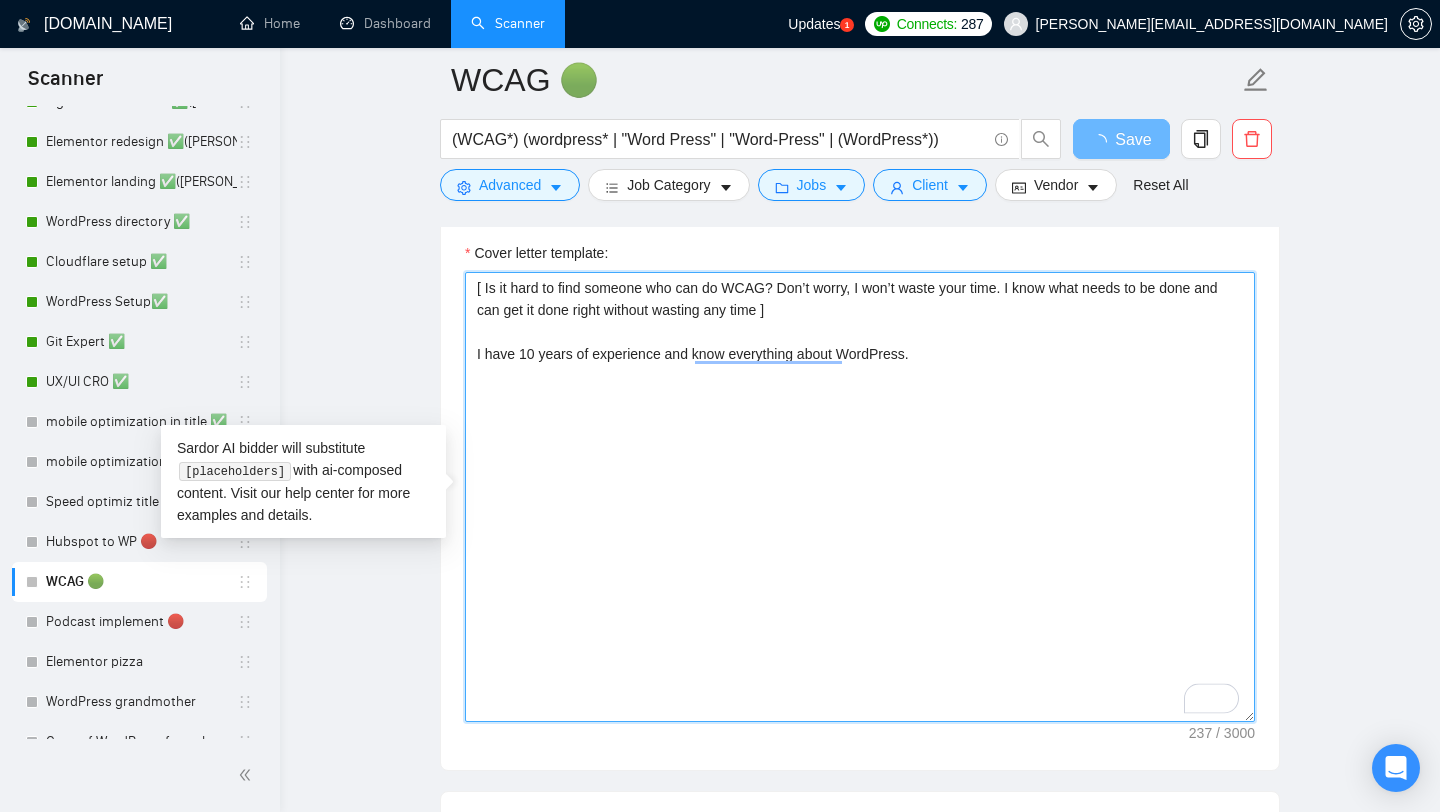 type on "[ Is it hard to find someone who can do WCAG? Don’t worry, I won’t waste your time. I know what needs to be done and can get it done right without wasting any time ]
I have 10 years of experience and know everything about WordPress" 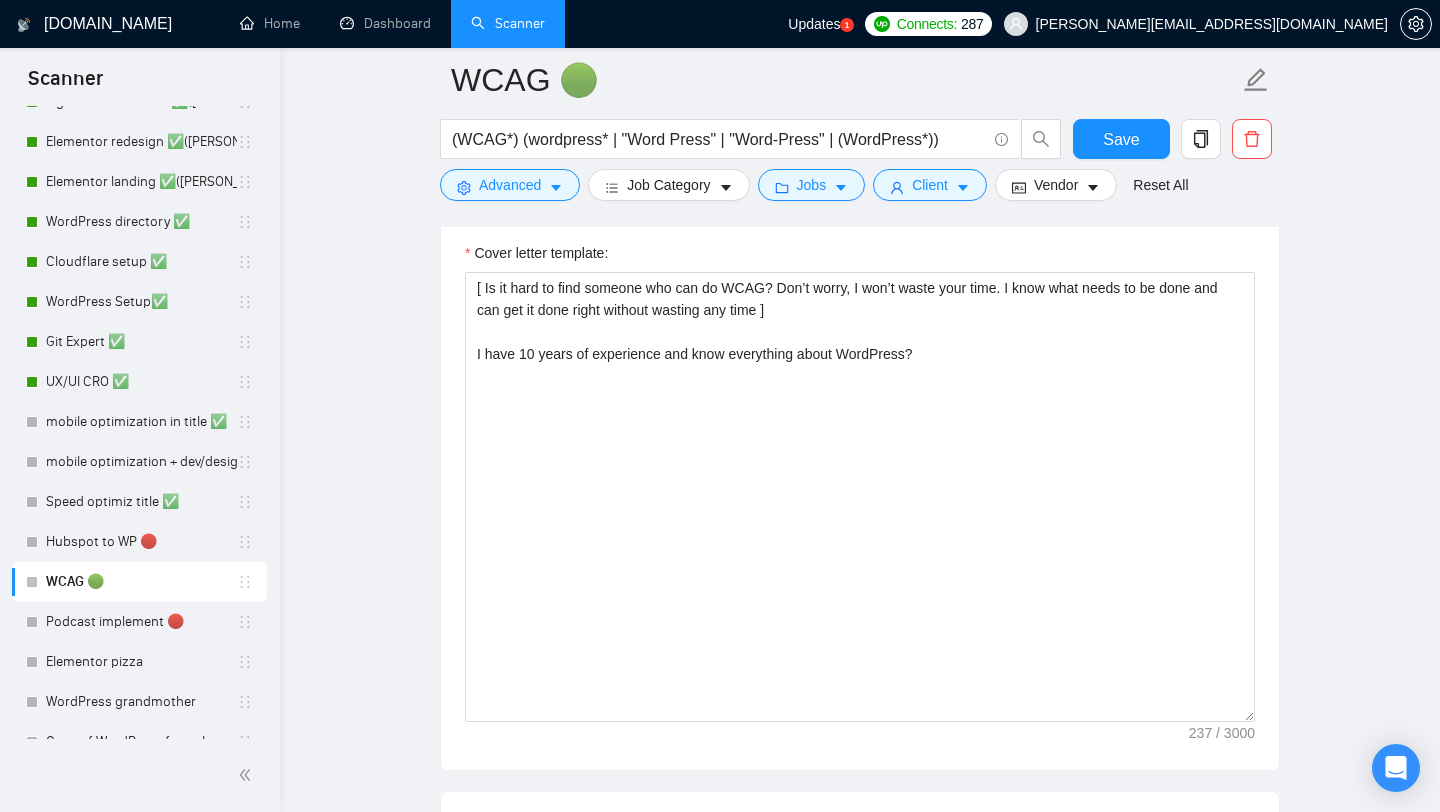 type 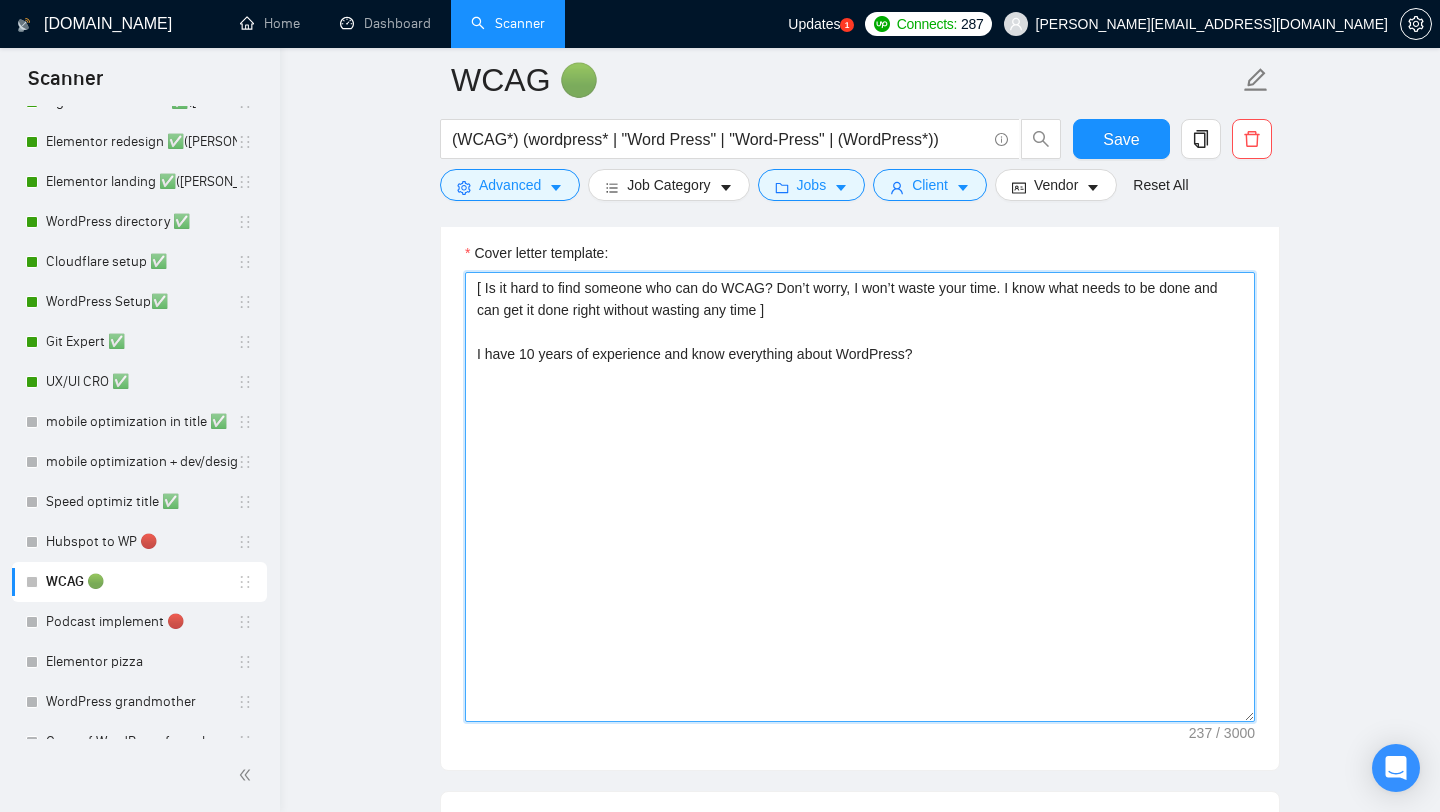 click on "[ Is it hard to find someone who can do WCAG? Don’t worry, I won’t waste your time. I know what needs to be done and can get it done right without wasting any time ]
I have 10 years of experience and know everything about WordPress?" at bounding box center [860, 497] 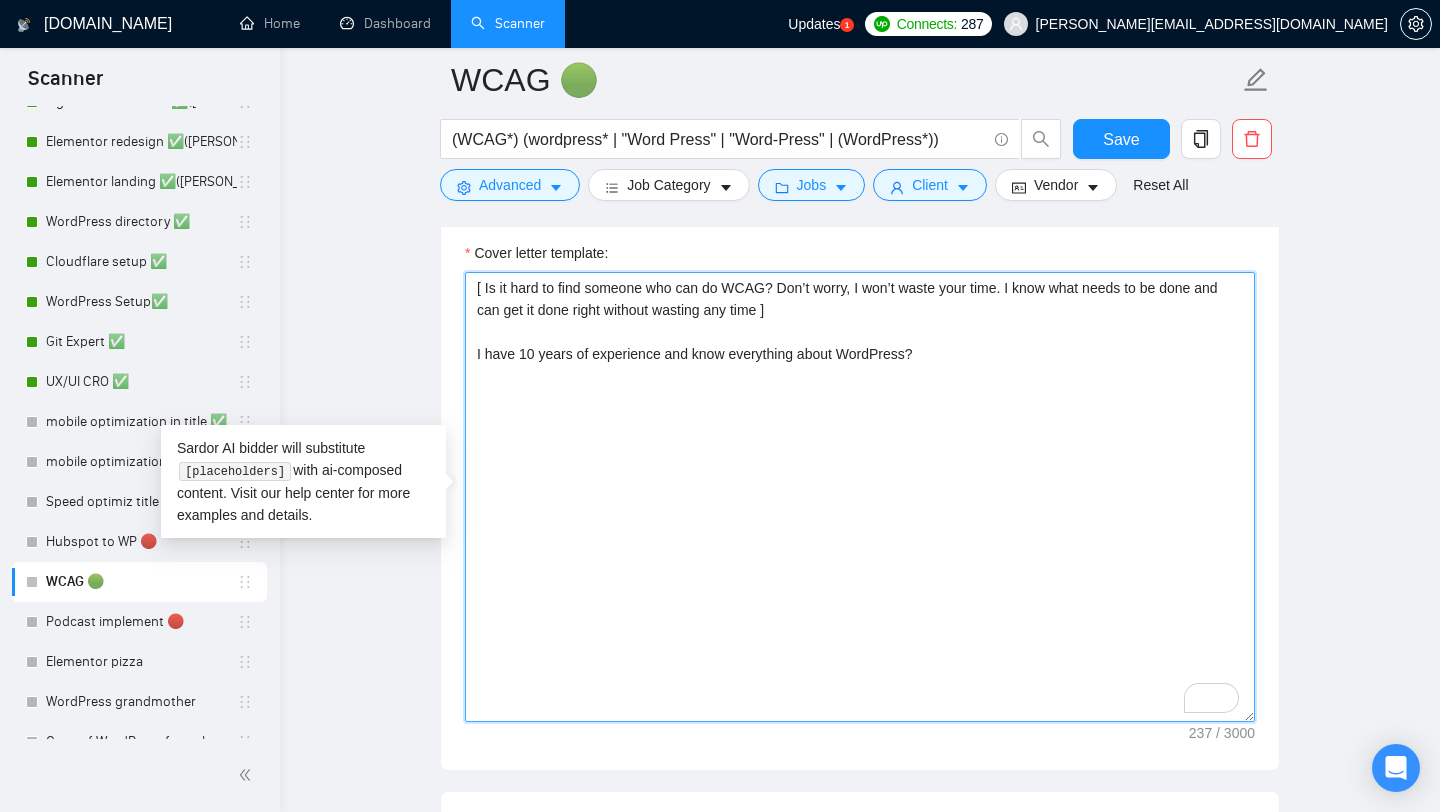 click on "[ Is it hard to find someone who can do WCAG? Don’t worry, I won’t waste your time. I know what needs to be done and can get it done right without wasting any time ]
I have 10 years of experience and know everything about WordPress?" at bounding box center [860, 497] 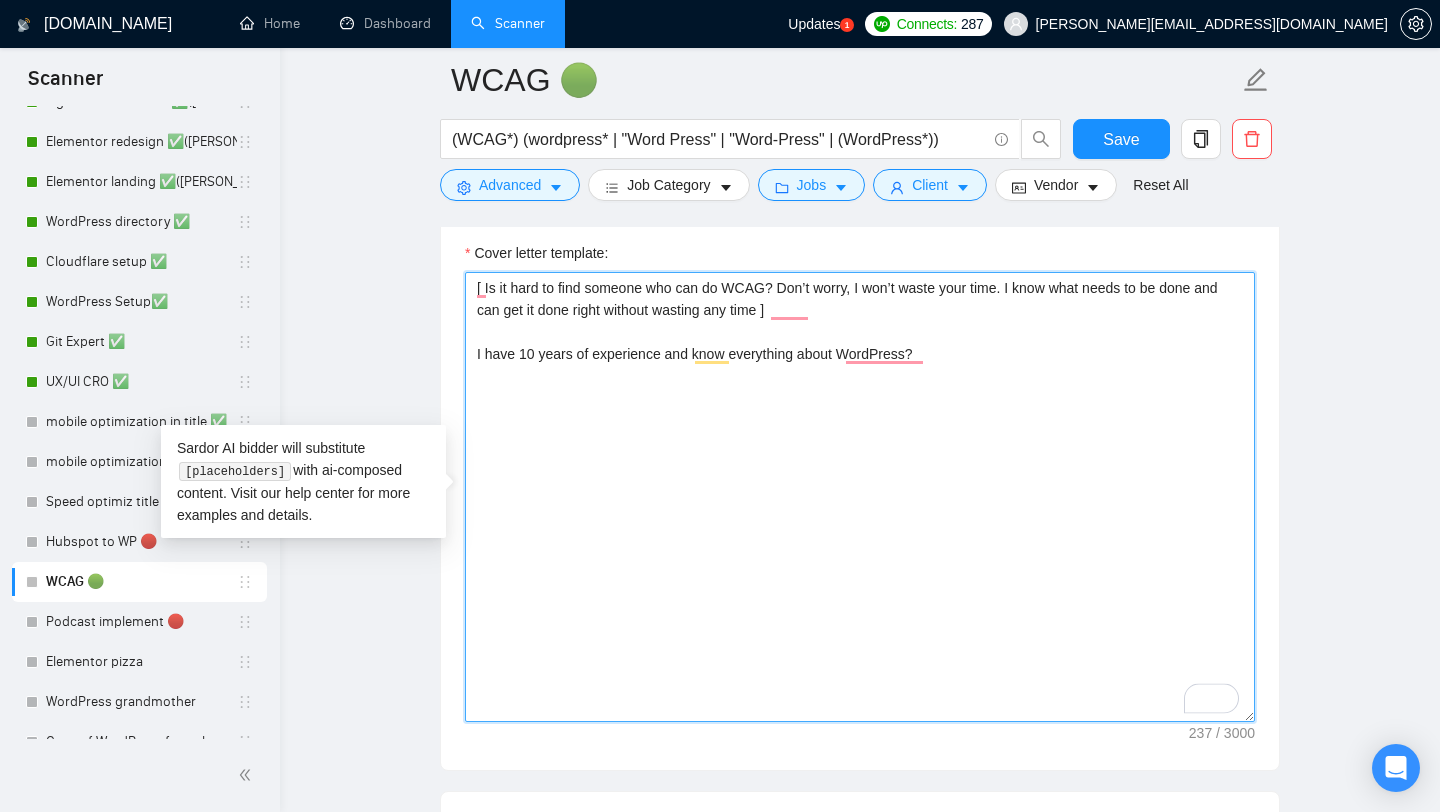 click on "[ Is it hard to find someone who can do WCAG? Don’t worry, I won’t waste your time. I know what needs to be done and can get it done right without wasting any time ]
I have 10 years of experience and know everything about WordPress?" at bounding box center [860, 497] 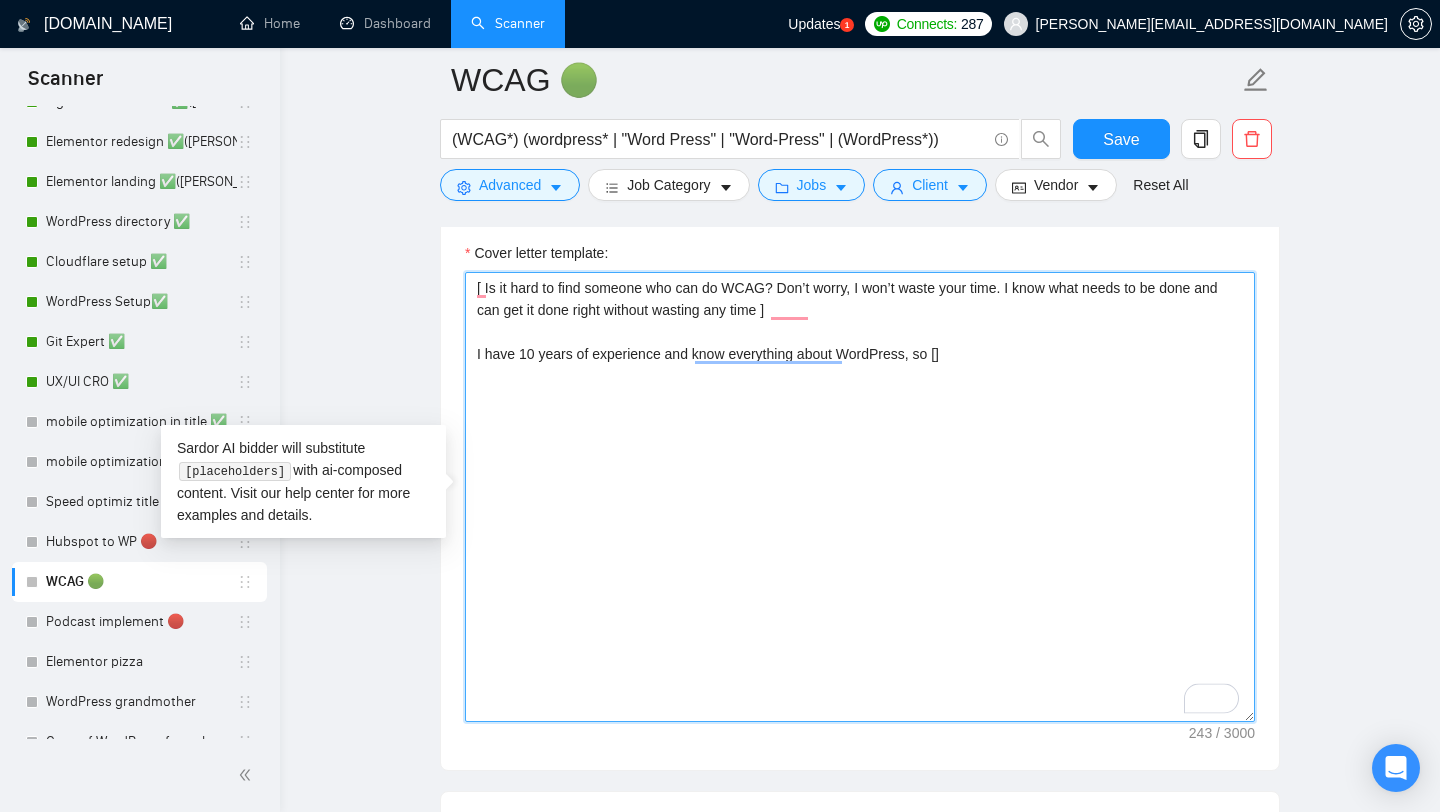 click on "[ Is it hard to find someone who can do WCAG? Don’t worry, I won’t waste your time. I know what needs to be done and can get it done right without wasting any time ]
I have 10 years of experience and know everything about WordPress, so []" at bounding box center (860, 497) 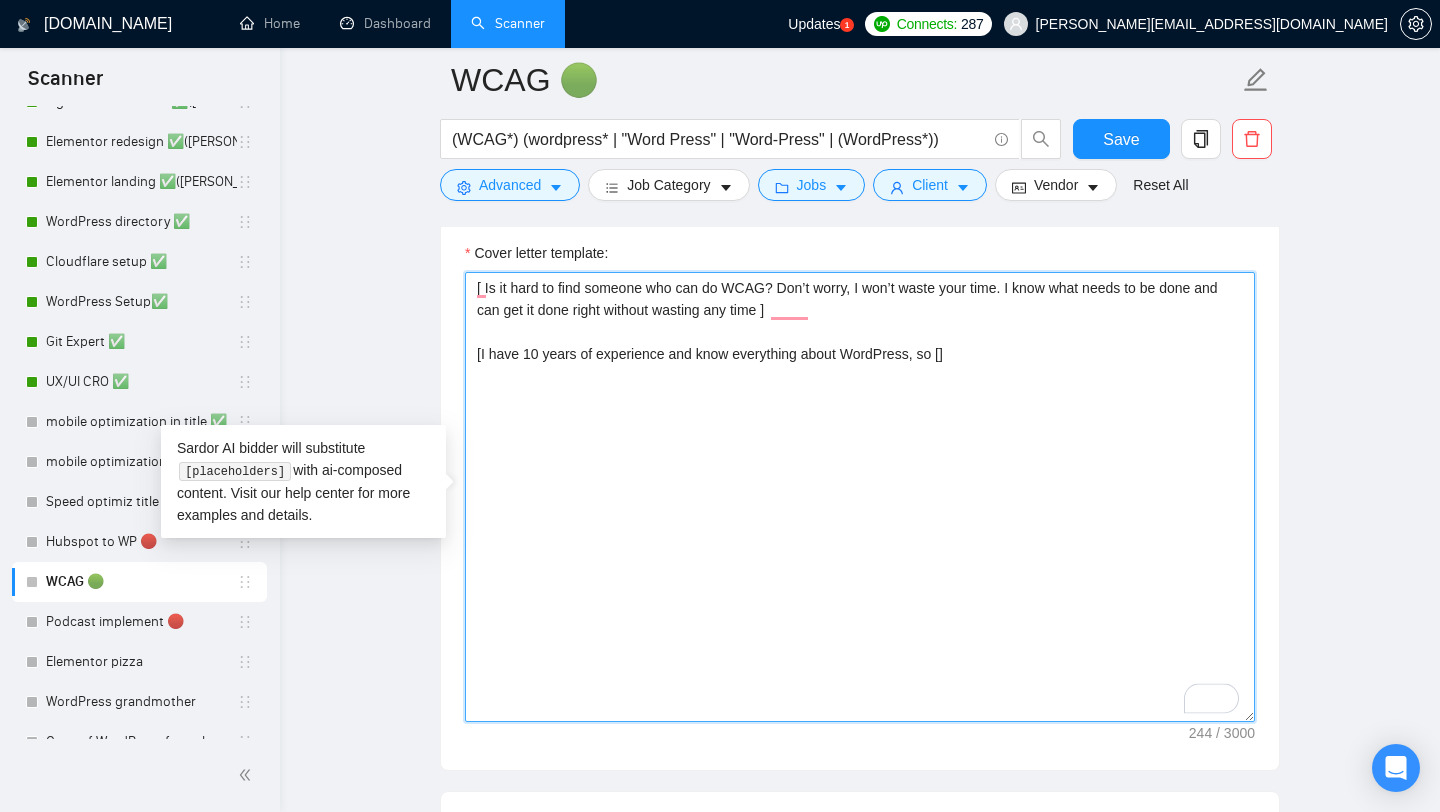 click on "[ Is it hard to find someone who can do WCAG? Don’t worry, I won’t waste your time. I know what needs to be done and can get it done right without wasting any time ]
[I have 10 years of experience and know everything about WordPress, so []" at bounding box center [860, 497] 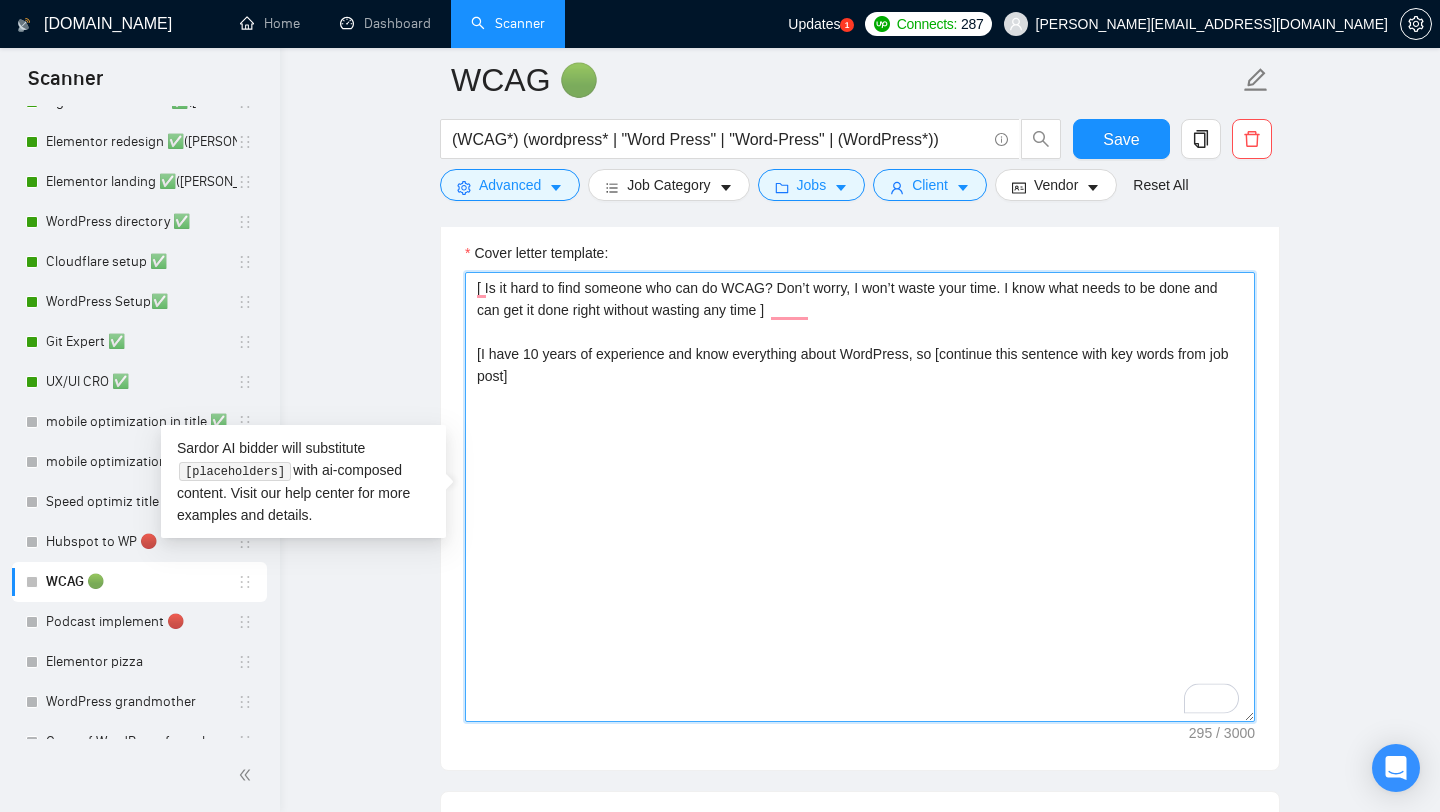 click on "[ Is it hard to find someone who can do WCAG? Don’t worry, I won’t waste your time. I know what needs to be done and can get it done right without wasting any time ]
[I have 10 years of experience and know everything about WordPress, so [continue this sentence with key words from job post]" at bounding box center [860, 497] 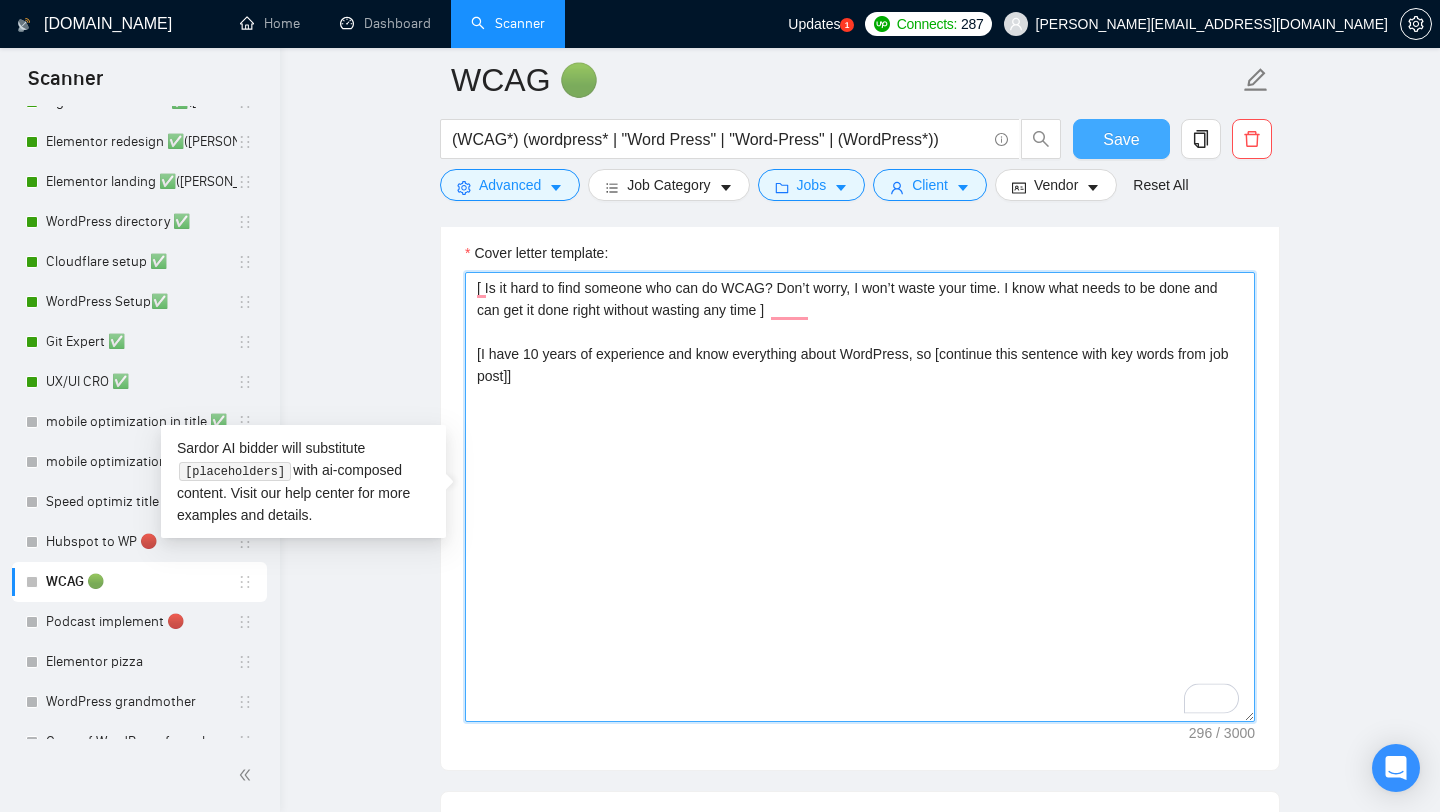 type on "[ Is it hard to find someone who can do WCAG? Don’t worry, I won’t waste your time. I know what needs to be done and can get it done right without wasting any time ]
[I have 10 years of experience and know everything about WordPress, so [continue this sentence with key words from job post]]" 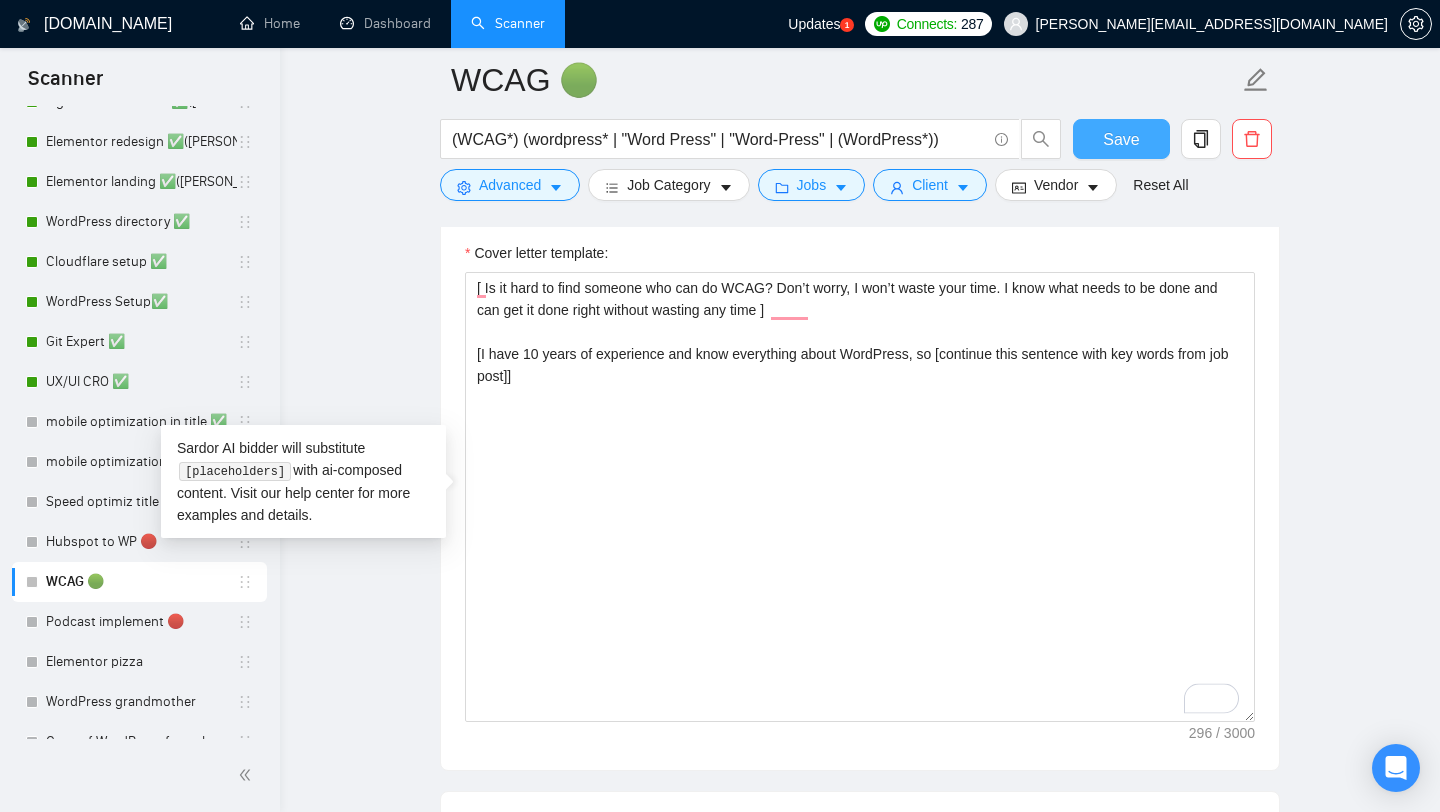 click on "Save" at bounding box center (1121, 139) 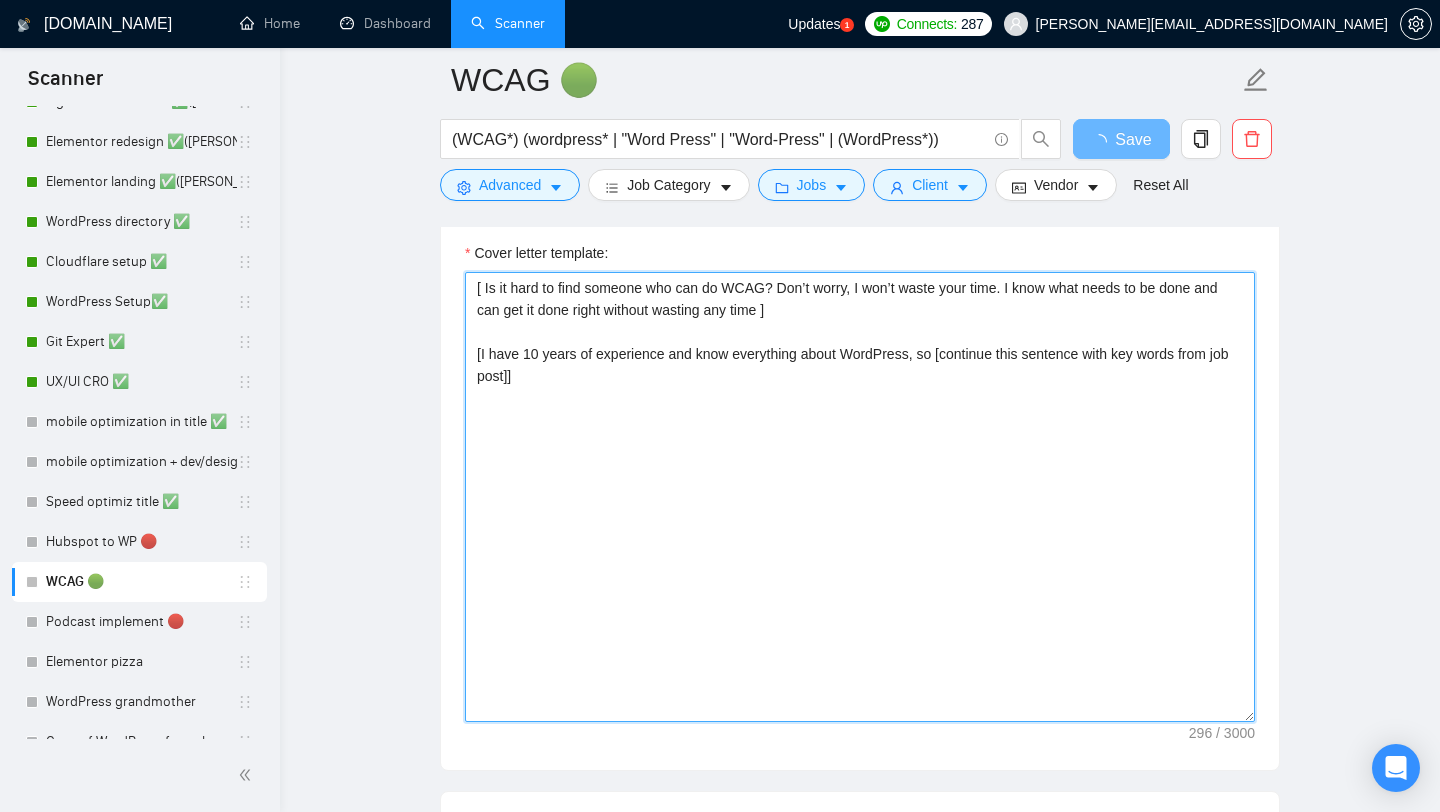click on "[ Is it hard to find someone who can do WCAG? Don’t worry, I won’t waste your time. I know what needs to be done and can get it done right without wasting any time ]
[I have 10 years of experience and know everything about WordPress, so [continue this sentence with key words from job post]]" at bounding box center (860, 497) 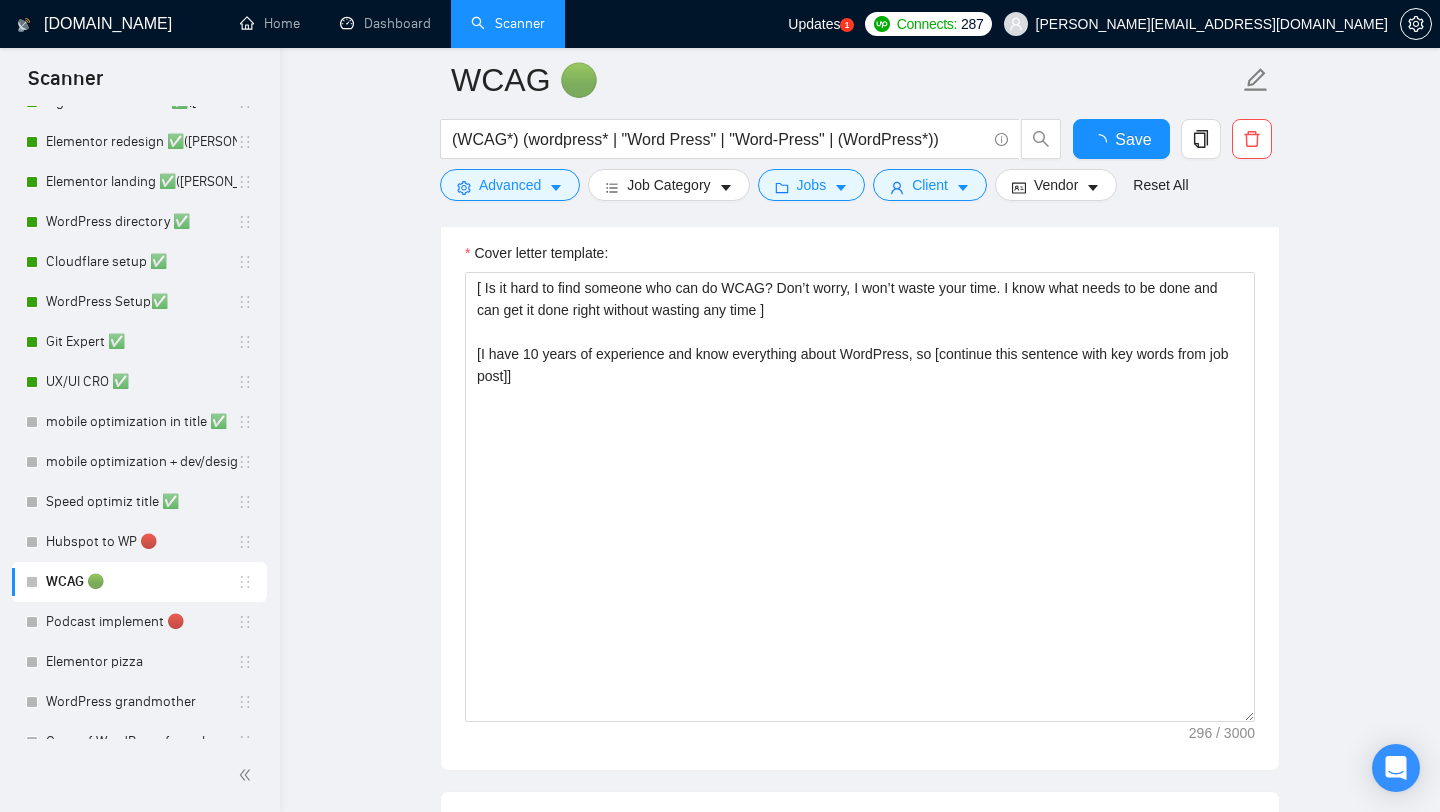 type 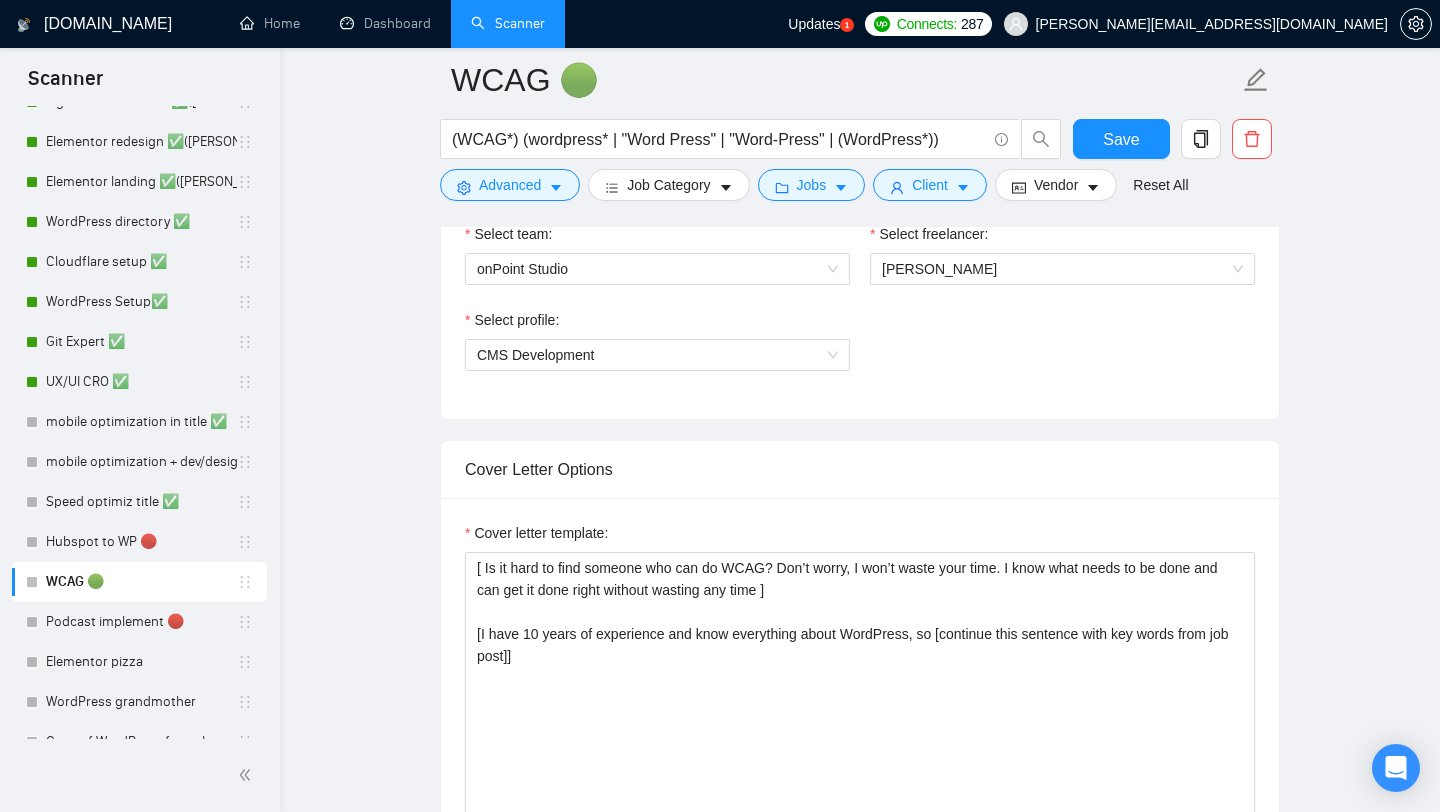 scroll, scrollTop: 1484, scrollLeft: 0, axis: vertical 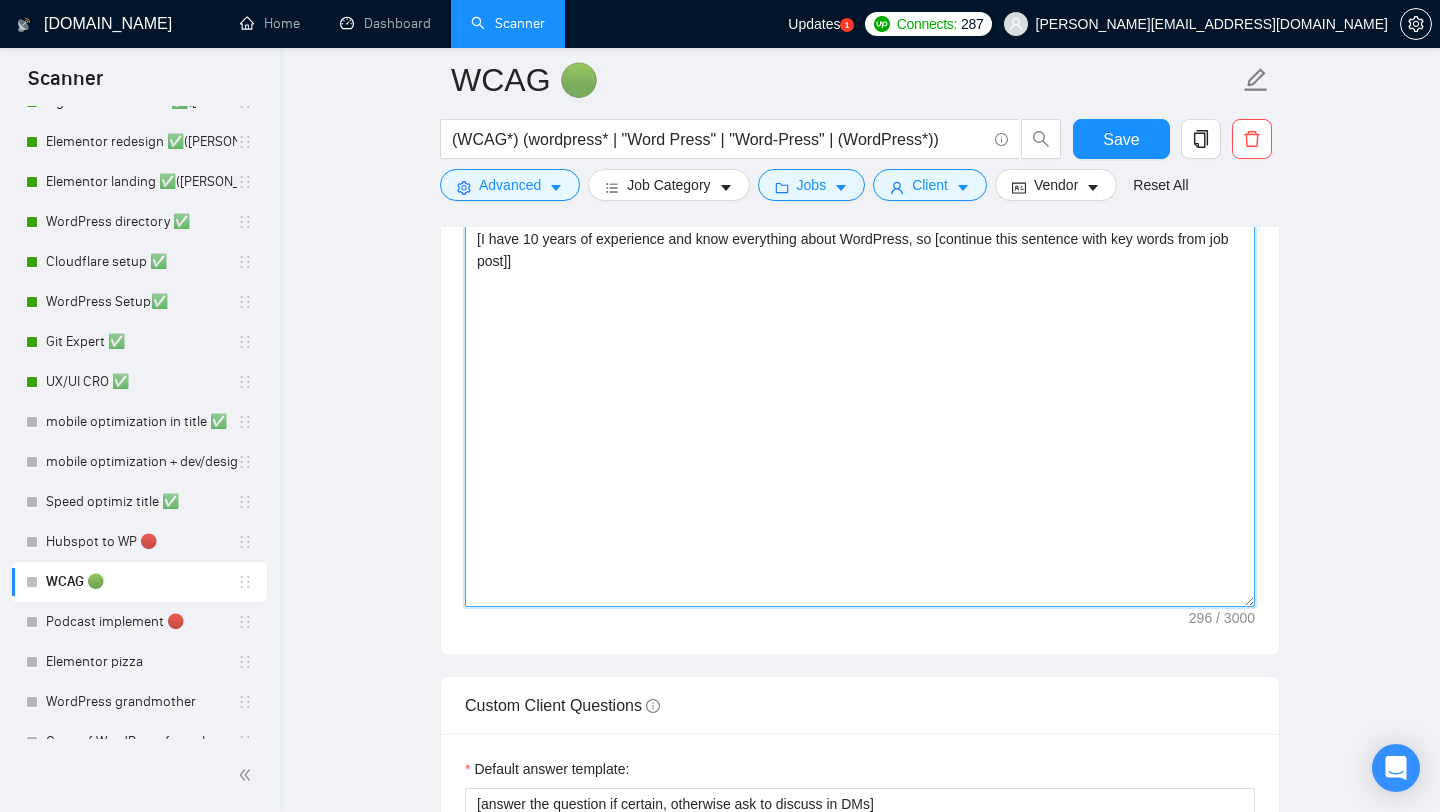 click on "[ Is it hard to find someone who can do WCAG? Don’t worry, I won’t waste your time. I know what needs to be done and can get it done right without wasting any time ]
[I have 10 years of experience and know everything about WordPress, so [continue this sentence with key words from job post]]" at bounding box center [860, 382] 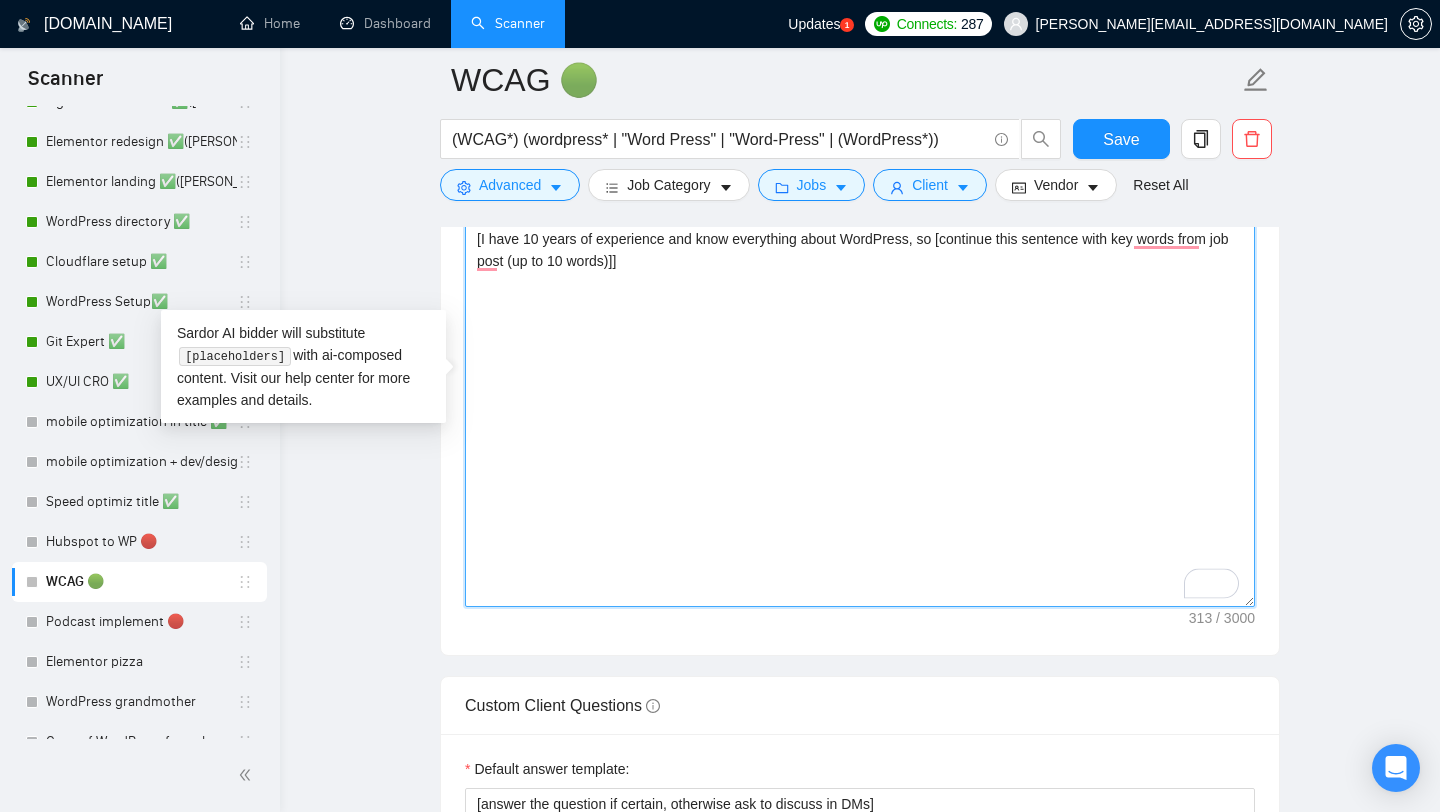 click on "[ Is it hard to find someone who can do WCAG? Don’t worry, I won’t waste your time. I know what needs to be done and can get it done right without wasting any time ]
[I have 10 years of experience and know everything about WordPress, so [continue this sentence with key words from job post (up to 10 words)]]" at bounding box center (860, 382) 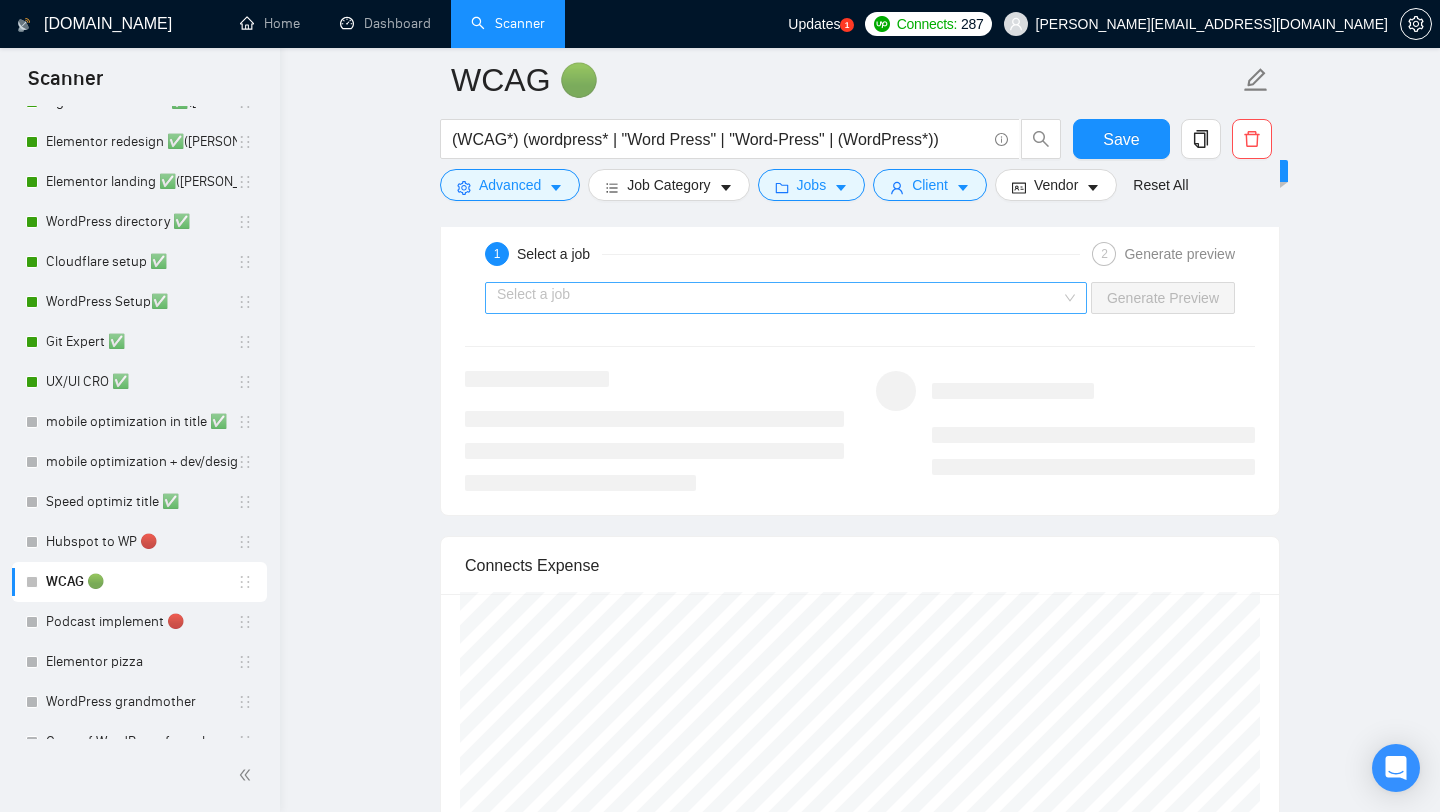 scroll, scrollTop: 2965, scrollLeft: 0, axis: vertical 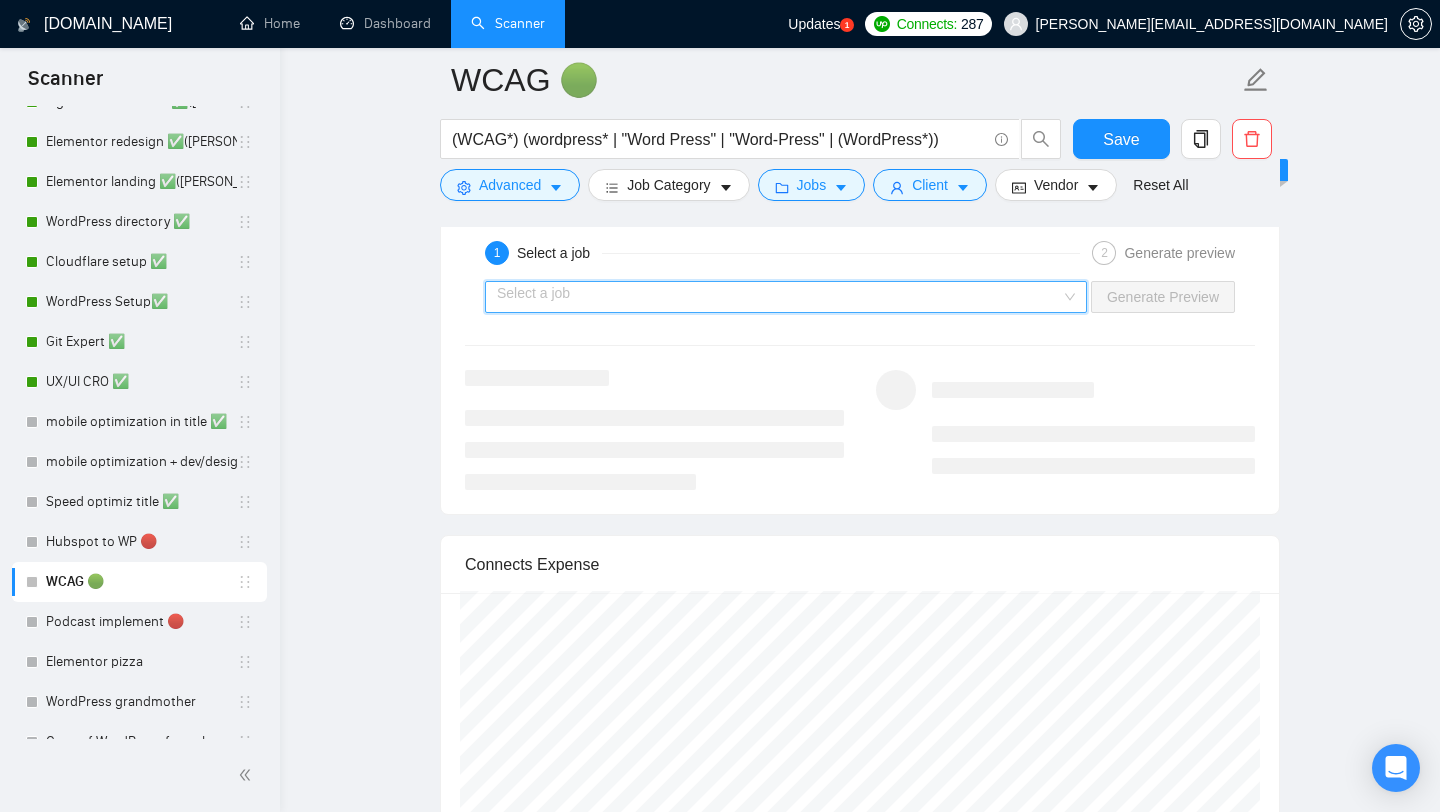 click at bounding box center [779, 297] 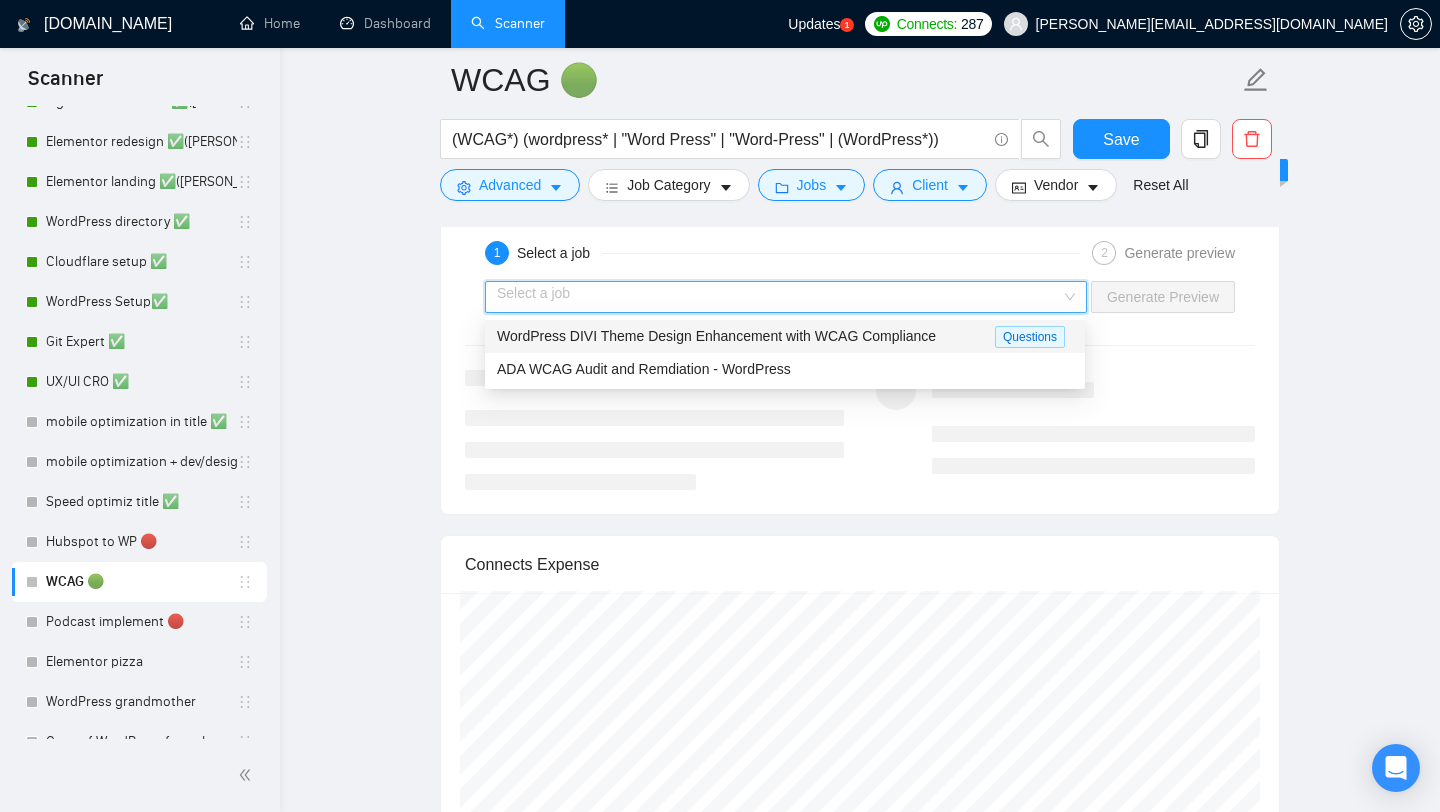 click on "WordPress DIVI Theme Design Enhancement with WCAG Compliance" at bounding box center [716, 336] 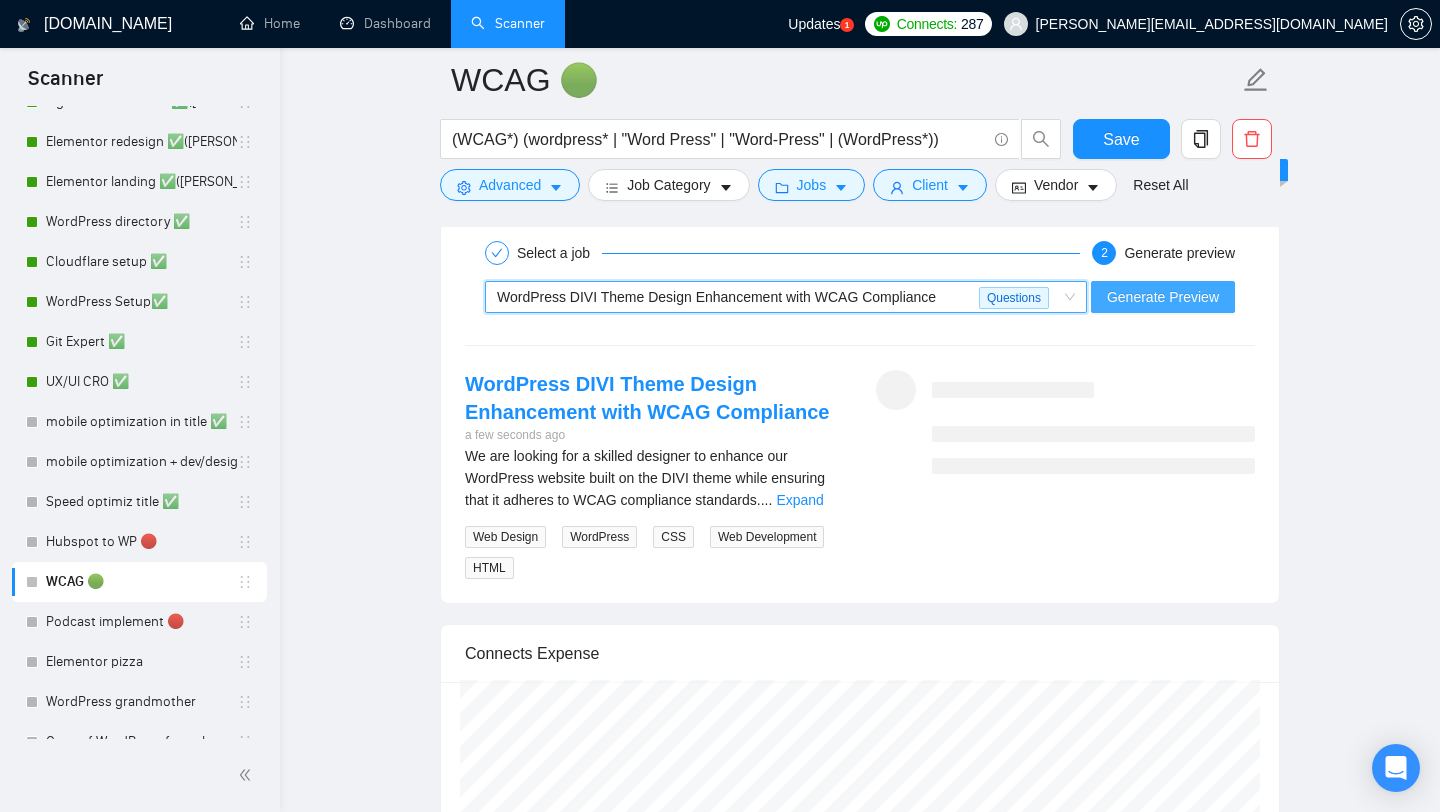 click on "Generate Preview" at bounding box center (1163, 297) 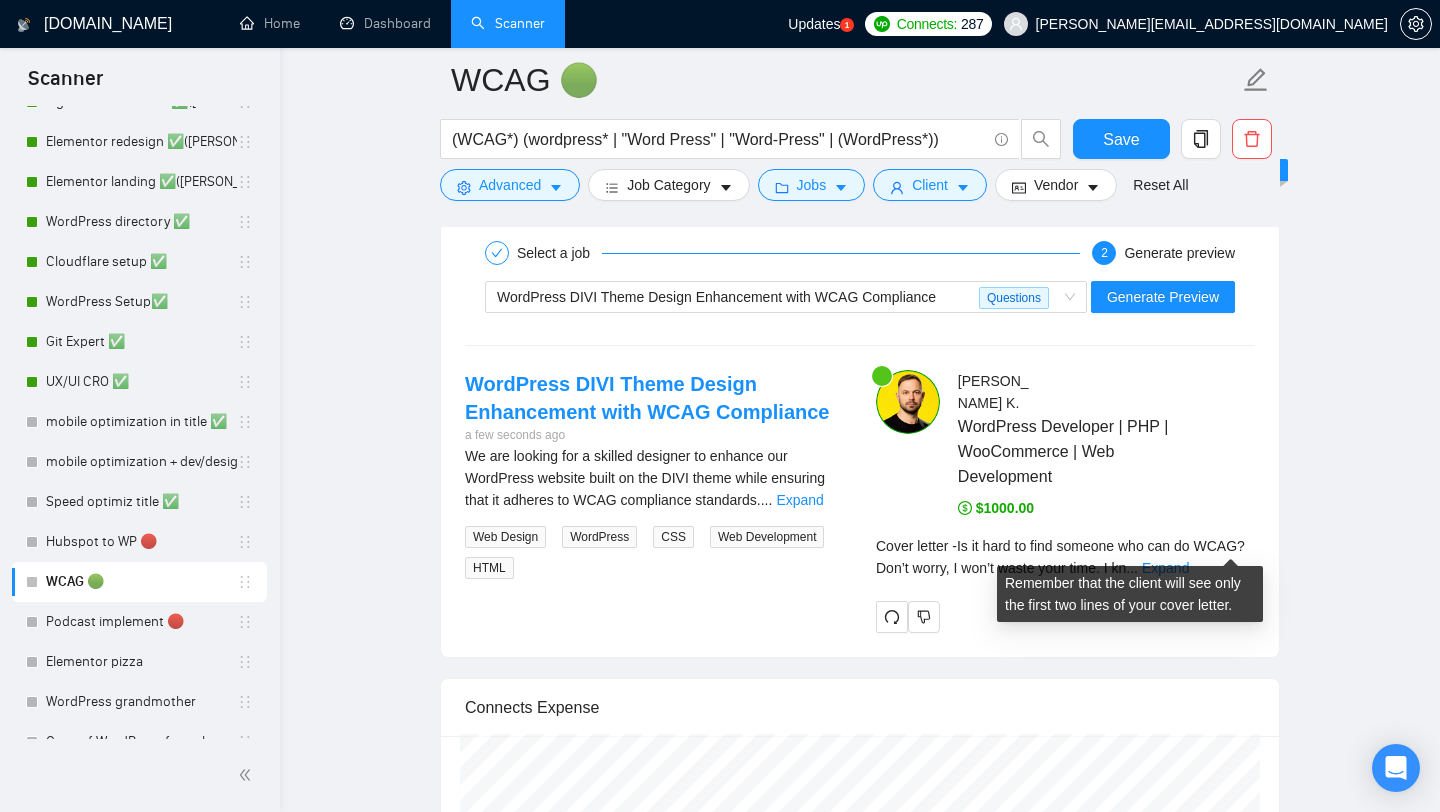 click on "Cover letter -  Is it hard to find someone who can do WCAG? Don’t worry, I won’t waste your time. I kn ... Expand" at bounding box center (1065, 557) 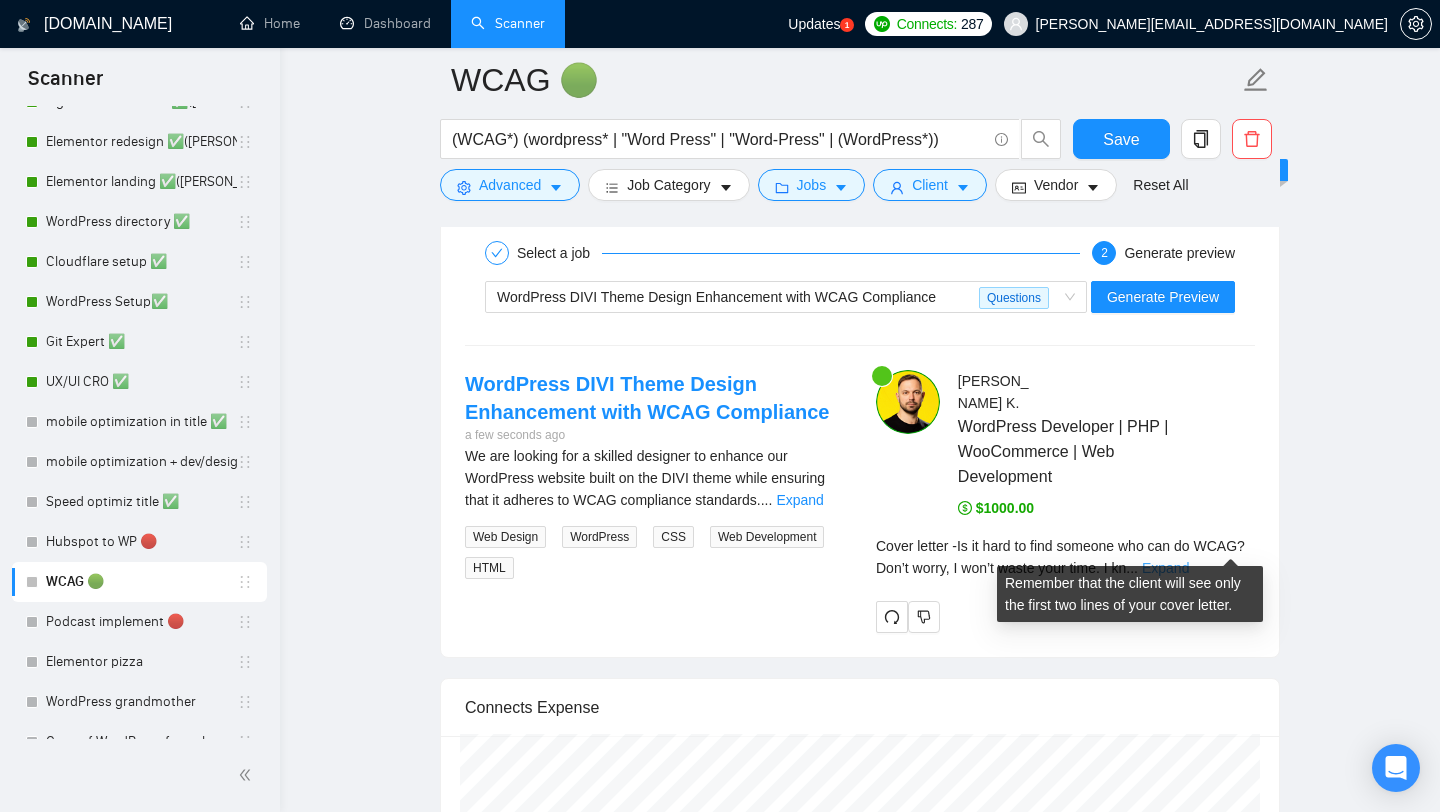 click on "Expand" at bounding box center (1165, 568) 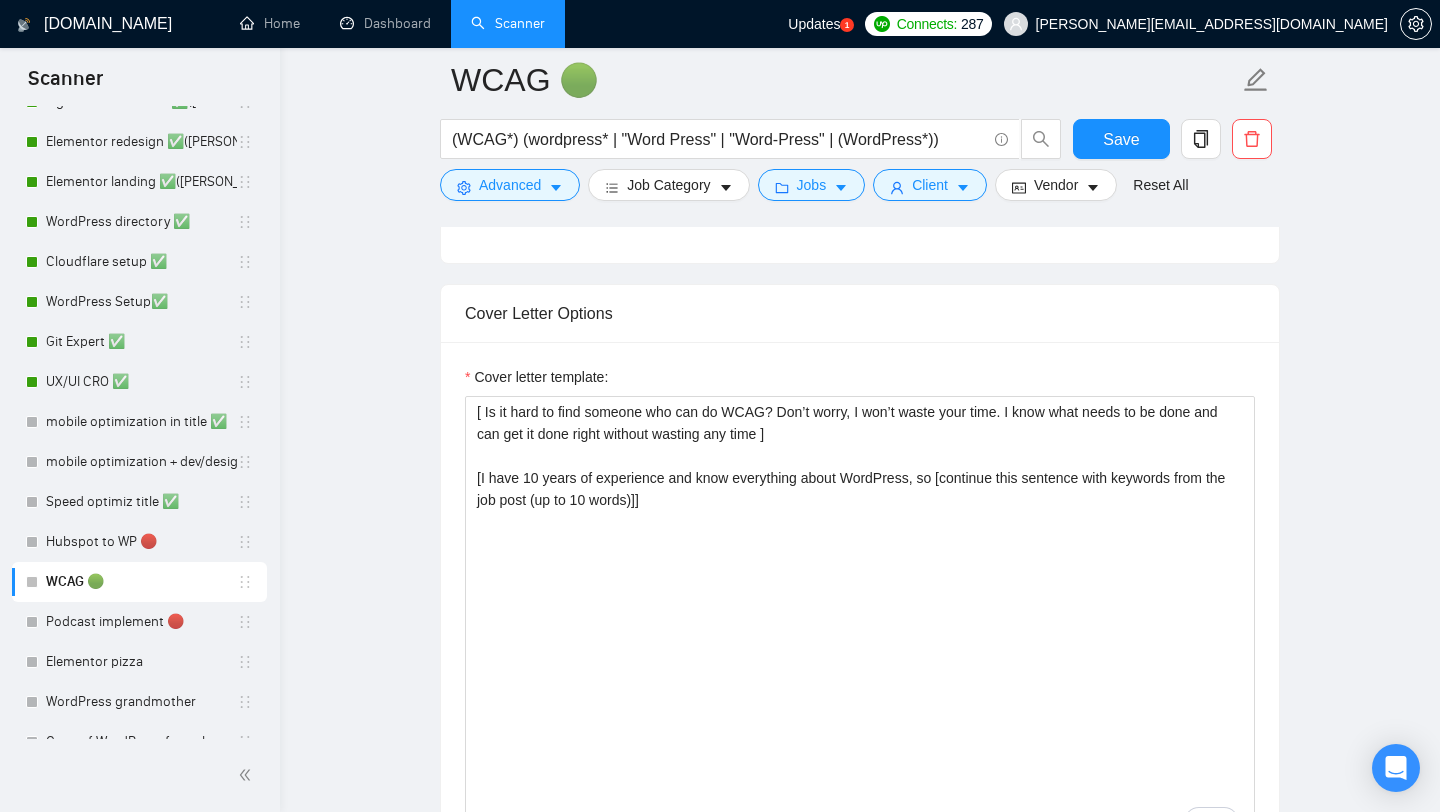 scroll, scrollTop: 1250, scrollLeft: 0, axis: vertical 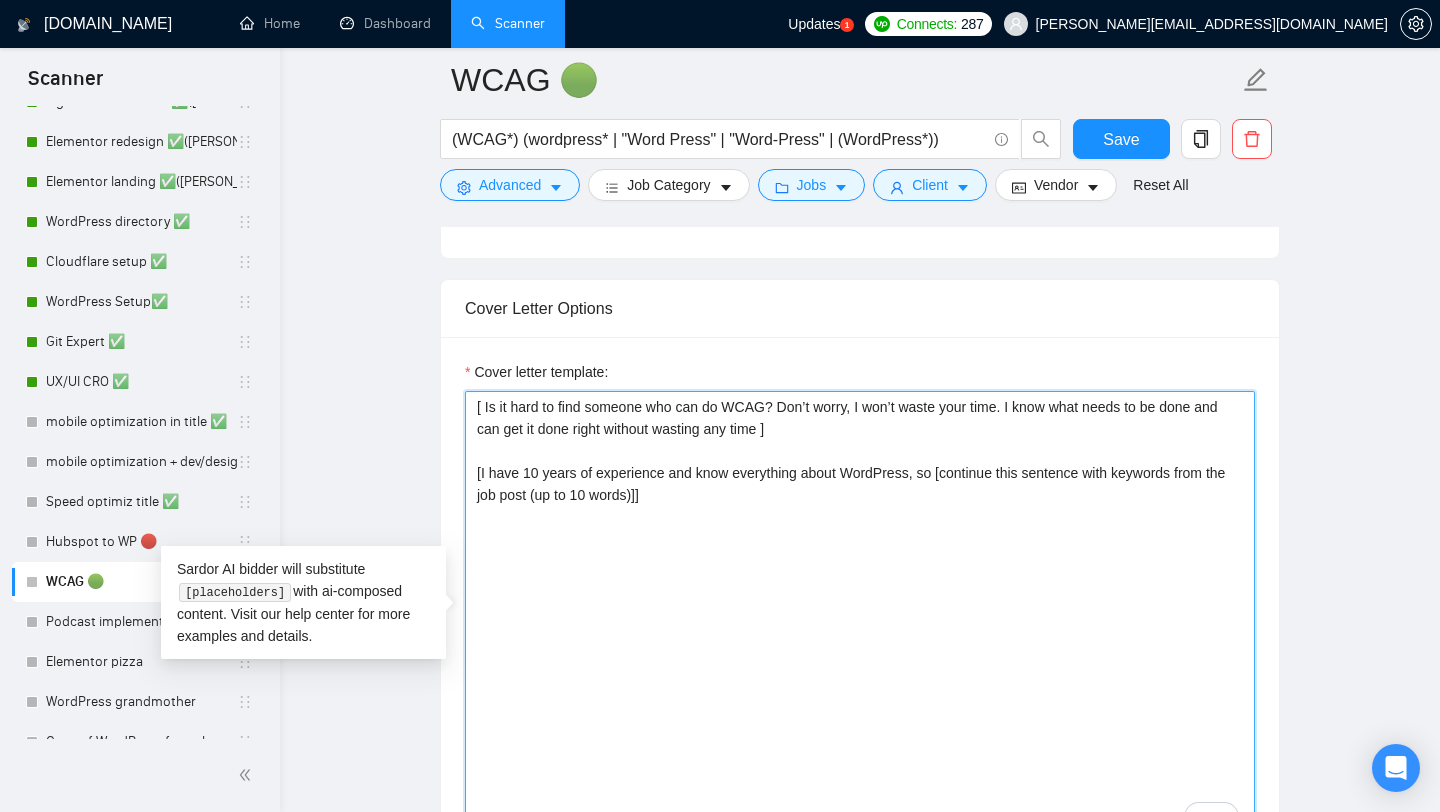 click on "[ Is it hard to find someone who can do WCAG? Don’t worry, I won’t waste your time. I know what needs to be done and can get it done right without wasting any time ]
[I have 10 years of experience and know everything about WordPress, so [continue this sentence with keywords from the job post (up to 10 words)]]" at bounding box center (860, 616) 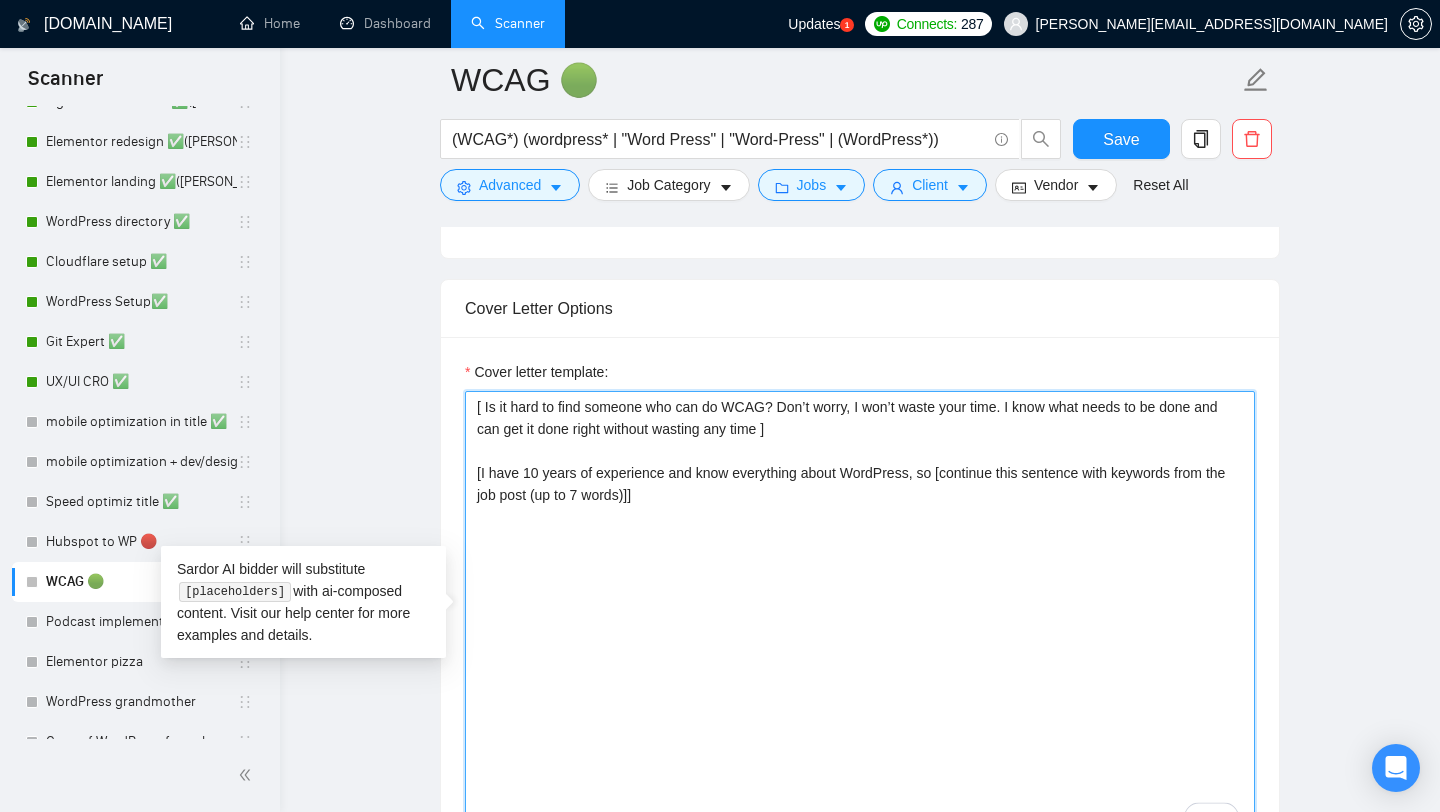 click on "[ Is it hard to find someone who can do WCAG? Don’t worry, I won’t waste your time. I know what needs to be done and can get it done right without wasting any time ]
[I have 10 years of experience and know everything about WordPress, so [continue this sentence with keywords from the job post (up to 7 words)]]" at bounding box center [860, 616] 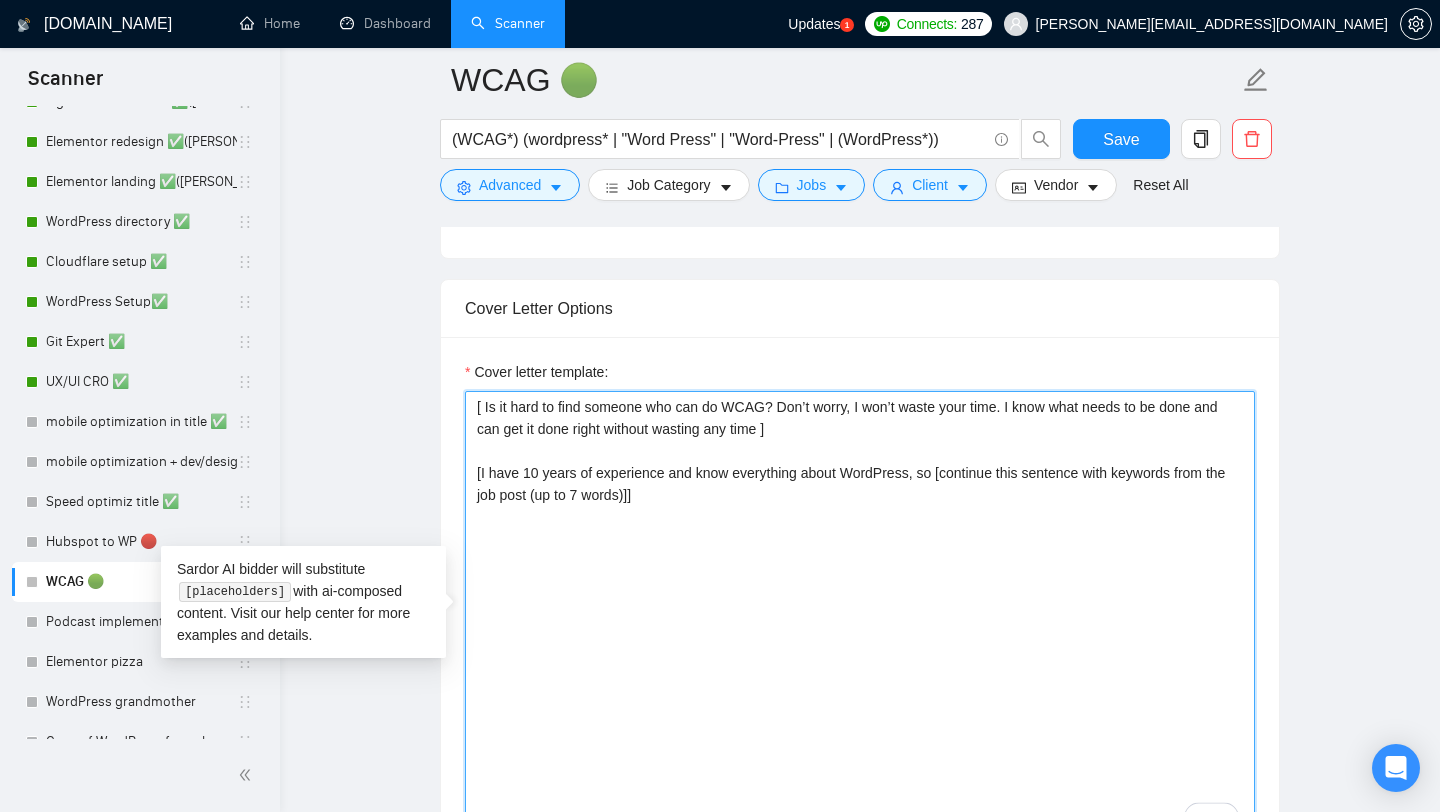 type on "[ Is it hard to find someone who can do WCAG? Don’t worry, I won’t waste your time. I know what needs to be done and can get it done right without wasting any time ]
[I have 10 years of experience and know everything about WordPress, so [continue this sentence with keywords from the job post (up to 7 words)]]" 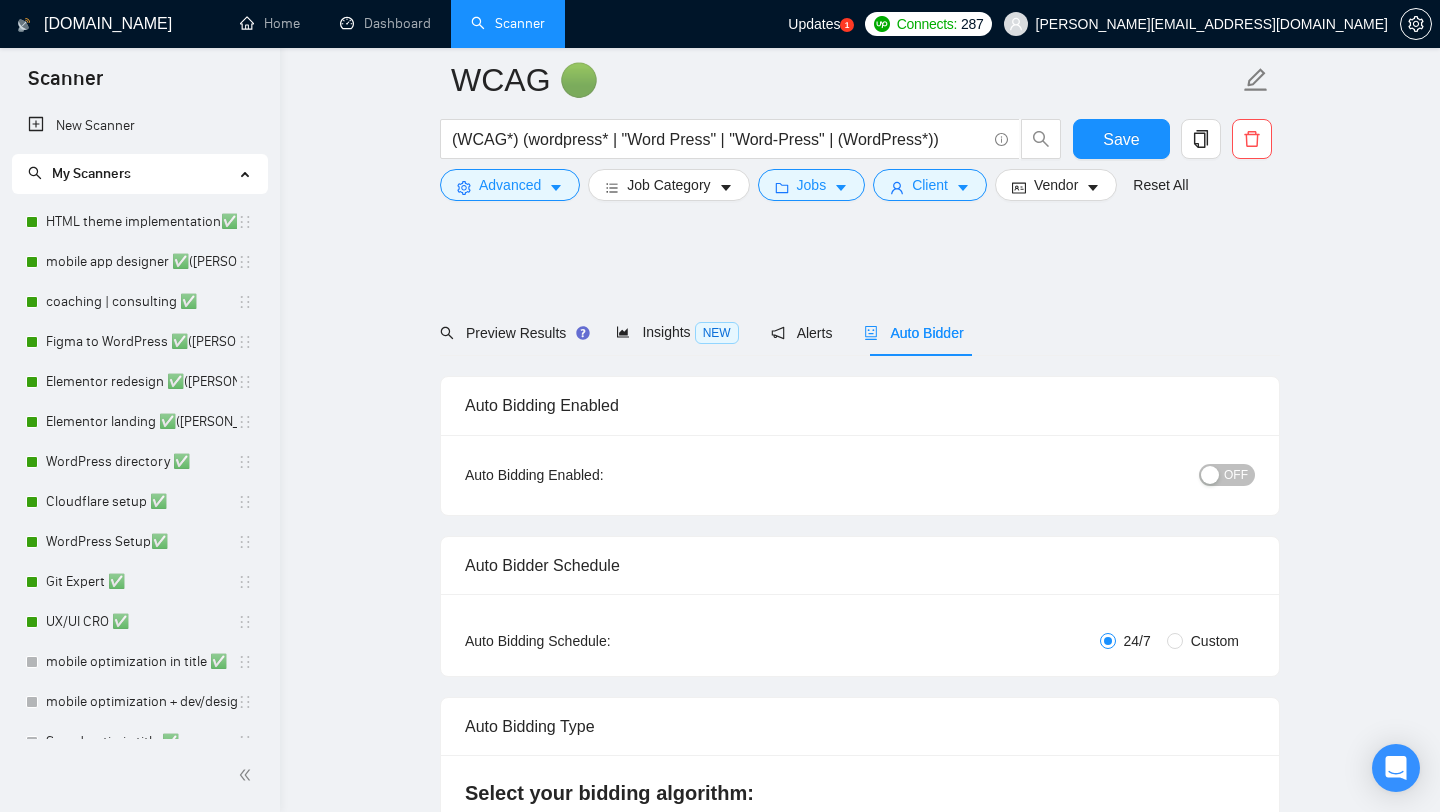 scroll, scrollTop: 1250, scrollLeft: 0, axis: vertical 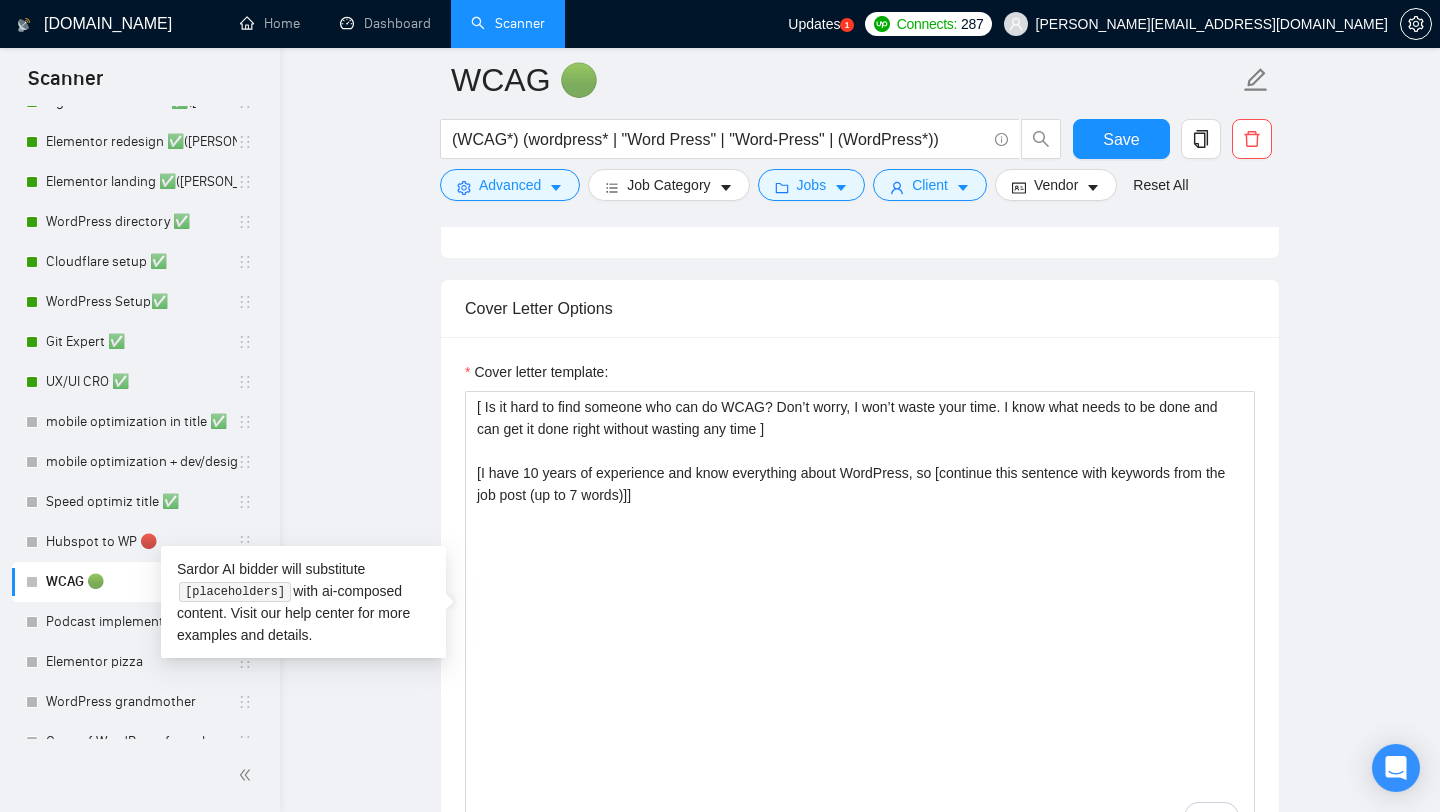 type on "[ Is it hard to find someone who can do WCAG? Don’t worry, I won’t waste your time. I know what needs to be done and can get it done right without wasting any time ]
[I have 10 years of experience and know everything about WordPress, so [continue this sentence with keywords from the job post (up to 7 words)]]" 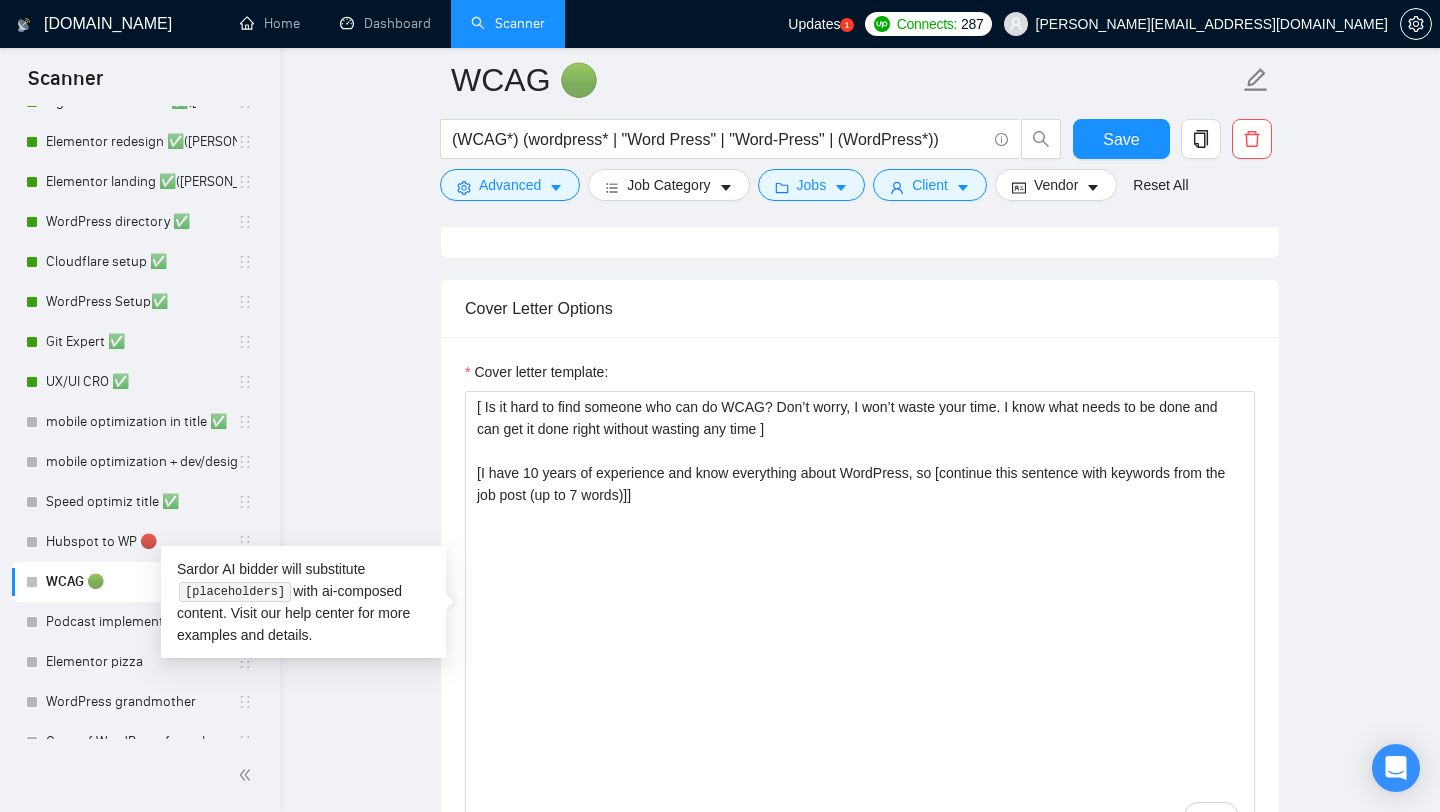 click on "WCAG 🟢 (WCAG*) (wordpress* | "Word Press" | "Word-Press" | (WordPress*)) Save Advanced   Job Category   Jobs   Client   Vendor   Reset All Preview Results Insights NEW Alerts Auto Bidder Auto Bidding Enabled Auto Bidding Enabled: OFF Auto Bidder Schedule Auto Bidding Type: Automated (recommended) Semi-automated Auto Bidding Schedule: 24/7 Custom Custom Auto Bidder Schedule Repeat every week [DATE] [DATE] [DATE] [DATE] [DATE] [DATE] [DATE] Active Hours ( [GEOGRAPHIC_DATA]/[GEOGRAPHIC_DATA] ): From: To: ( 24  hours) [GEOGRAPHIC_DATA]/[GEOGRAPHIC_DATA] Auto Bidding Type Select your bidding algorithm: Choose the algorithm for you bidding. The price per proposal does not include your connects expenditure. Template Bidder Works great for narrow segments and short cover letters that don't change. 0.50  credits / proposal Sardor AI 🤖 Personalise your cover letter with ai [placeholders] 1.00  credits / proposal Experimental Laziza AI  👑   NEW   Learn more 2.00  credits / proposal 0.63 credits savings Team & Freelancer Select team: onPoint Studio" at bounding box center [860, 1369] 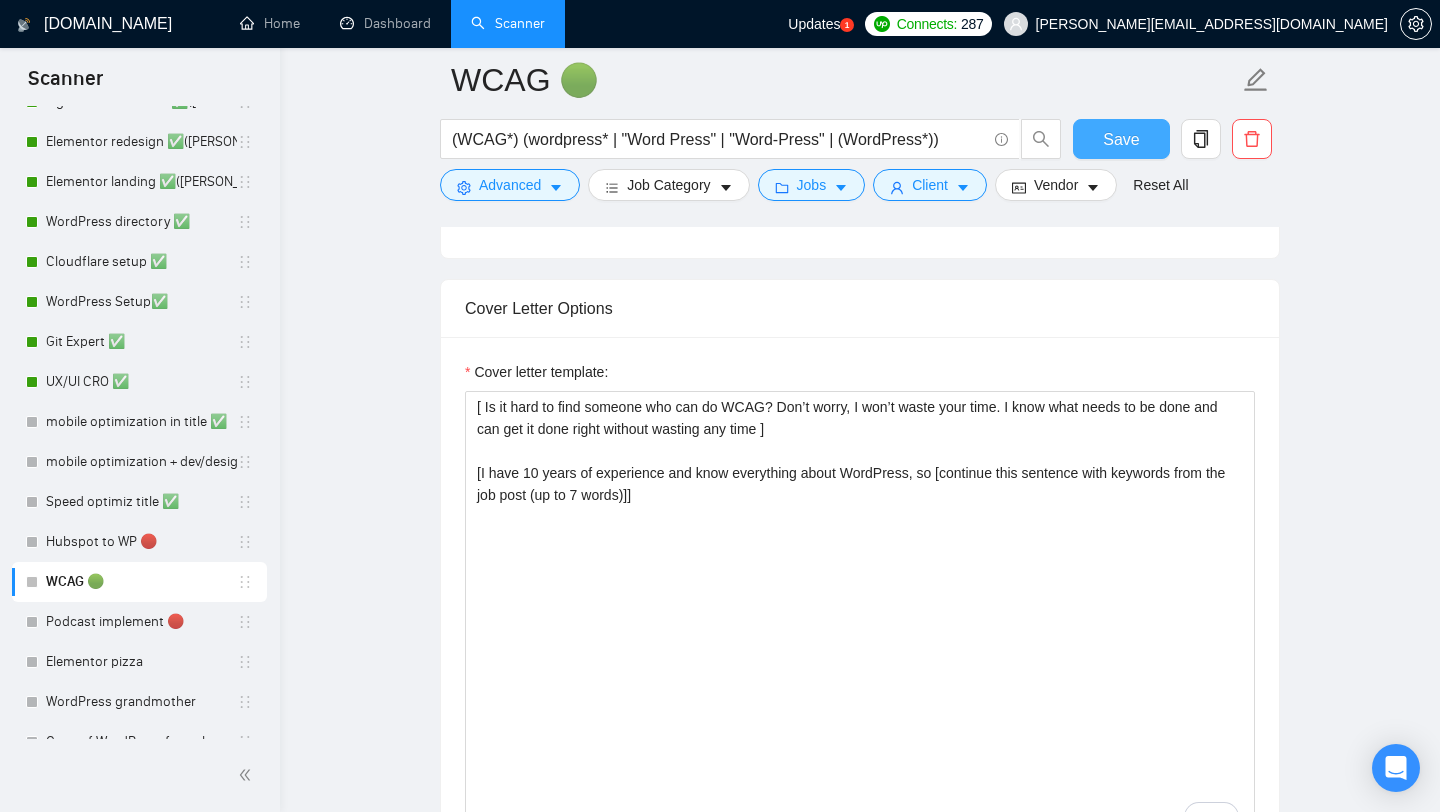 click on "Save" at bounding box center [1121, 139] 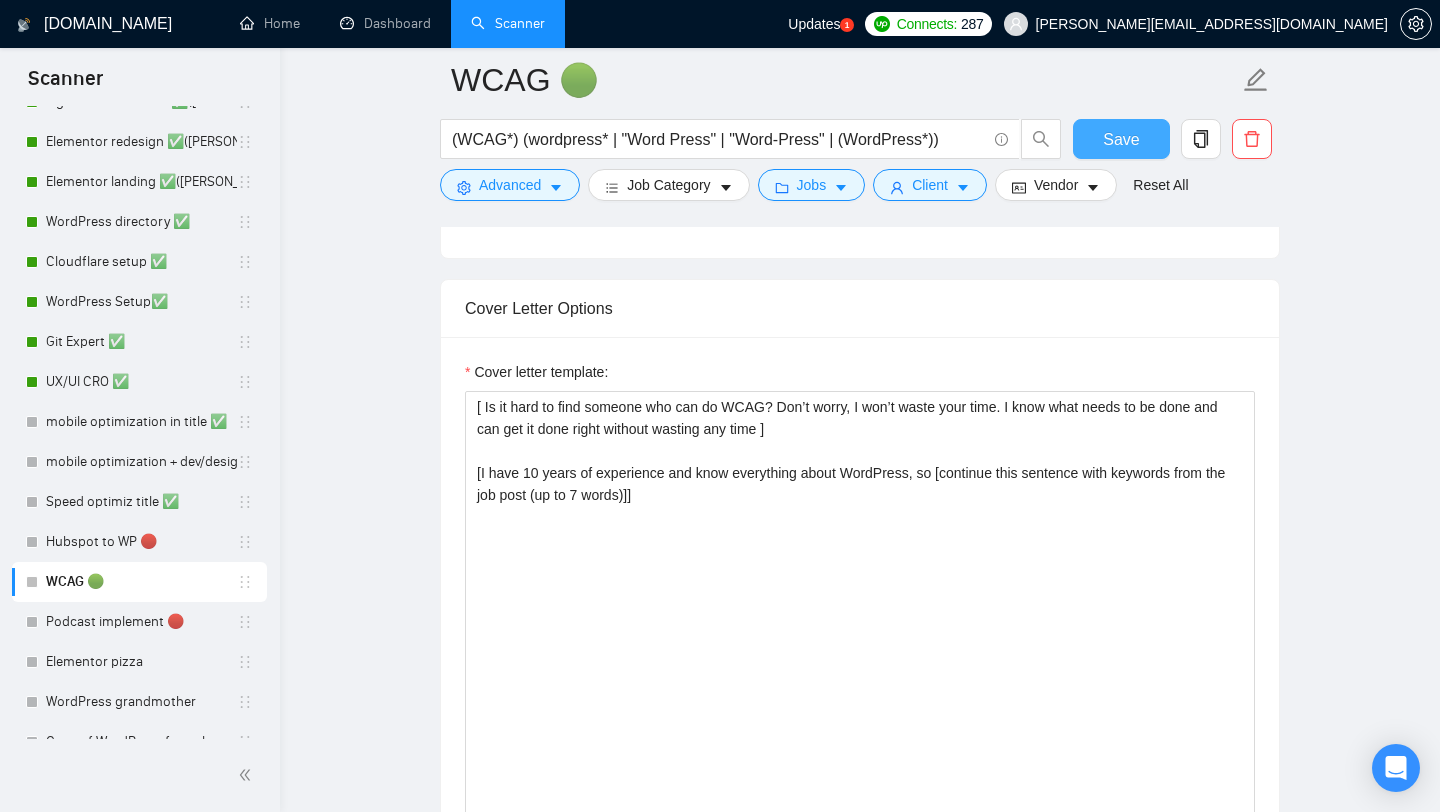 type 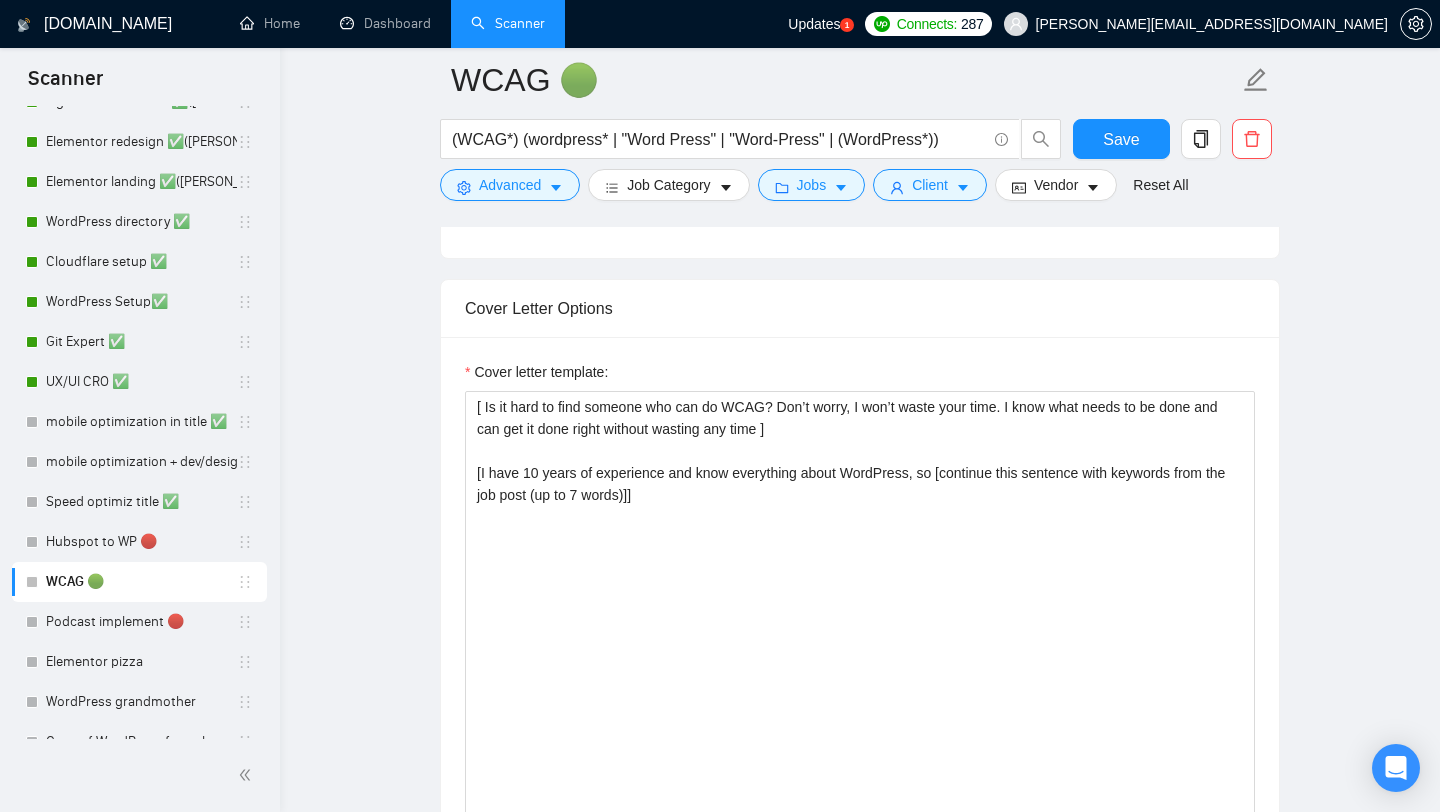 click on "Cover Letter Options" at bounding box center (860, 308) 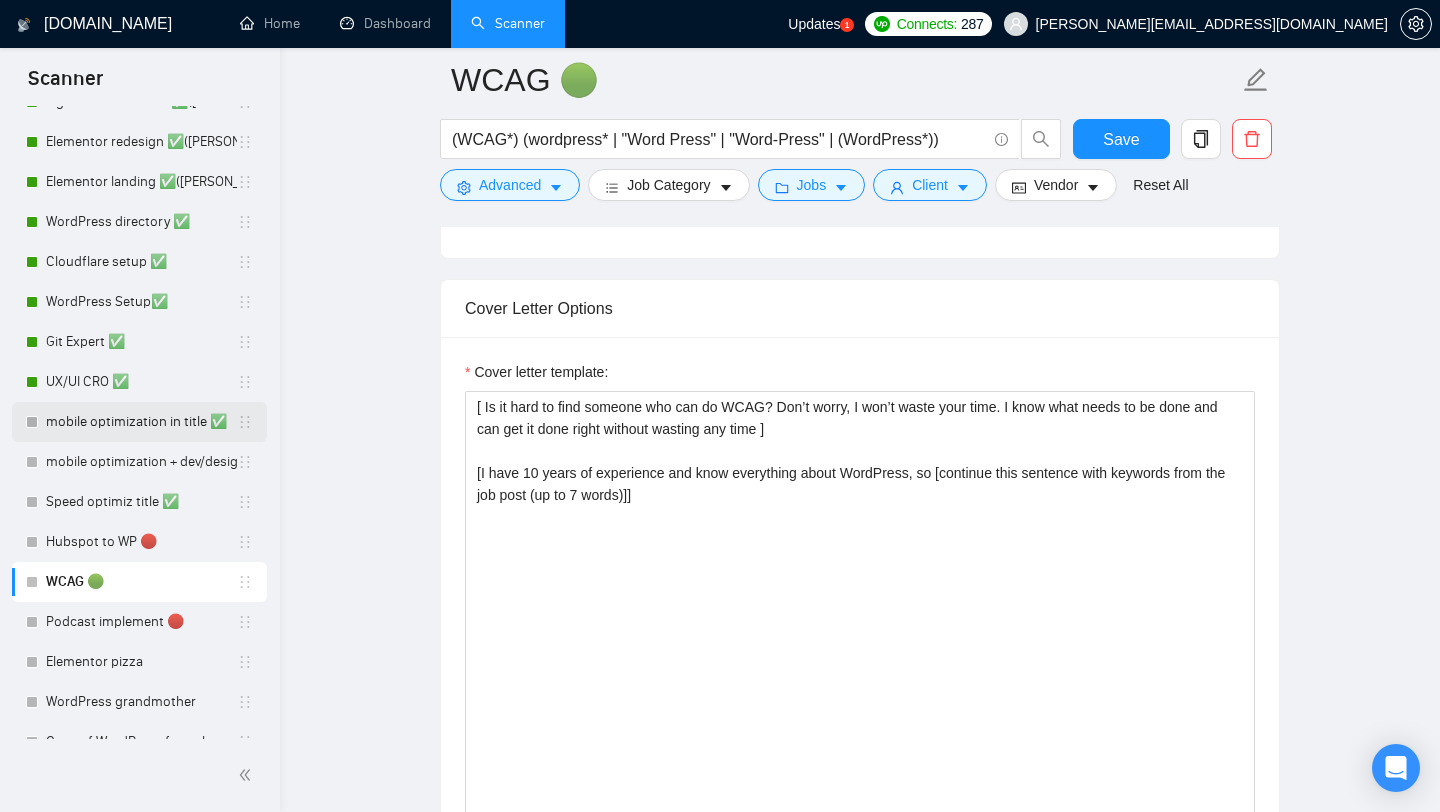 click on "mobile optimization in title ✅" at bounding box center [141, 422] 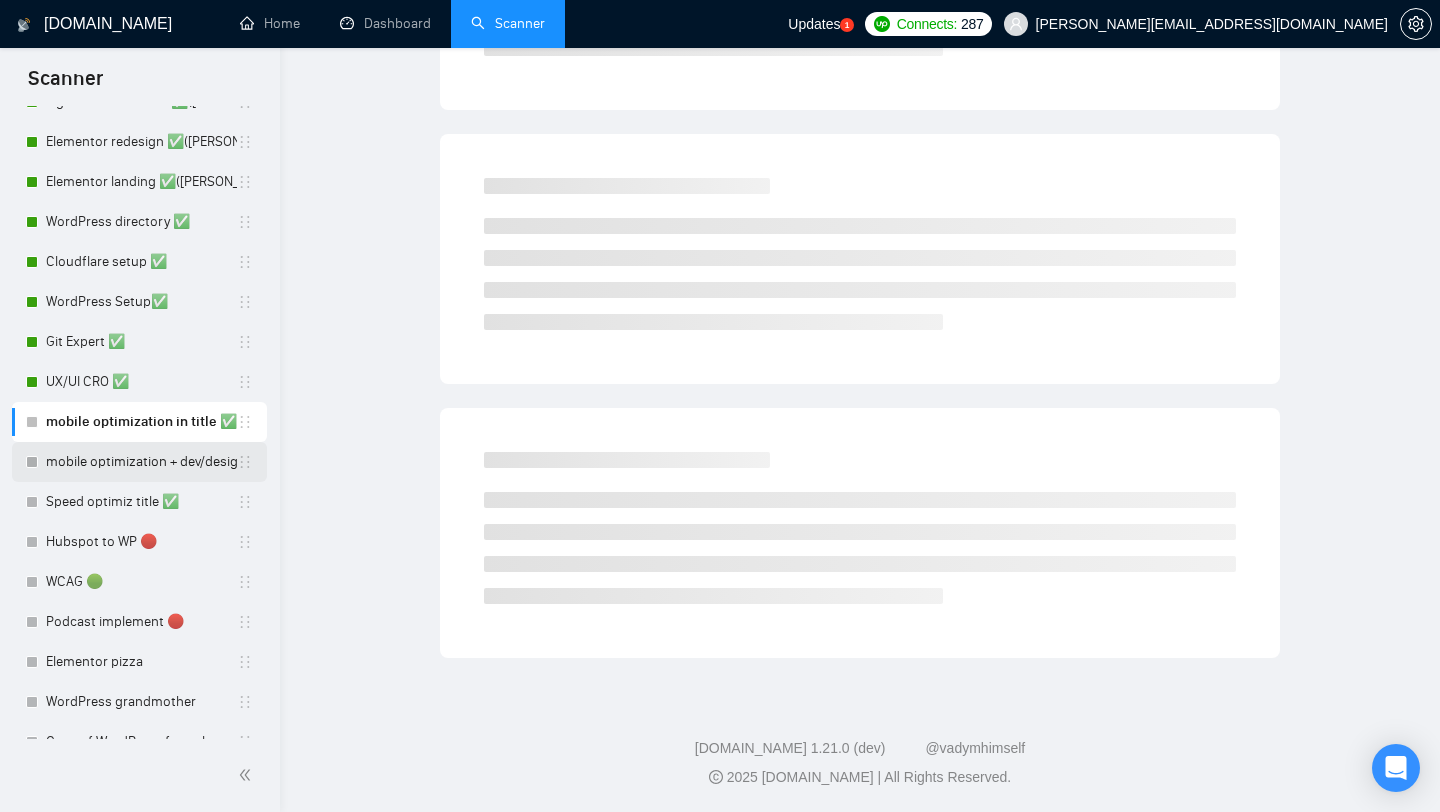scroll, scrollTop: 0, scrollLeft: 0, axis: both 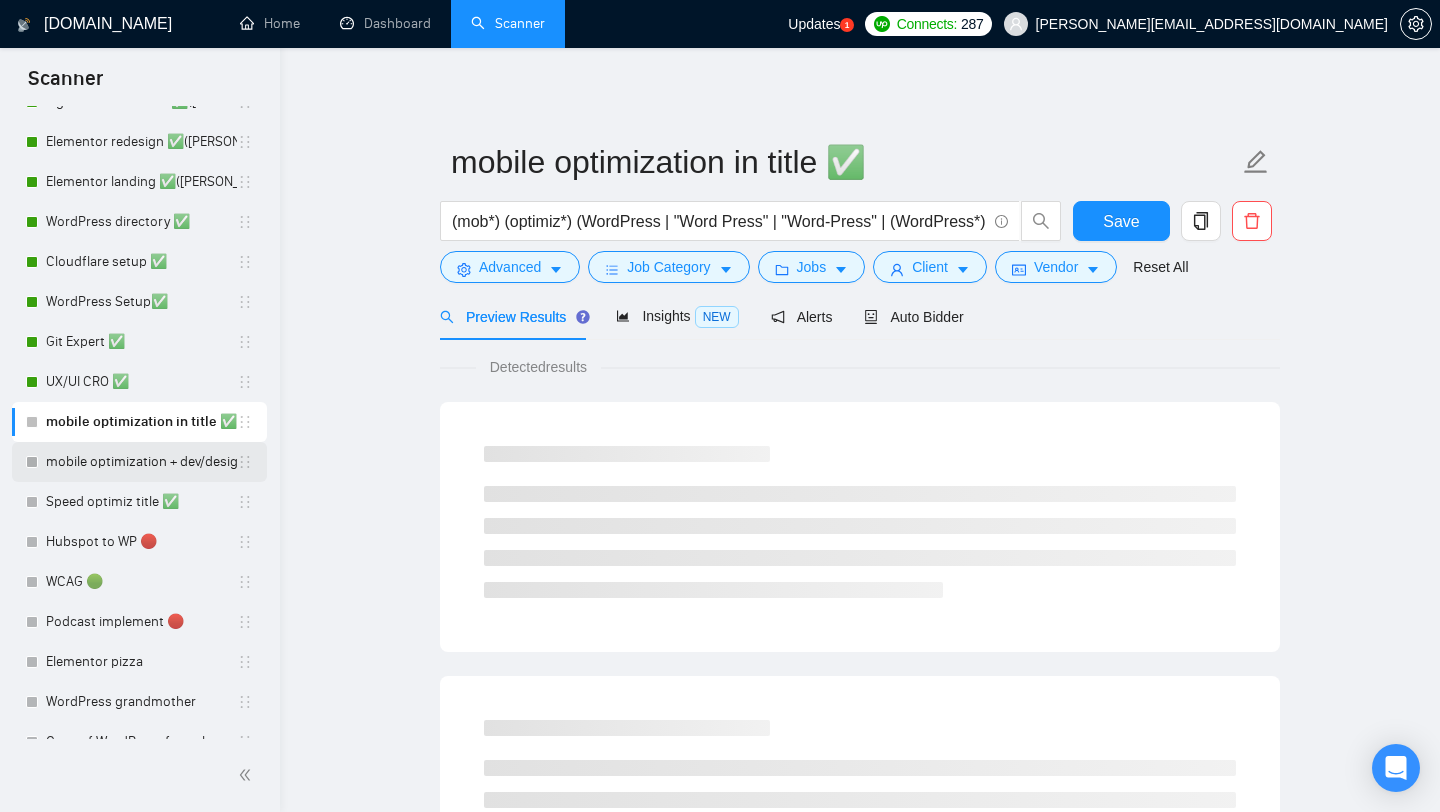 click on "mobile optimization + dev/design 🟢" at bounding box center (141, 462) 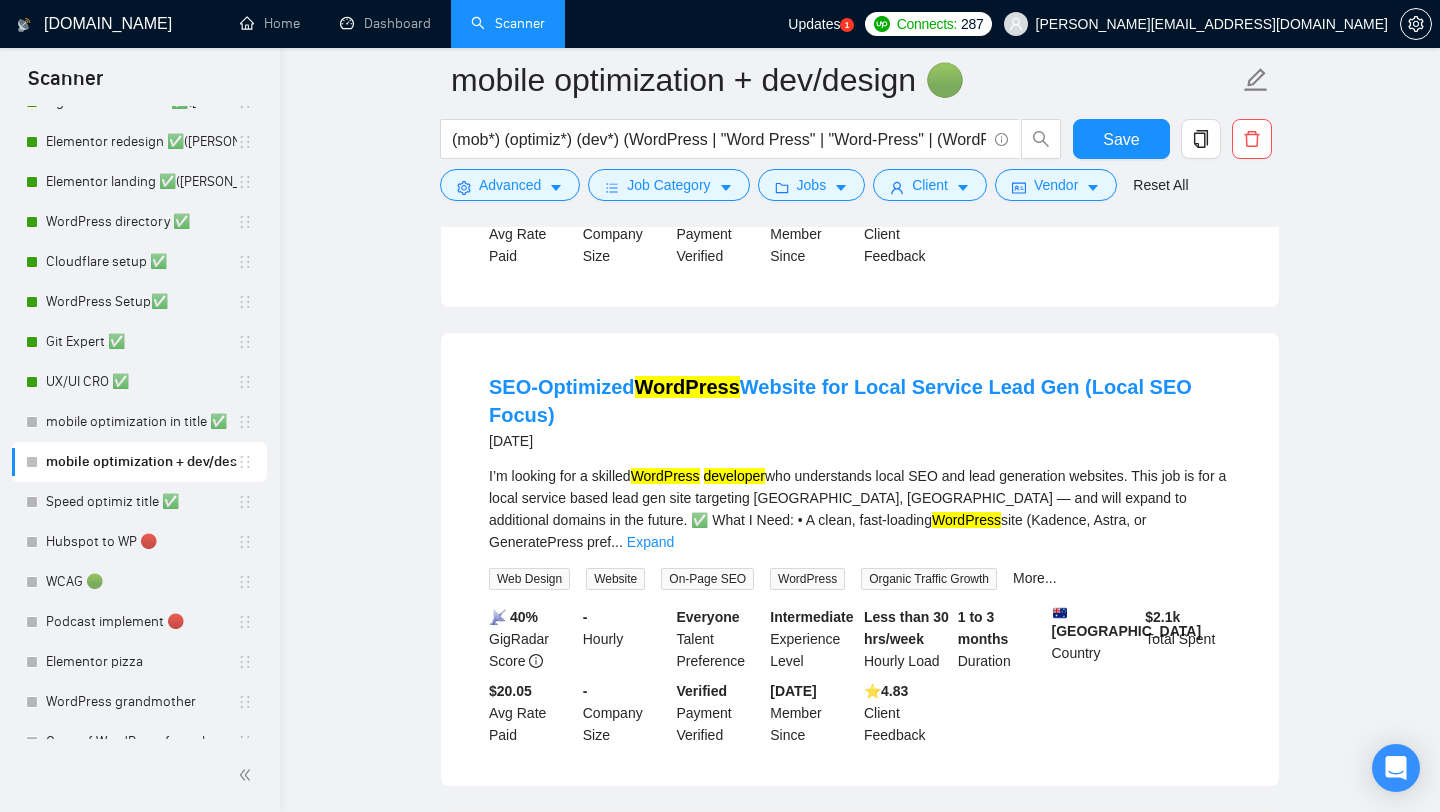 scroll, scrollTop: 568, scrollLeft: 0, axis: vertical 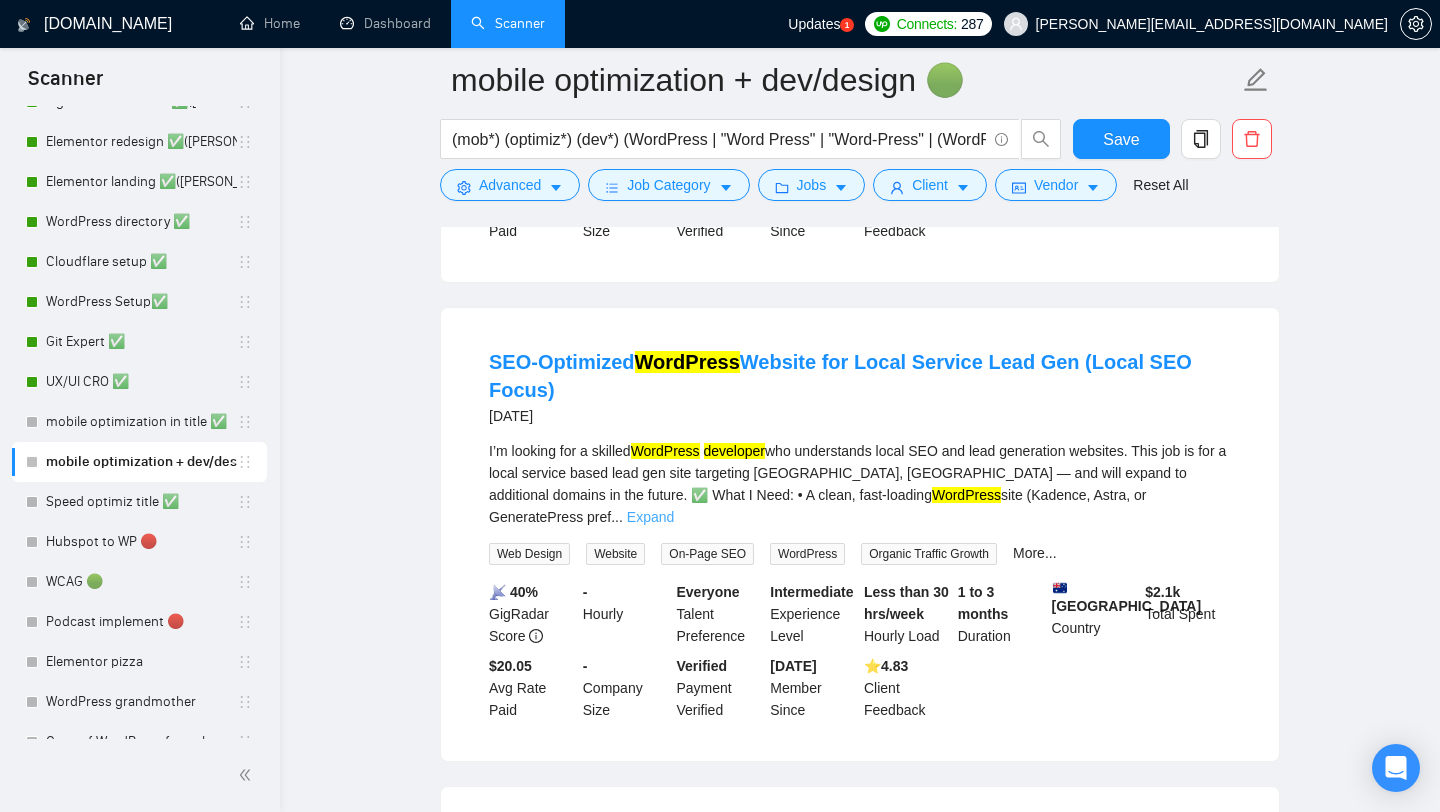 click on "Expand" at bounding box center [650, 517] 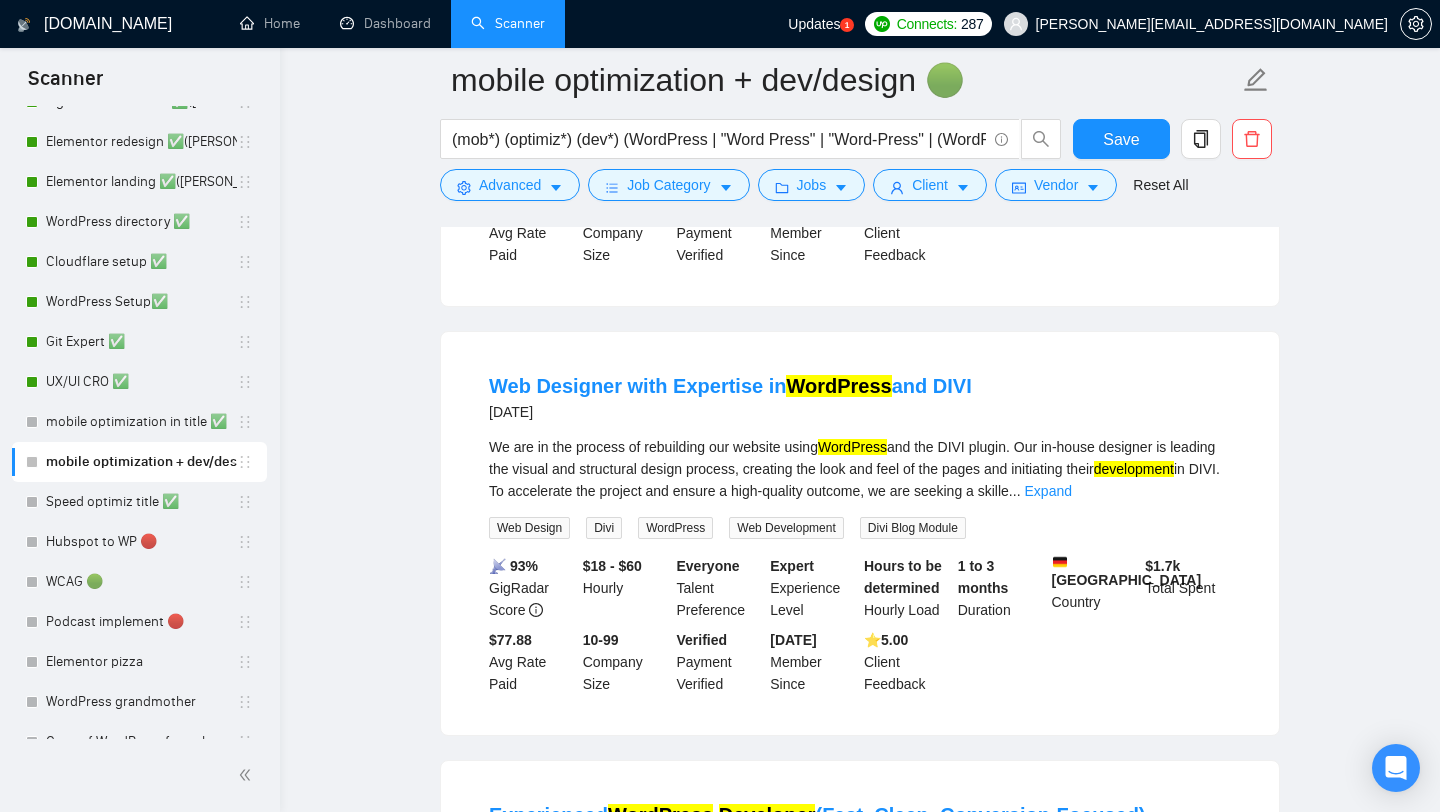 scroll, scrollTop: 1359, scrollLeft: 0, axis: vertical 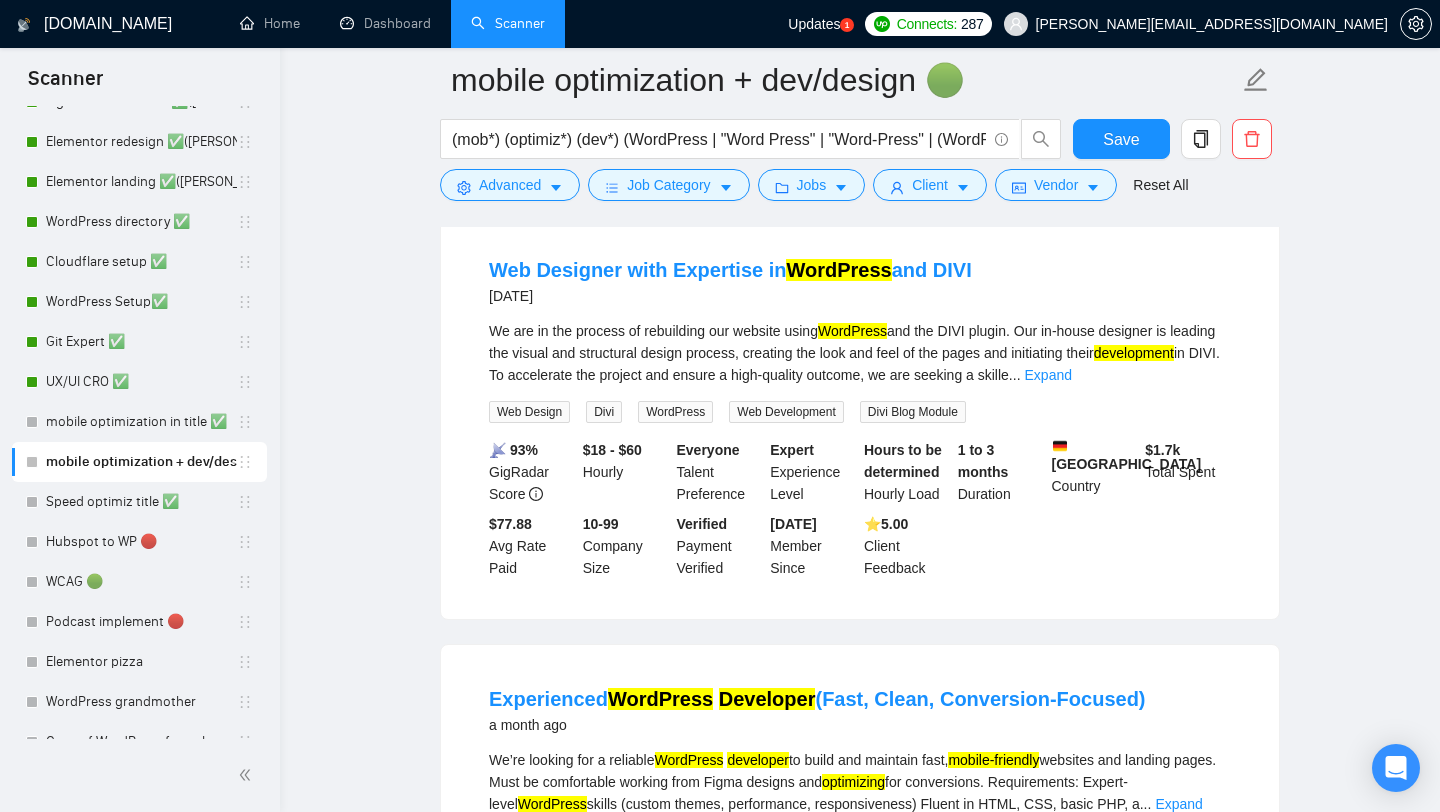 click on "We are in the process of rebuilding our website using  WordPress  and the DIVI plugin. Our in-house designer is leading the visual and structural design process, creating the look and feel of the pages and initiating their  development  in DIVI. To accelerate the project and ensure a high-quality outcome, we are seeking a skille ... Expand" at bounding box center (860, 353) 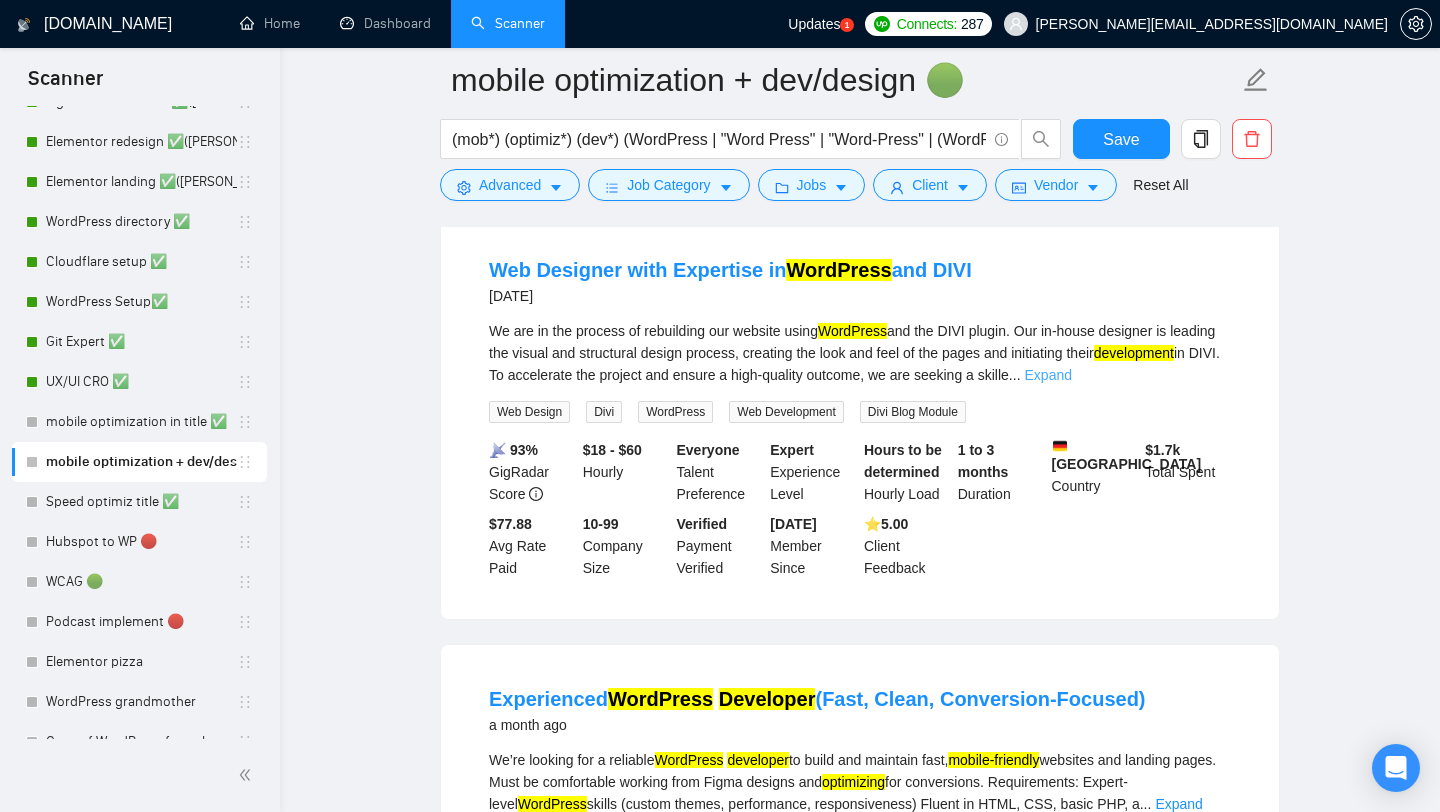 click on "Expand" at bounding box center (1048, 375) 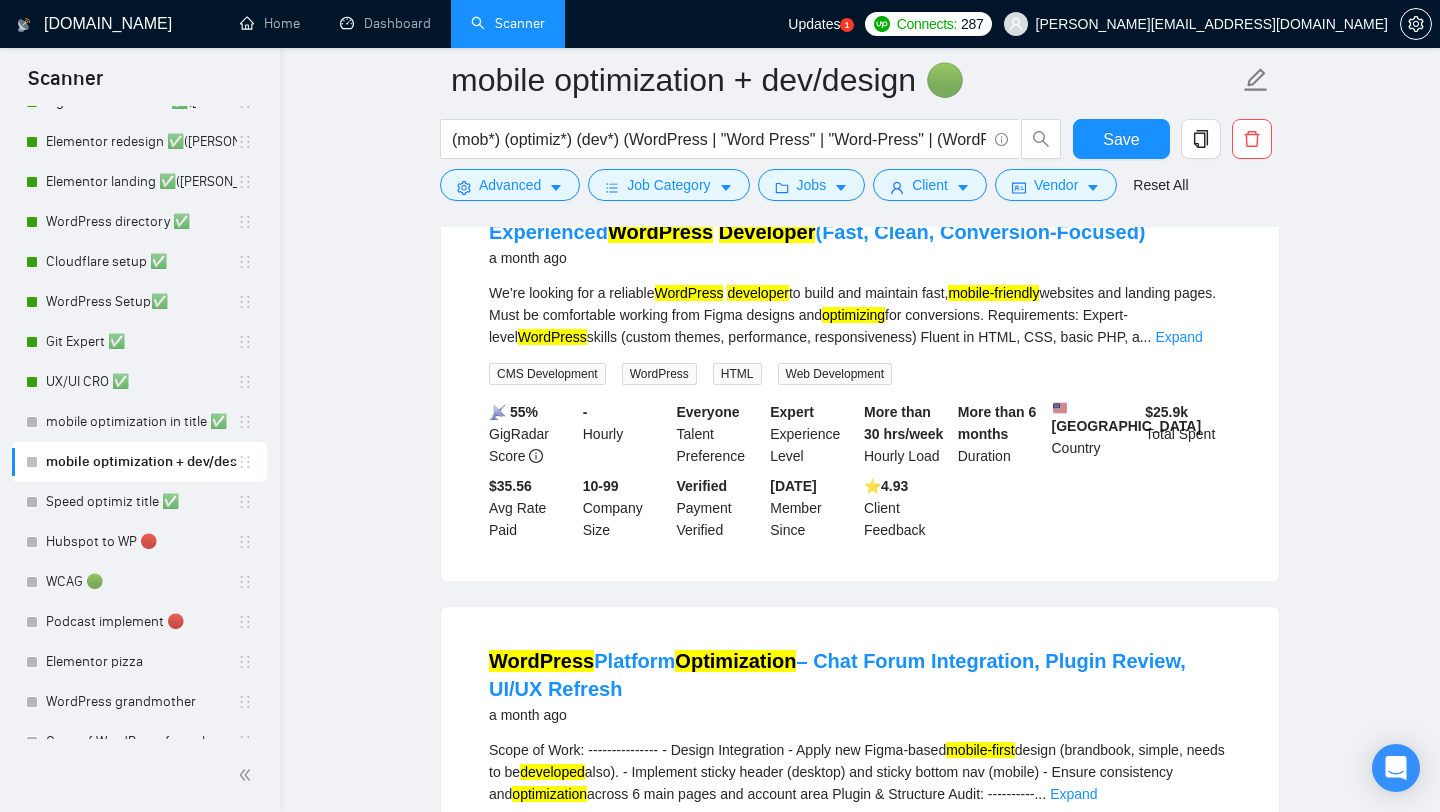 scroll, scrollTop: 1983, scrollLeft: 0, axis: vertical 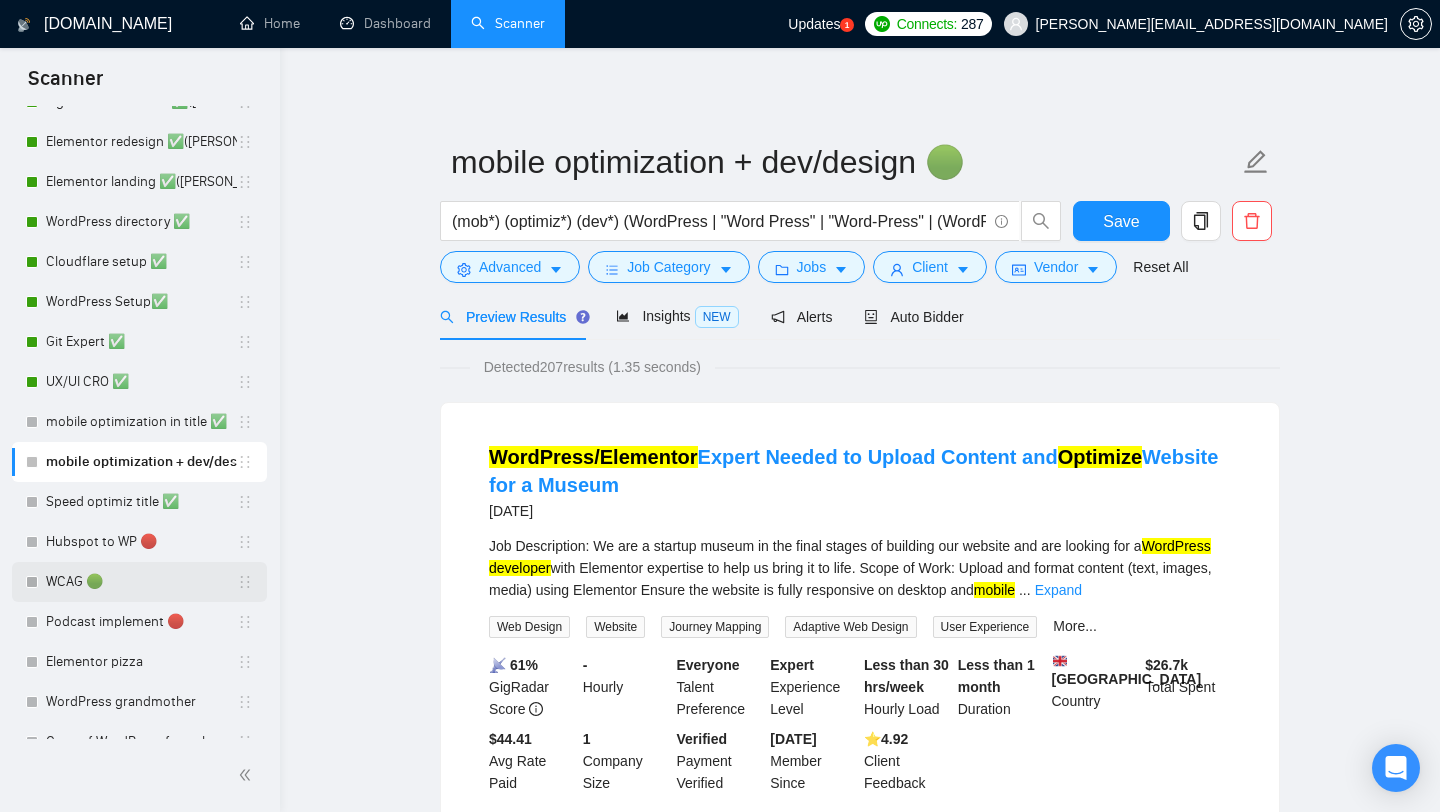 click on "WCAG 🟢" at bounding box center [141, 582] 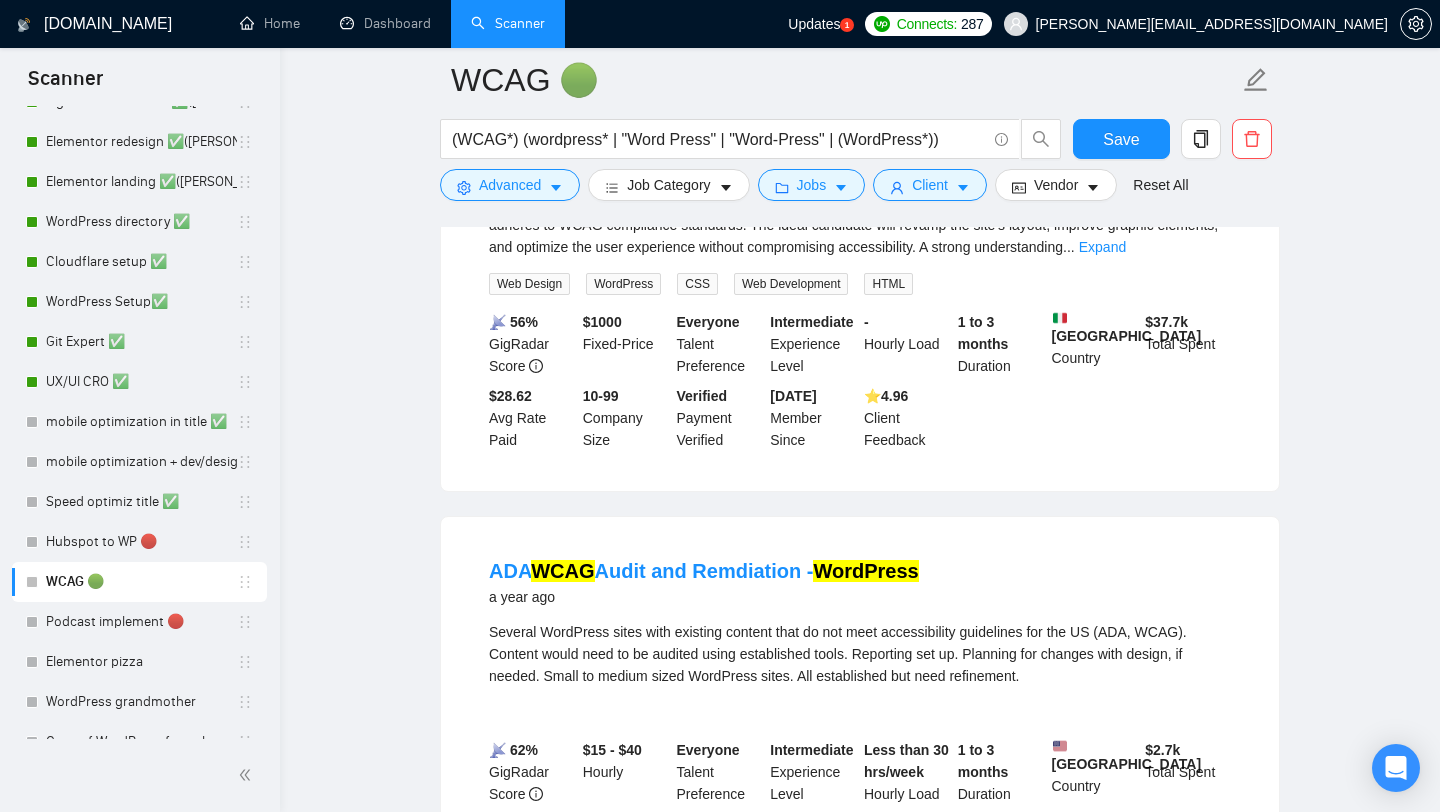 scroll, scrollTop: 0, scrollLeft: 0, axis: both 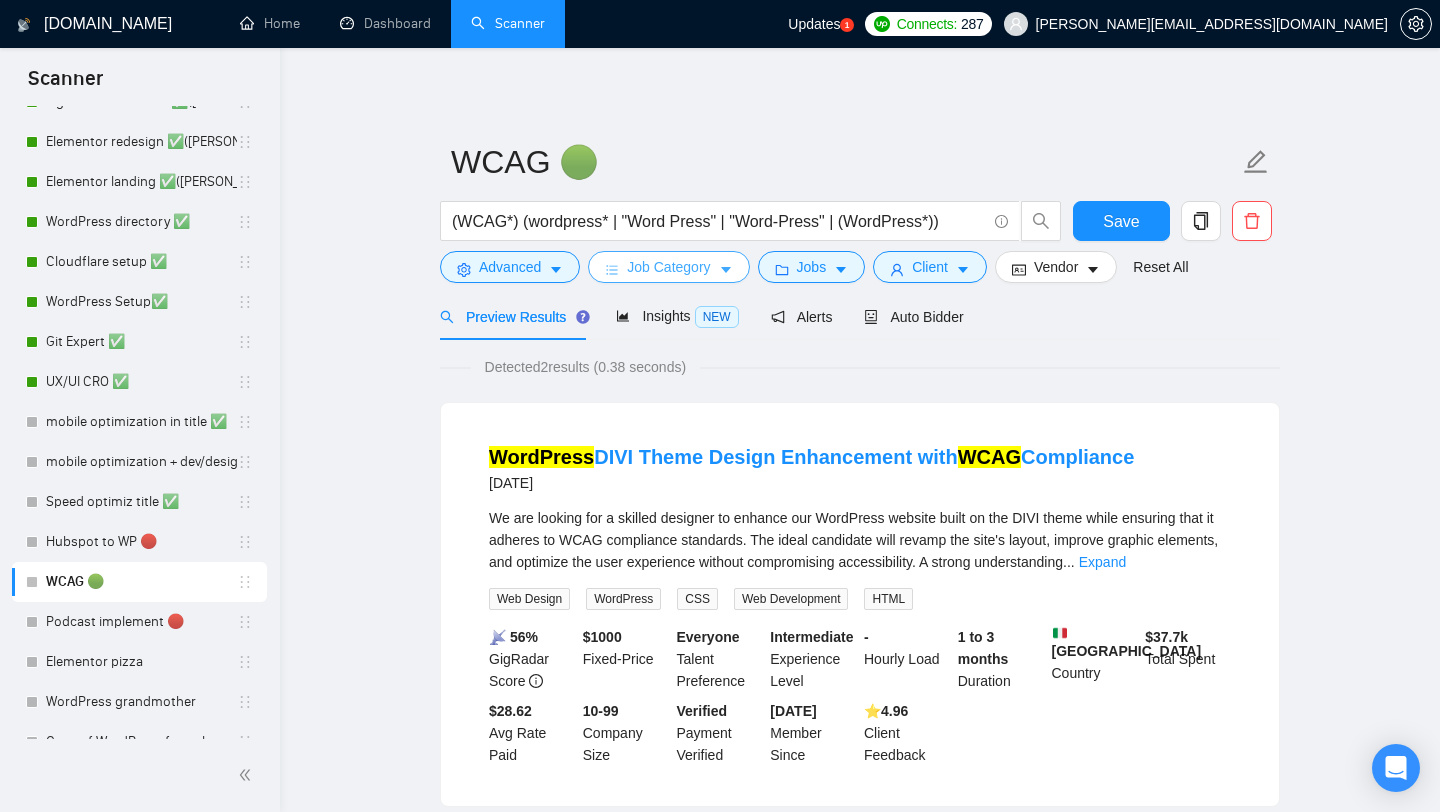 click on "Job Category" at bounding box center (668, 267) 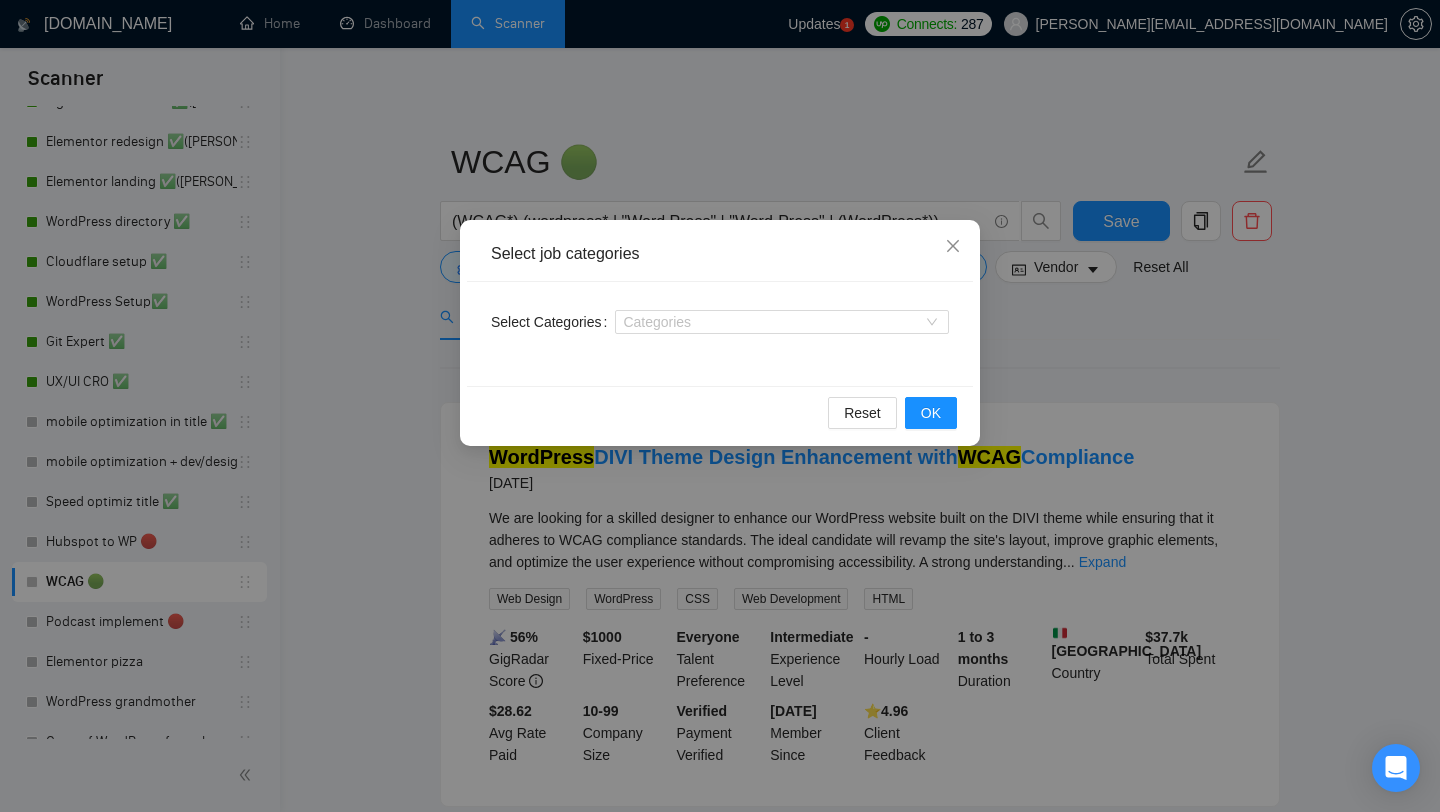 click on "Select job categories Select Categories   Categories Reset OK" at bounding box center (720, 406) 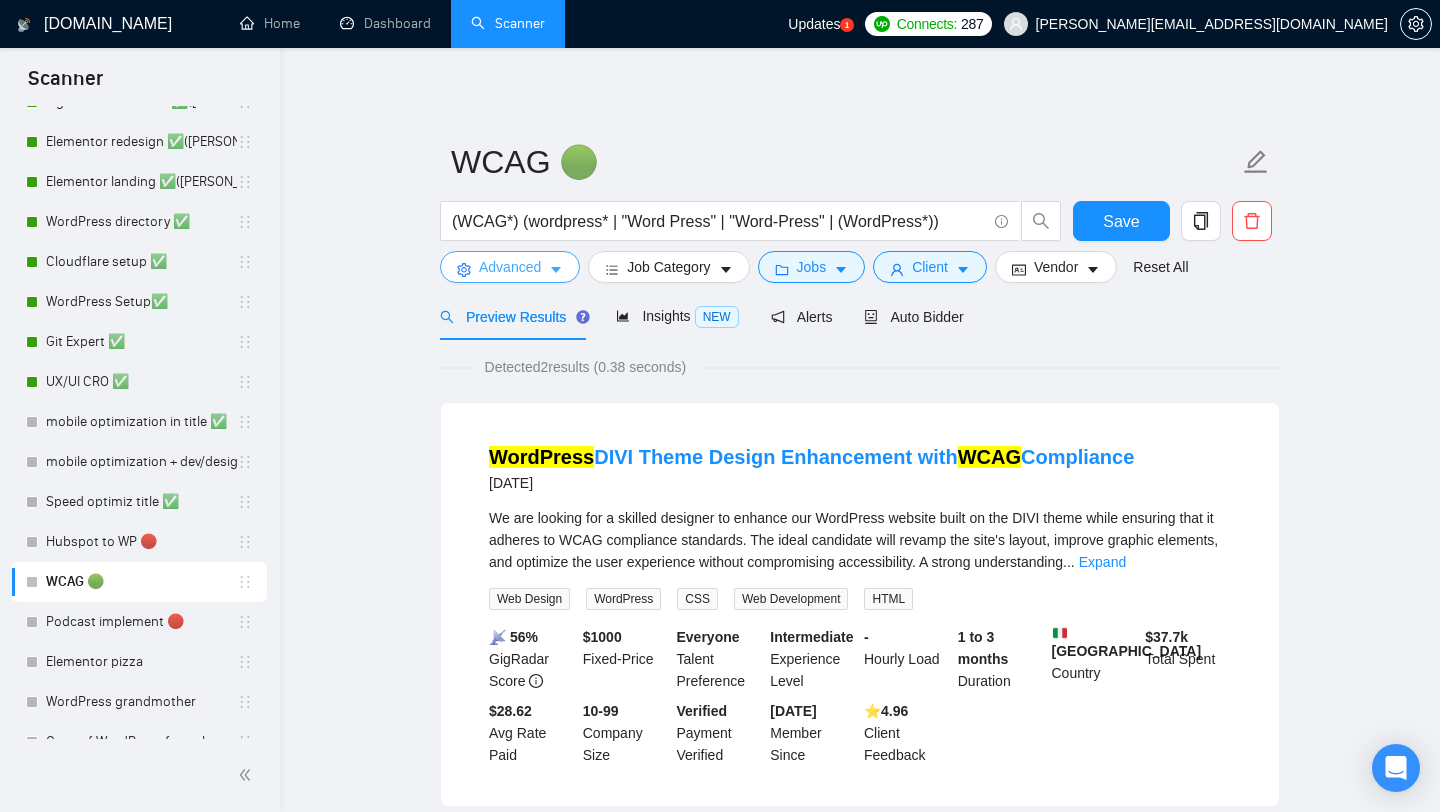 click 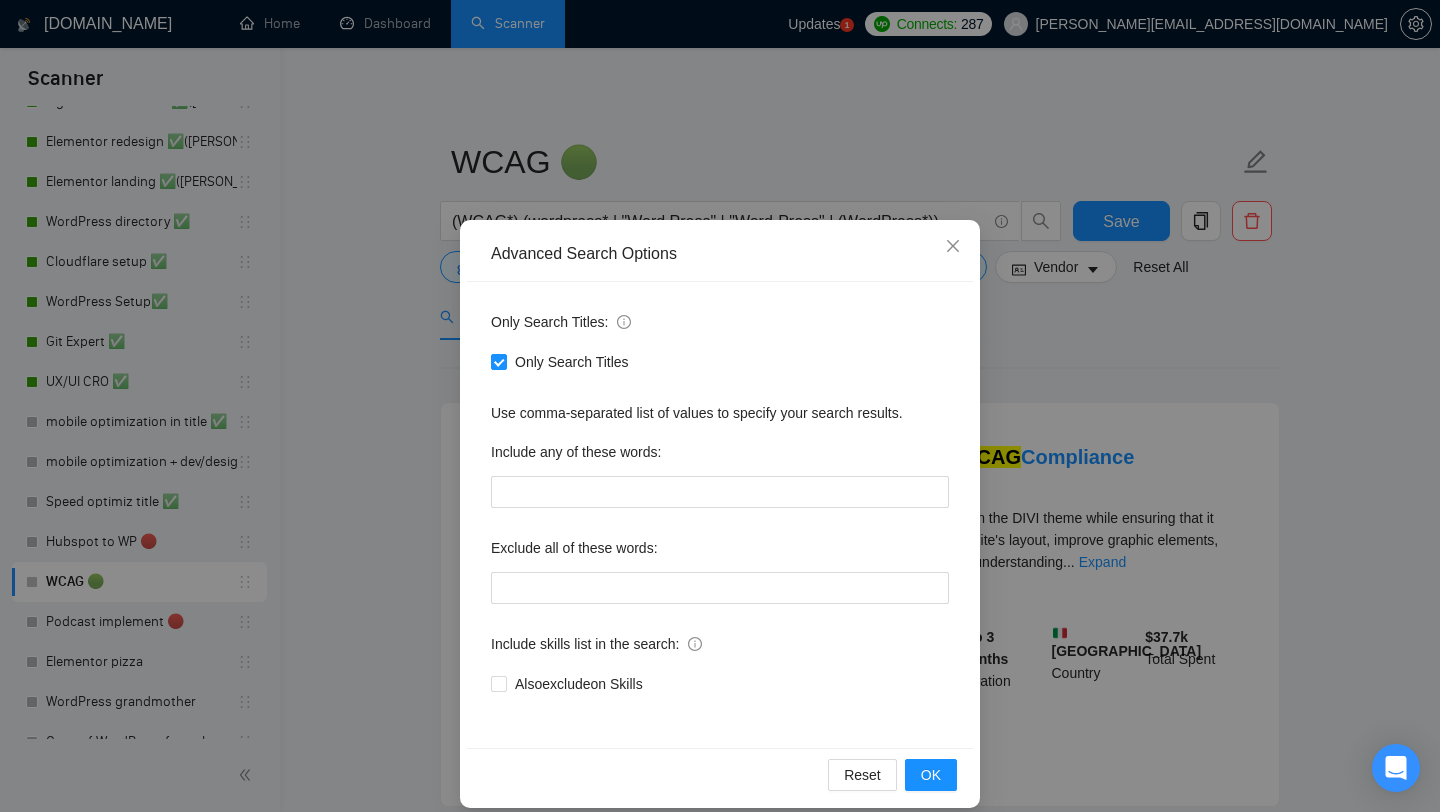 click on "Advanced Search Options Only Search Titles:   Only Search Titles Use comma-separated list of values to specify your search results. Include any of these words: Exclude all of these words: Include skills list in the search:   Also  exclude  on Skills Reset OK" at bounding box center (720, 406) 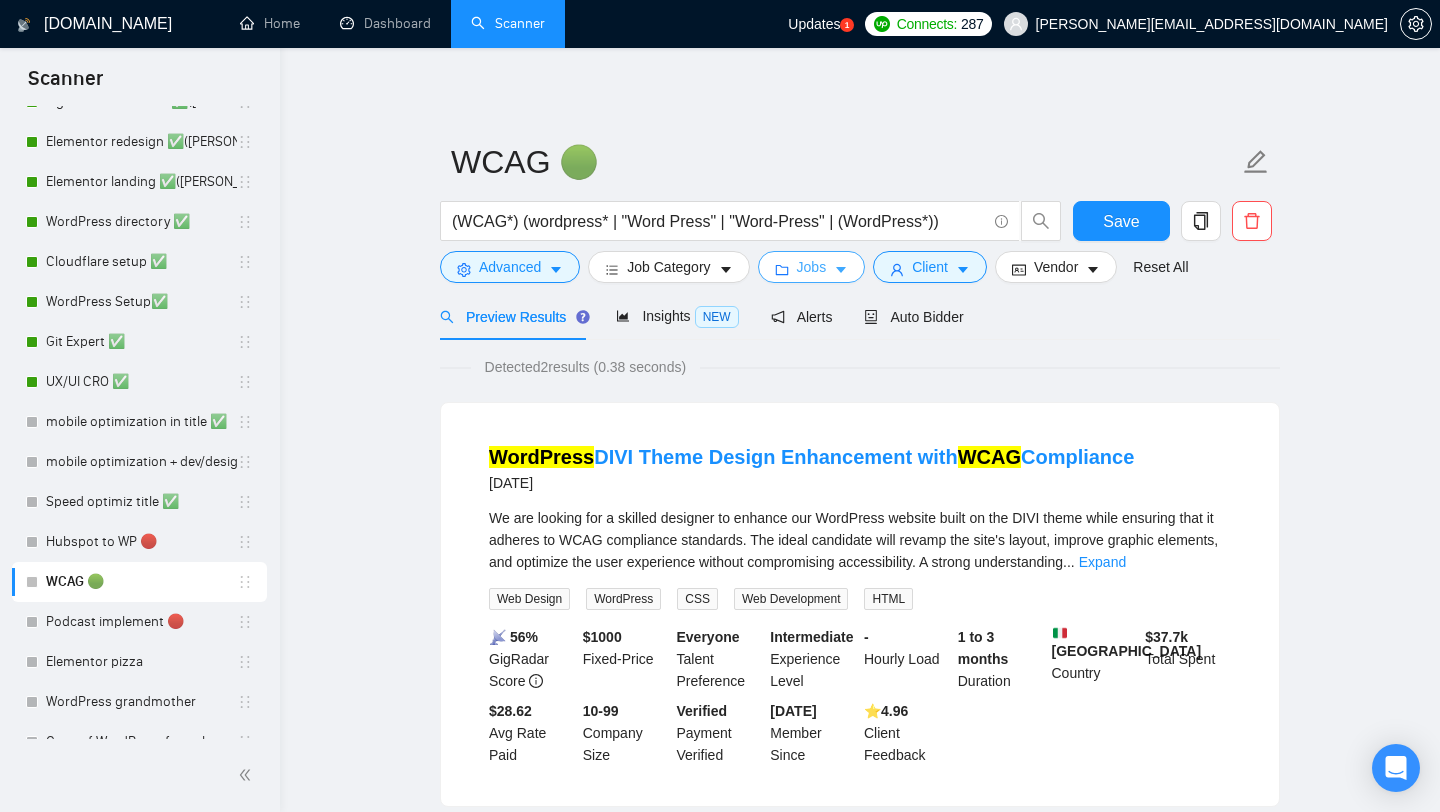 click on "Jobs" at bounding box center [812, 267] 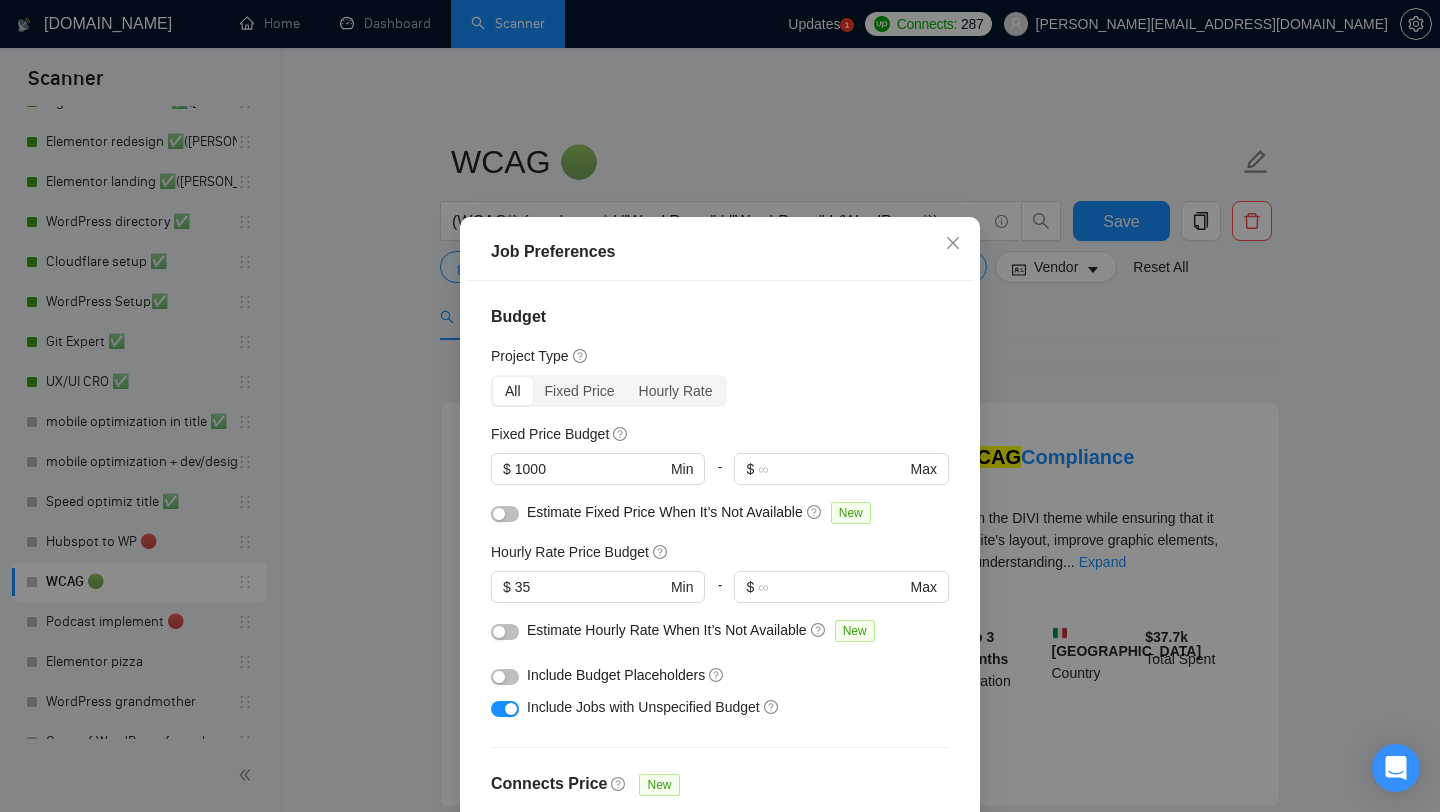 click on "Job Preferences Budget Project Type All Fixed Price Hourly Rate   Fixed Price Budget $ 1000 Min - $ Max Estimate Fixed Price When It’s Not Available New   Hourly Rate Price Budget $ 35 Min - $ Max Estimate Hourly Rate When It’s Not Available New Include Budget Placeholders Include Jobs with Unspecified Budget   Connects Price New Min - Max Project Duration   Unspecified Less than 1 month 1 to 3 months 3 to 6 months More than 6 months Hourly Workload   Unspecified <30 hrs/week >30 hrs/week Hours TBD Unsure Job Posting Questions New   Any posting questions Description Preferences Description Size New   Any description size Reset OK" at bounding box center [720, 406] 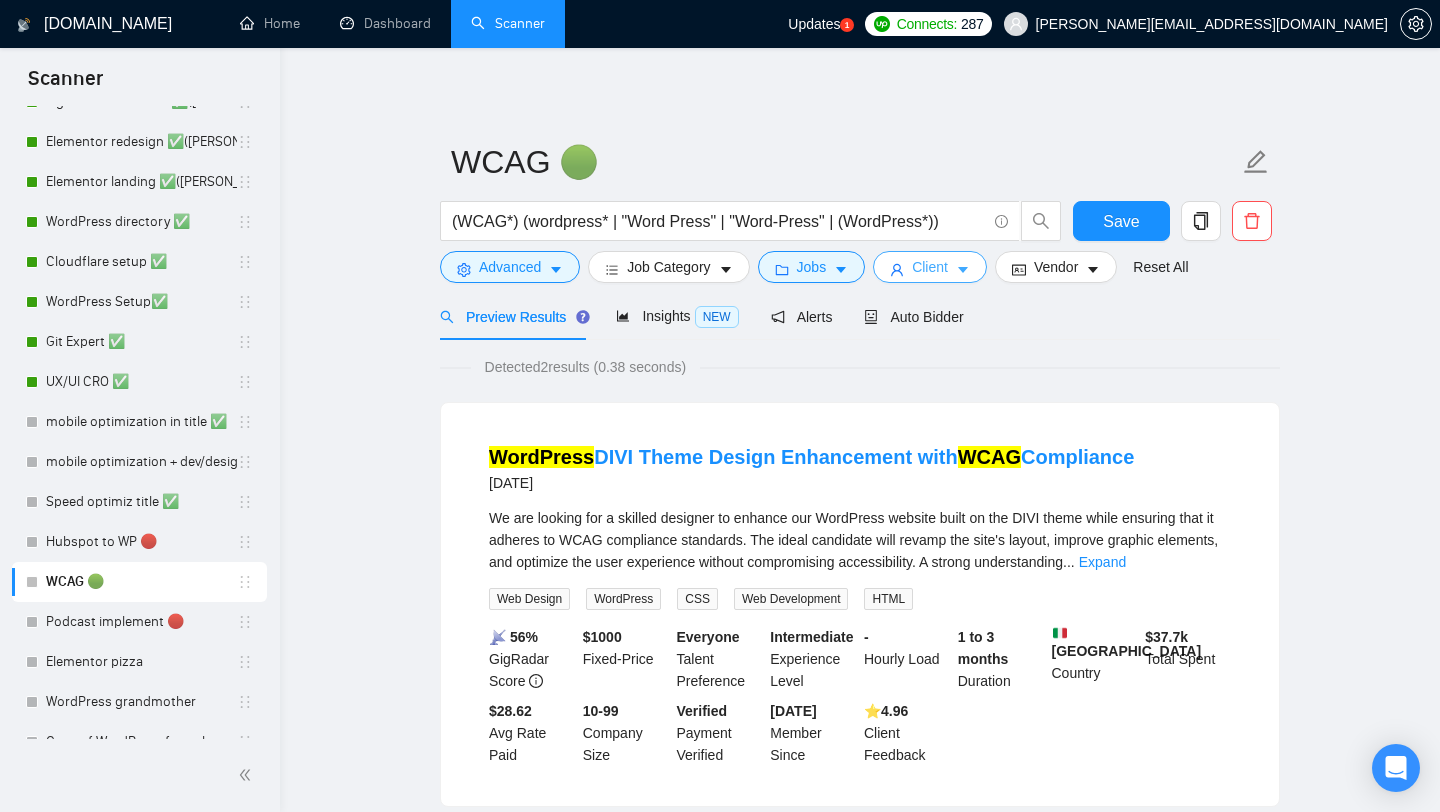 click on "Client" at bounding box center (930, 267) 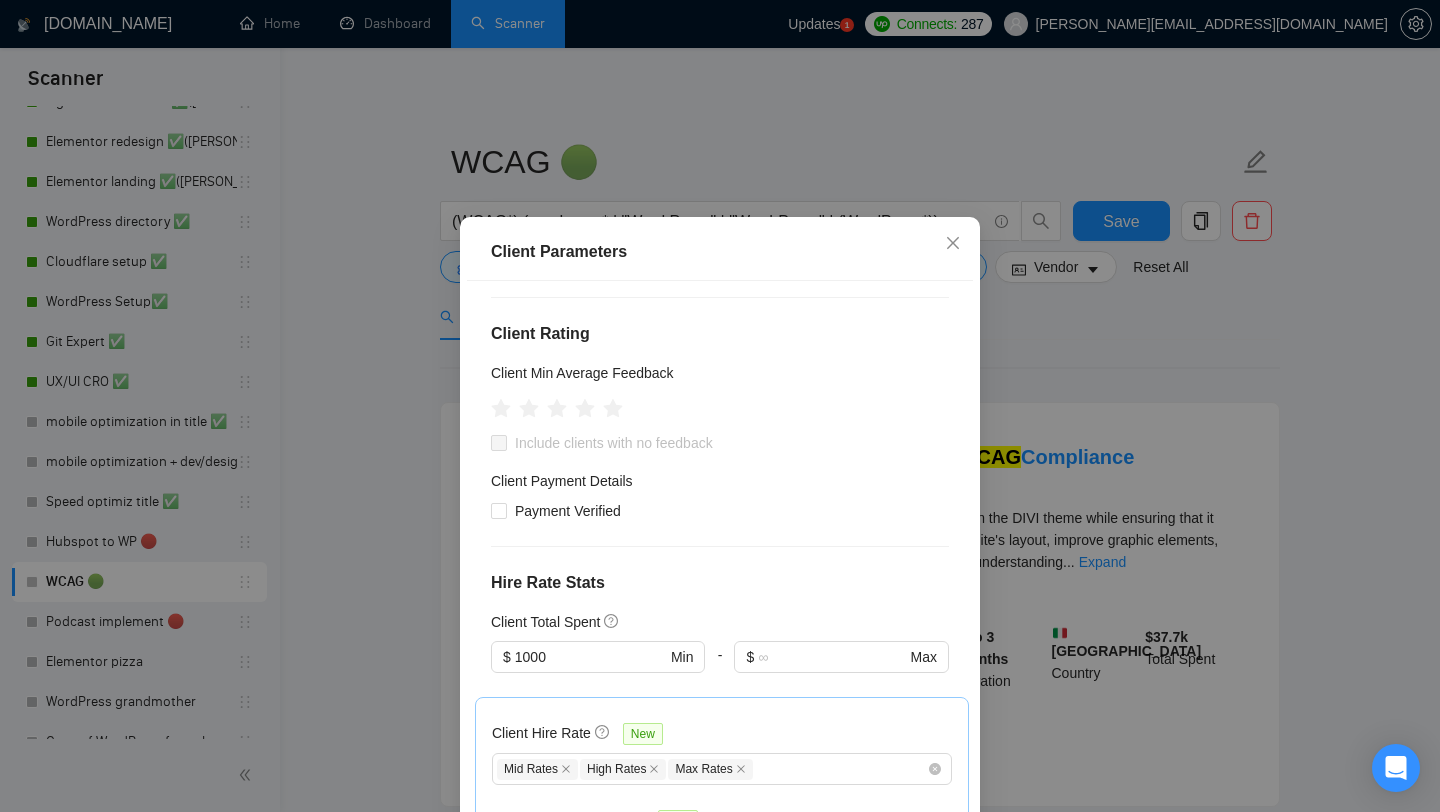 scroll, scrollTop: 276, scrollLeft: 0, axis: vertical 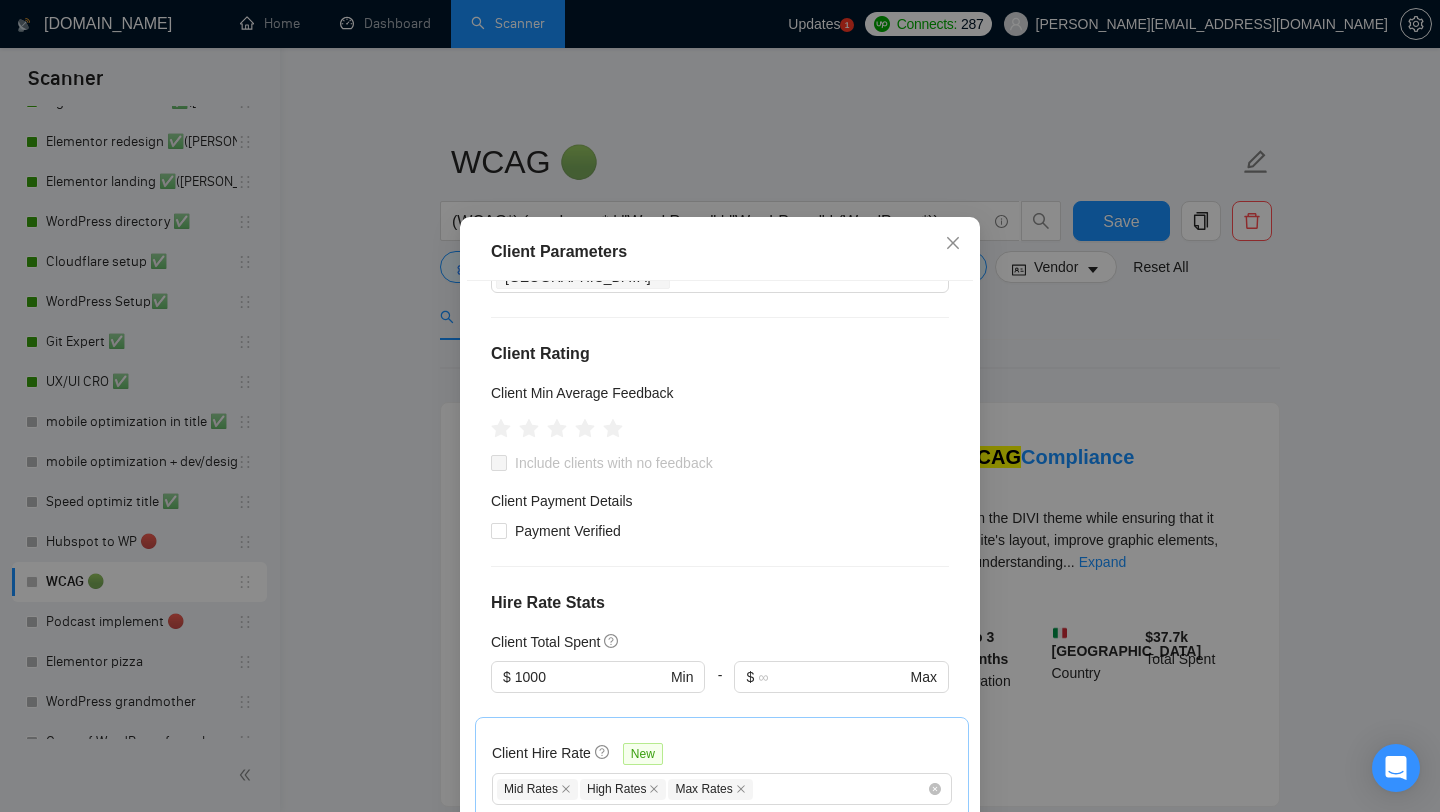click on "Client Parameters Client Location Include Client Countries   Select Exclude Client Countries [GEOGRAPHIC_DATA] [GEOGRAPHIC_DATA] [GEOGRAPHIC_DATA] [GEOGRAPHIC_DATA] [GEOGRAPHIC_DATA] [GEOGRAPHIC_DATA] [GEOGRAPHIC_DATA]   Client Rating Client Min Average Feedback Include clients with no feedback Client Payment Details Payment Verified Hire Rate Stats   Client Total Spent $ 1000 Min - $ Max Client Hire Rate New Mid Rates High Rates Max Rates     Avg Hourly Rate Paid New $ 20 Min - $ Max Include Clients without Sufficient History Client Profile Client Industry New   Any industry Client Company Size   Any company size Enterprise Clients New   Any clients Reset OK" at bounding box center (720, 406) 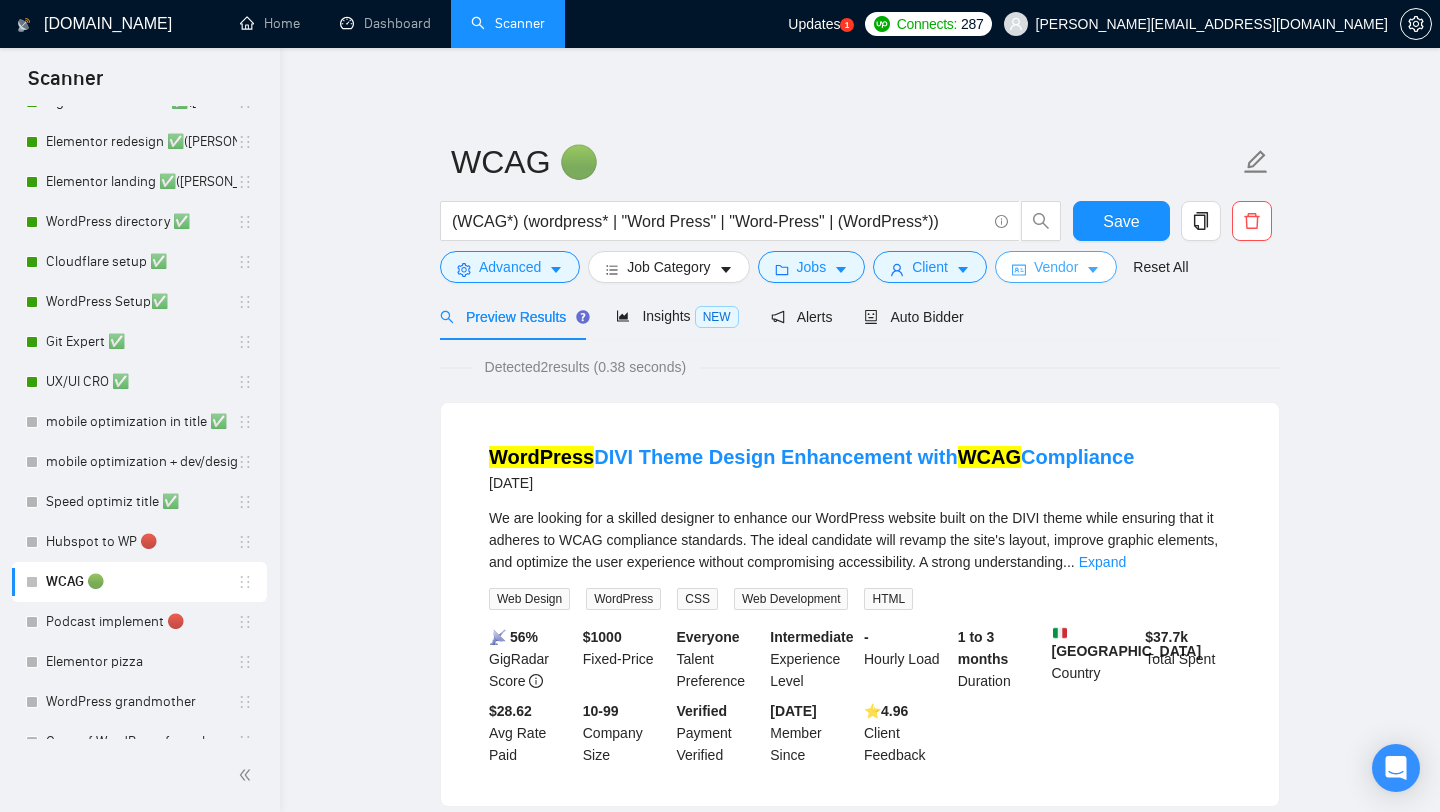 click 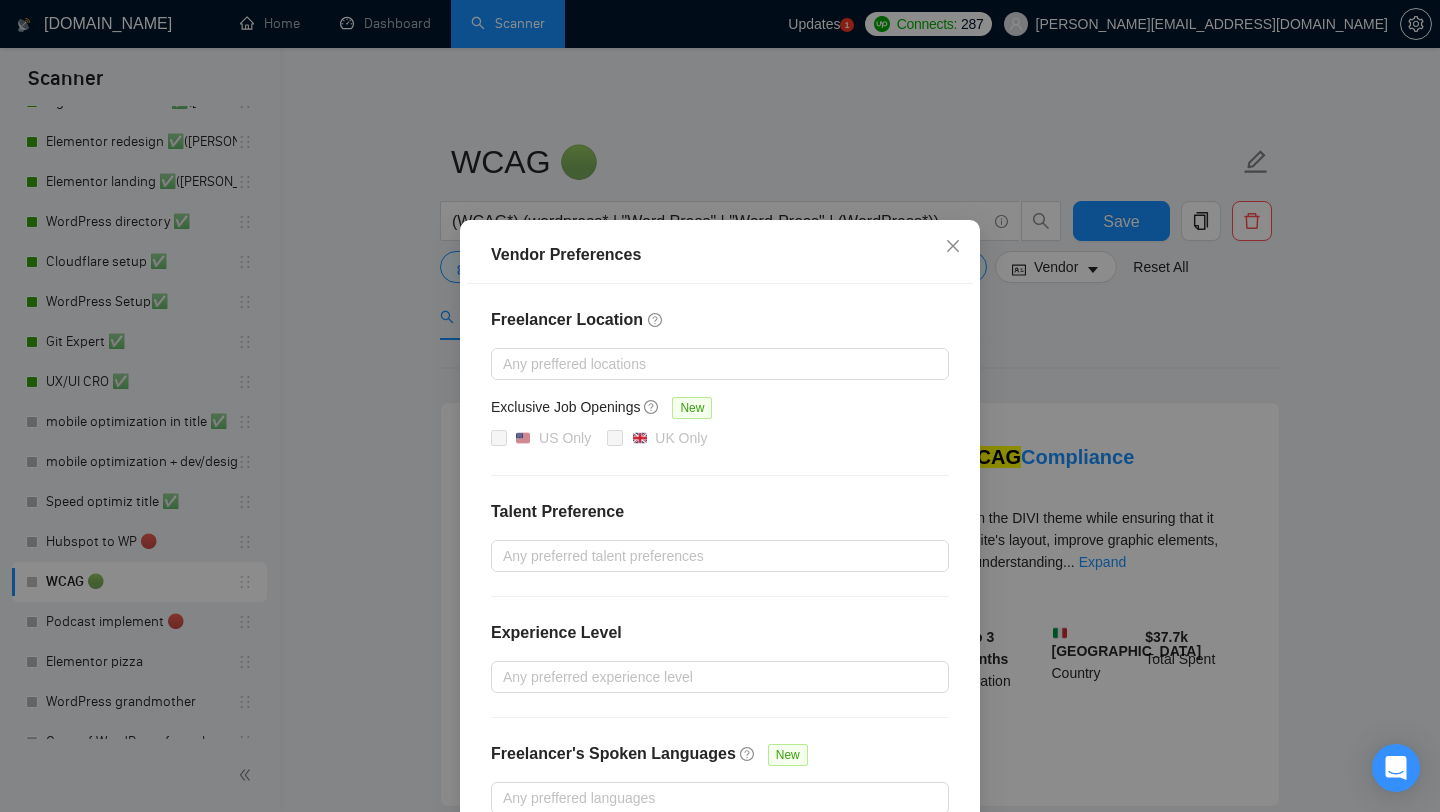 click on "Vendor Preferences Freelancer Location     Any preffered locations Exclusive Job Openings [GEOGRAPHIC_DATA] Only UK Only Talent Preference   Any preferred talent preferences Experience Level   Any preferred experience level Freelancer's Spoken Languages New   Any preffered languages Reset OK" at bounding box center (720, 406) 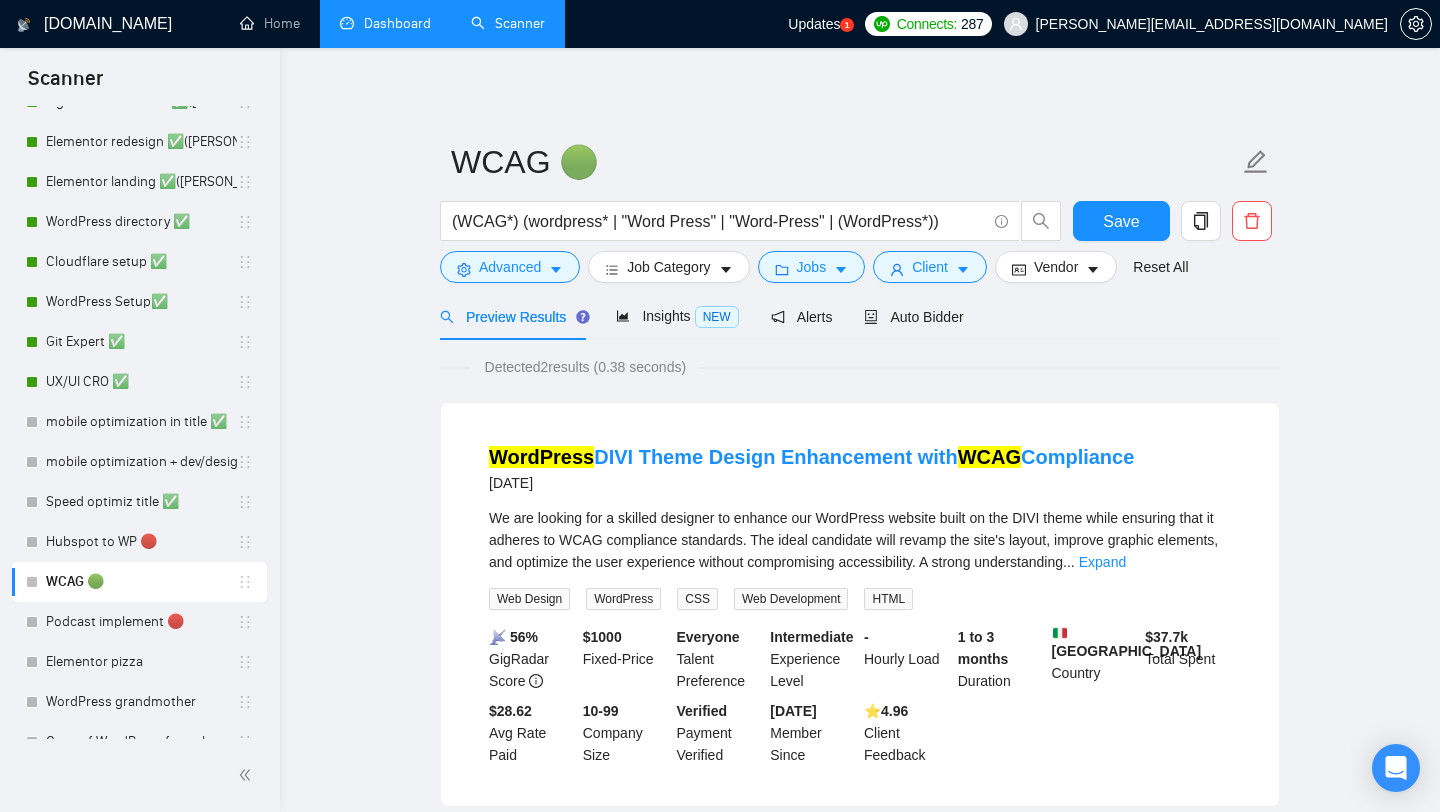 click on "Dashboard" at bounding box center [385, 23] 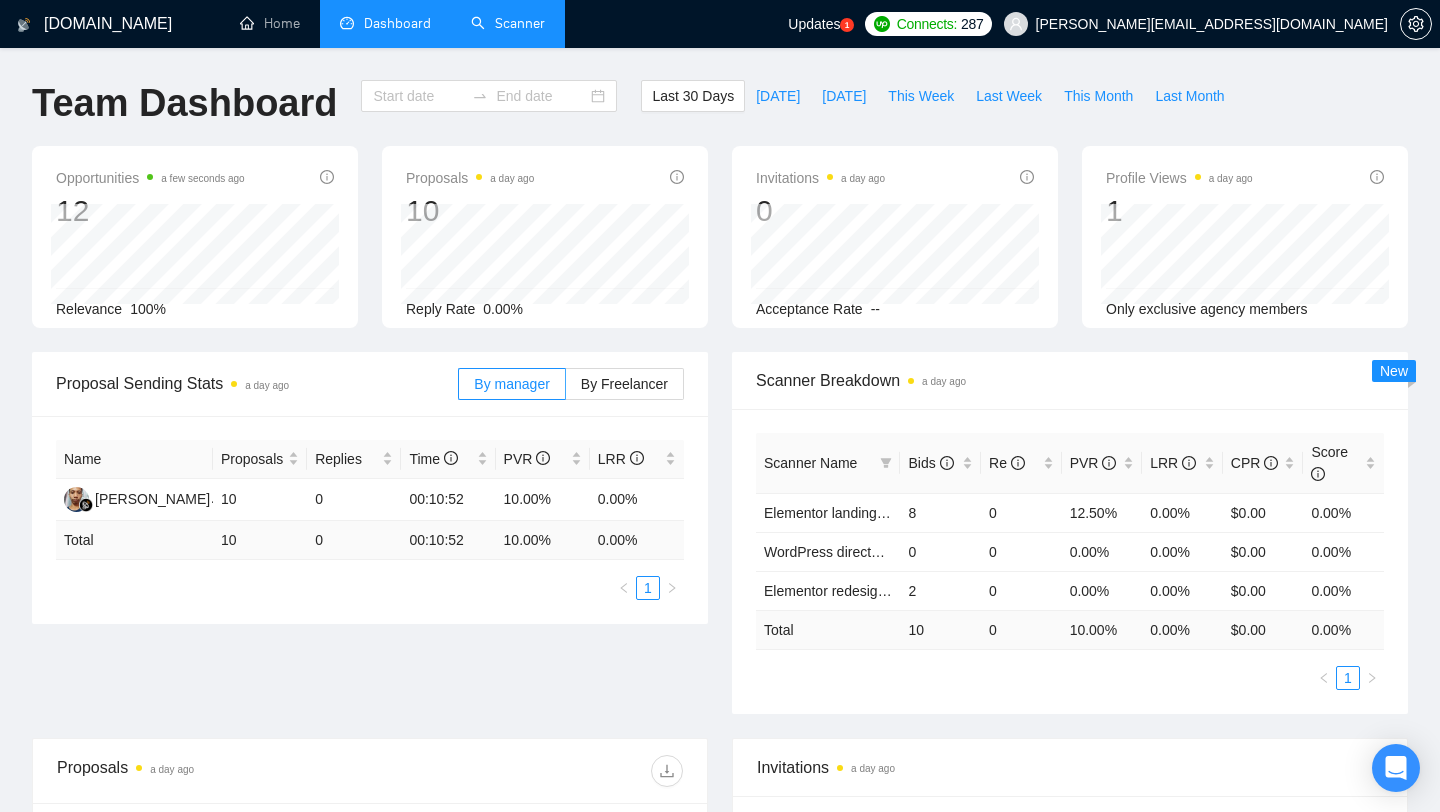 type on "[DATE]" 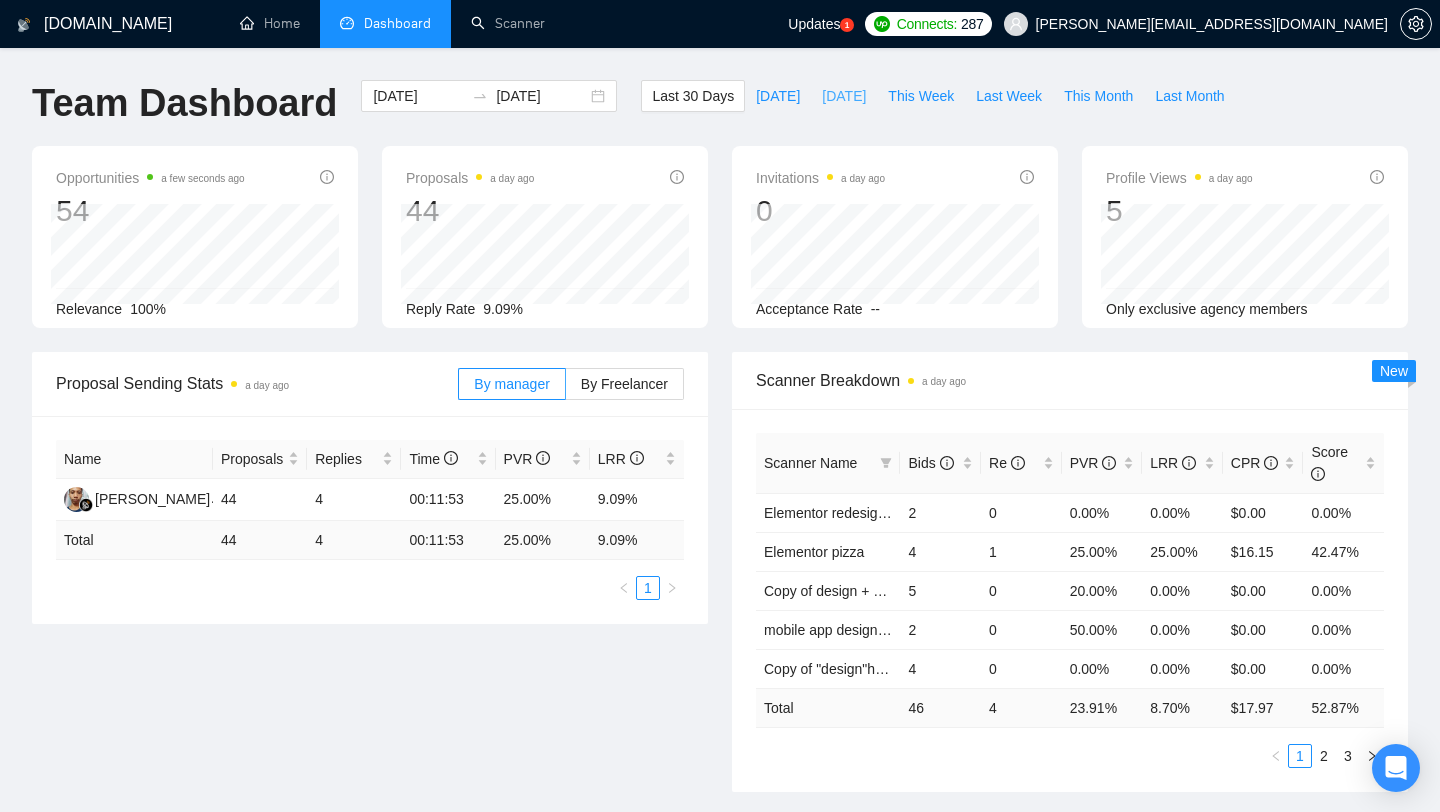 click on "[DATE]" at bounding box center (844, 96) 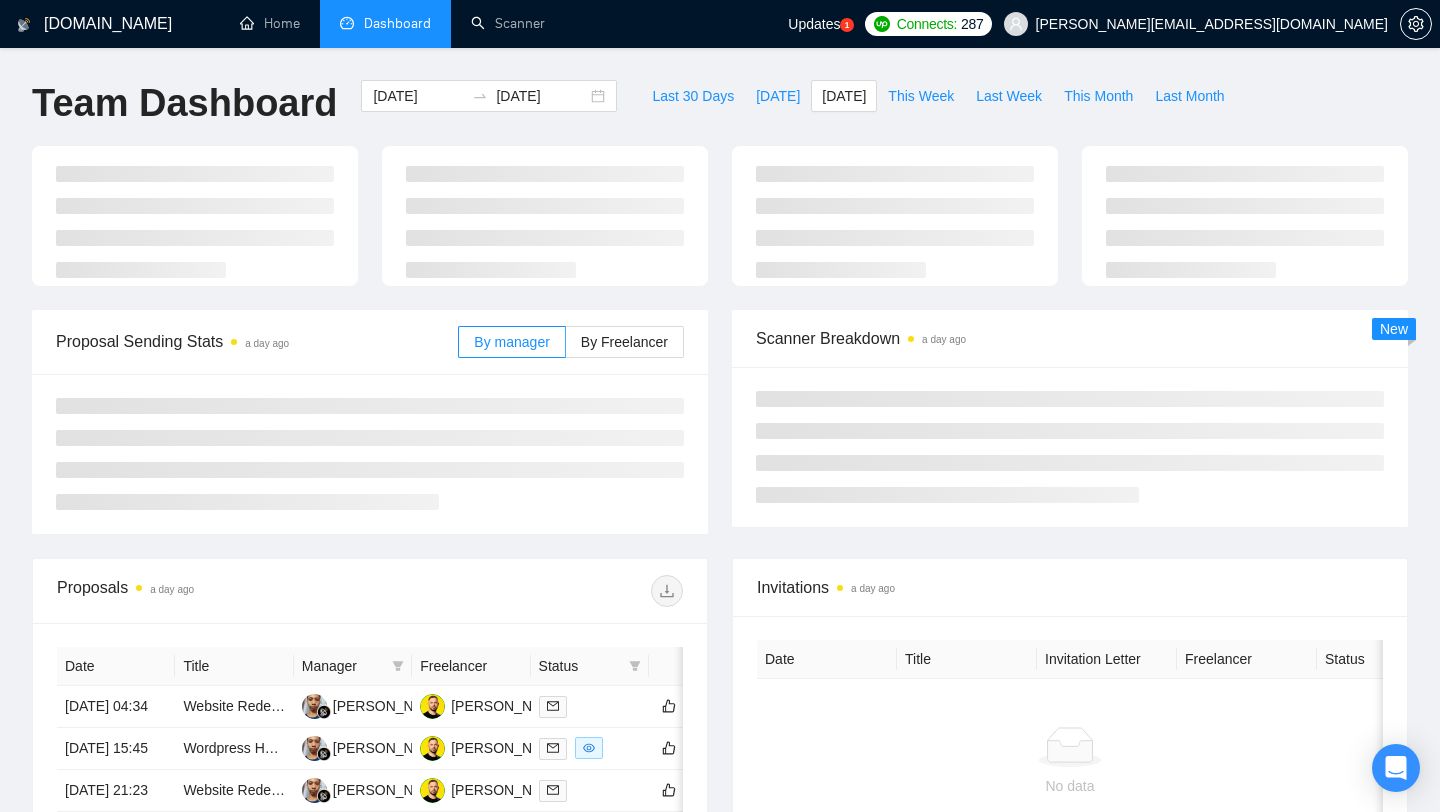 type on "[DATE]" 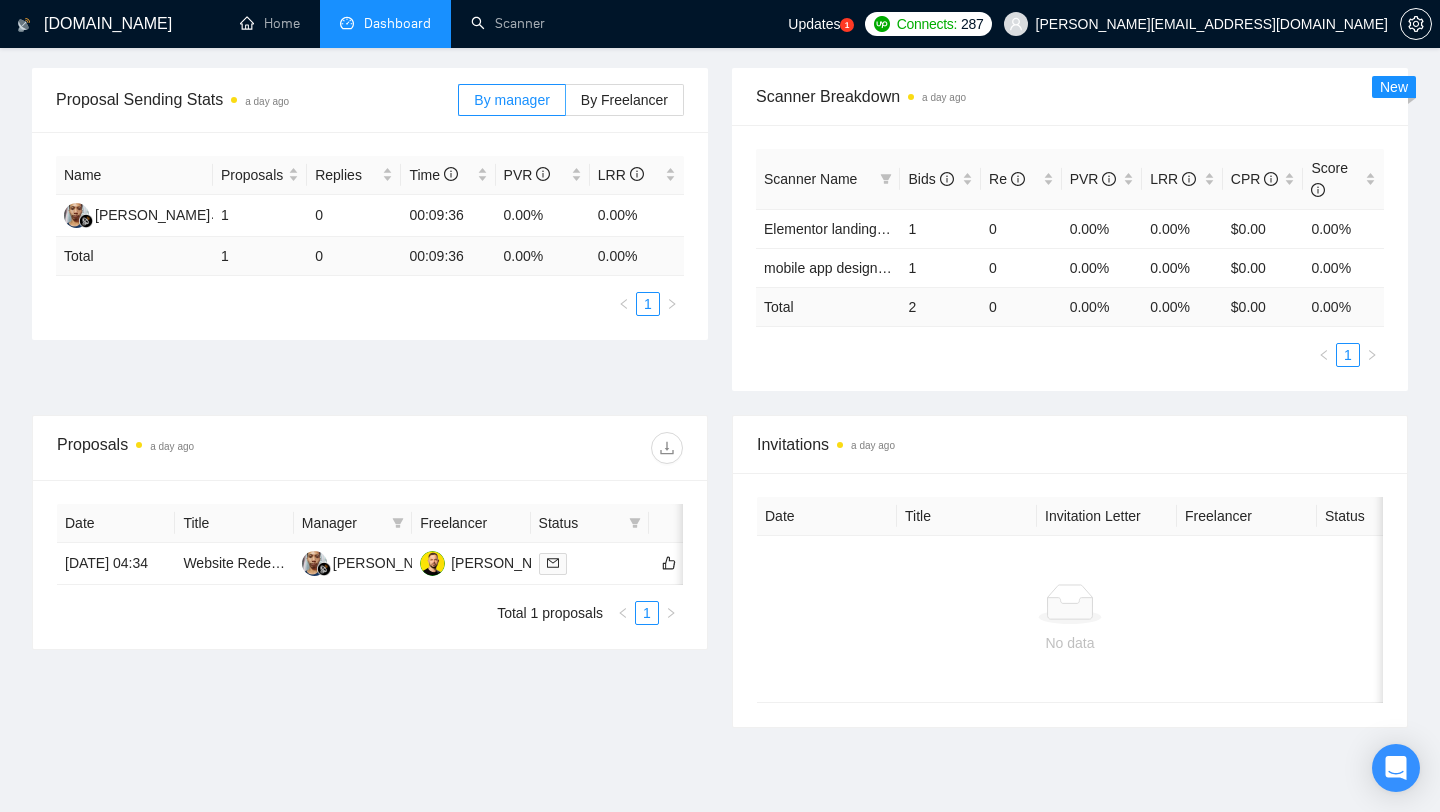 scroll, scrollTop: 287, scrollLeft: 0, axis: vertical 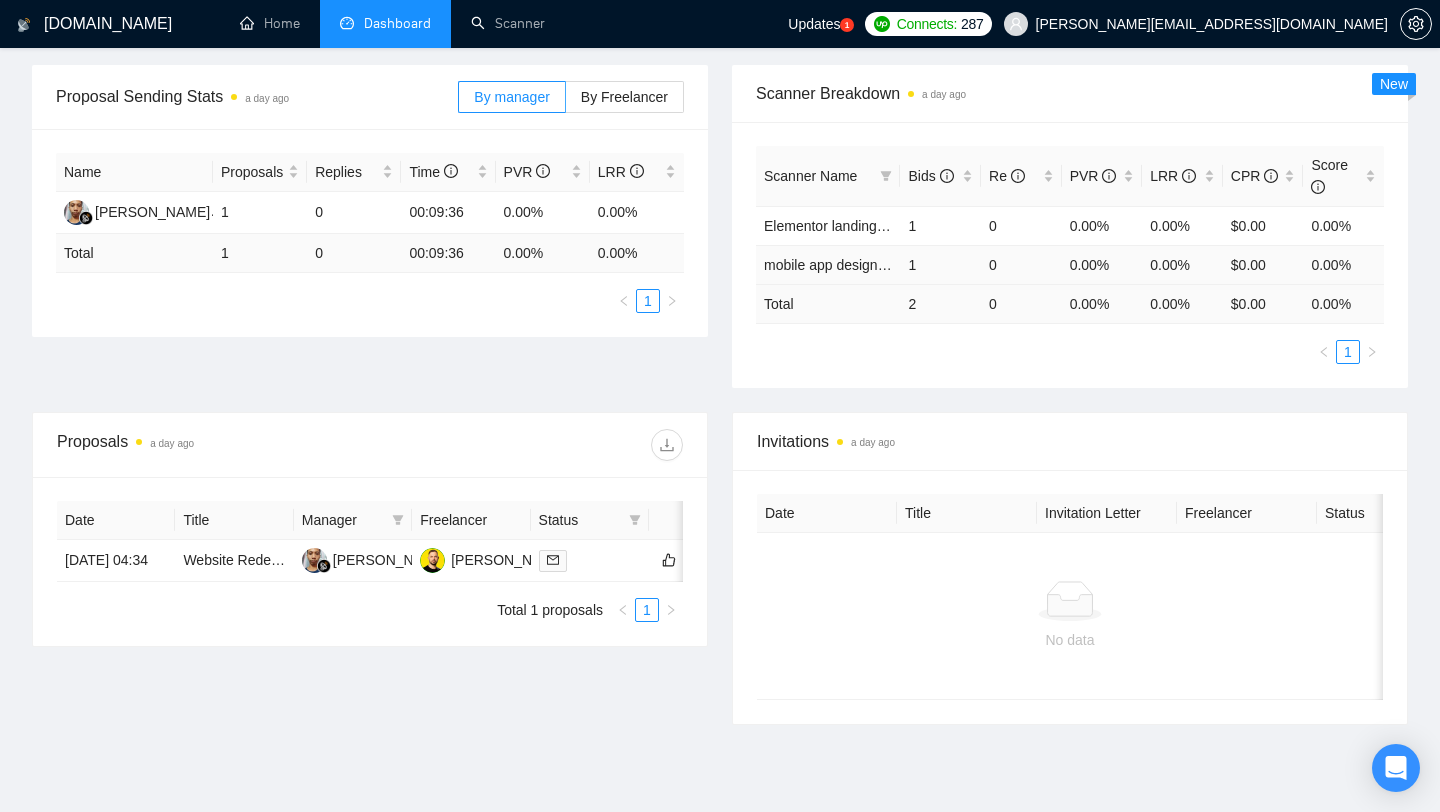 click on "1" at bounding box center (940, 264) 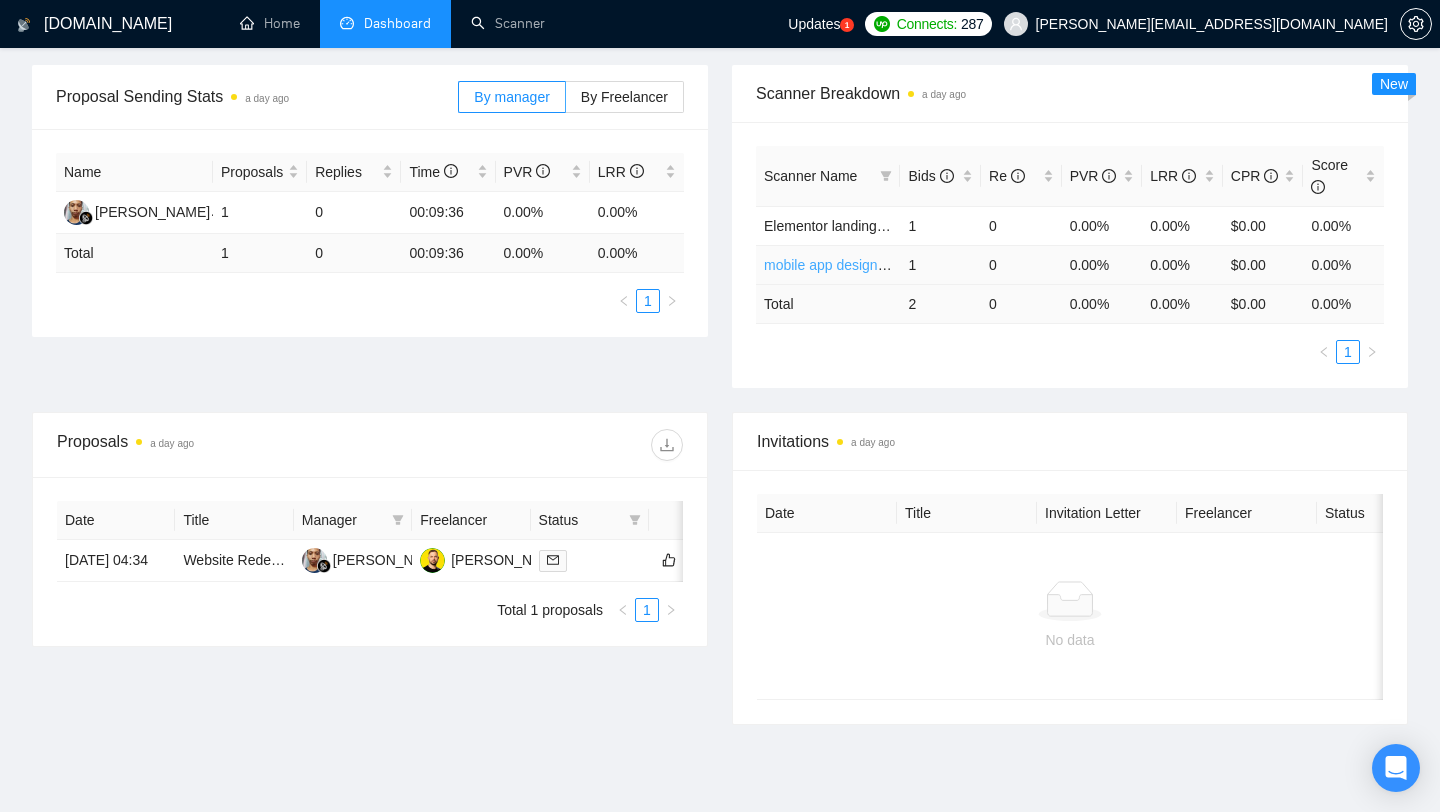 click on "mobile app designer ✅([PERSON_NAME])" at bounding box center (899, 265) 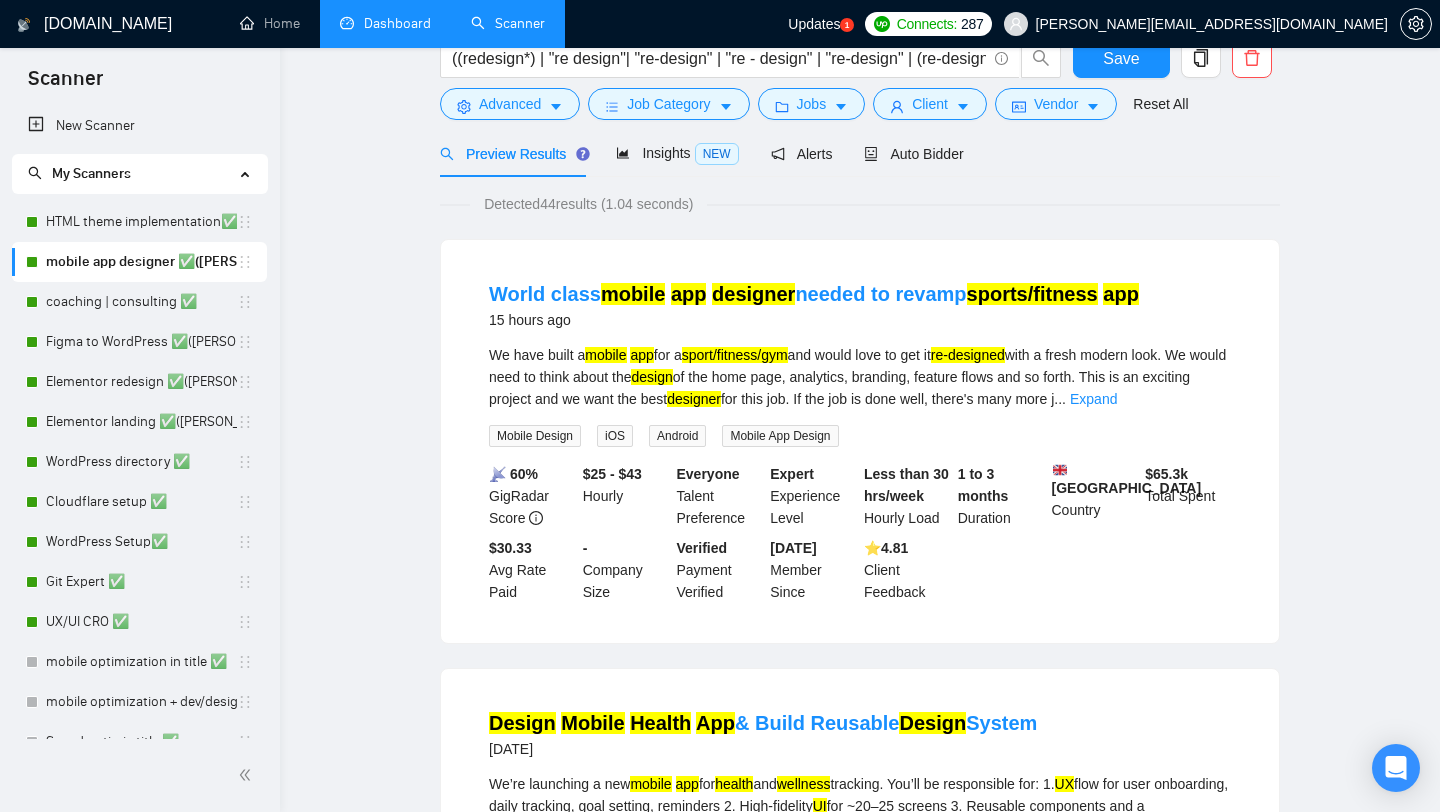 scroll, scrollTop: 0, scrollLeft: 0, axis: both 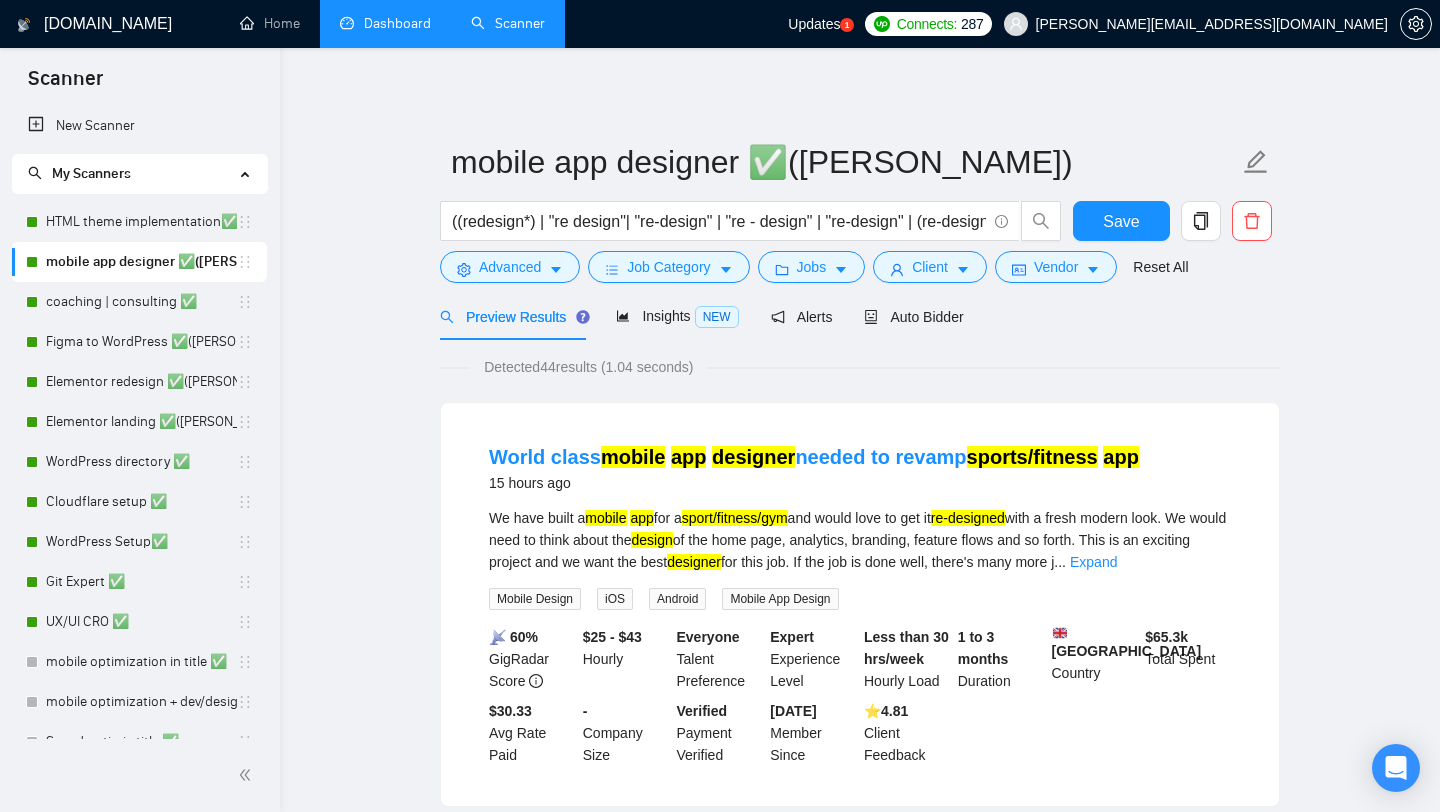 click on "Dashboard" at bounding box center [385, 23] 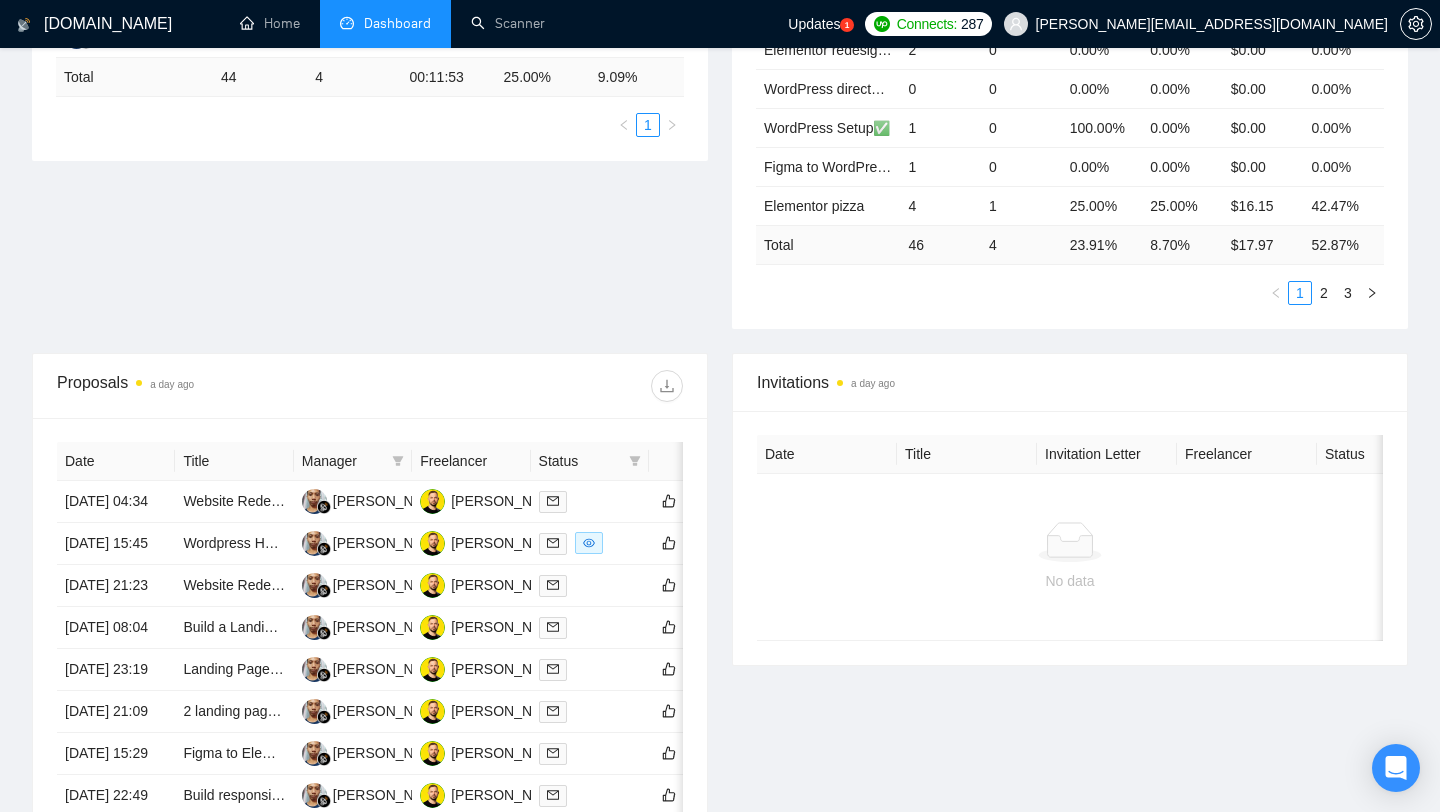 scroll, scrollTop: 471, scrollLeft: 0, axis: vertical 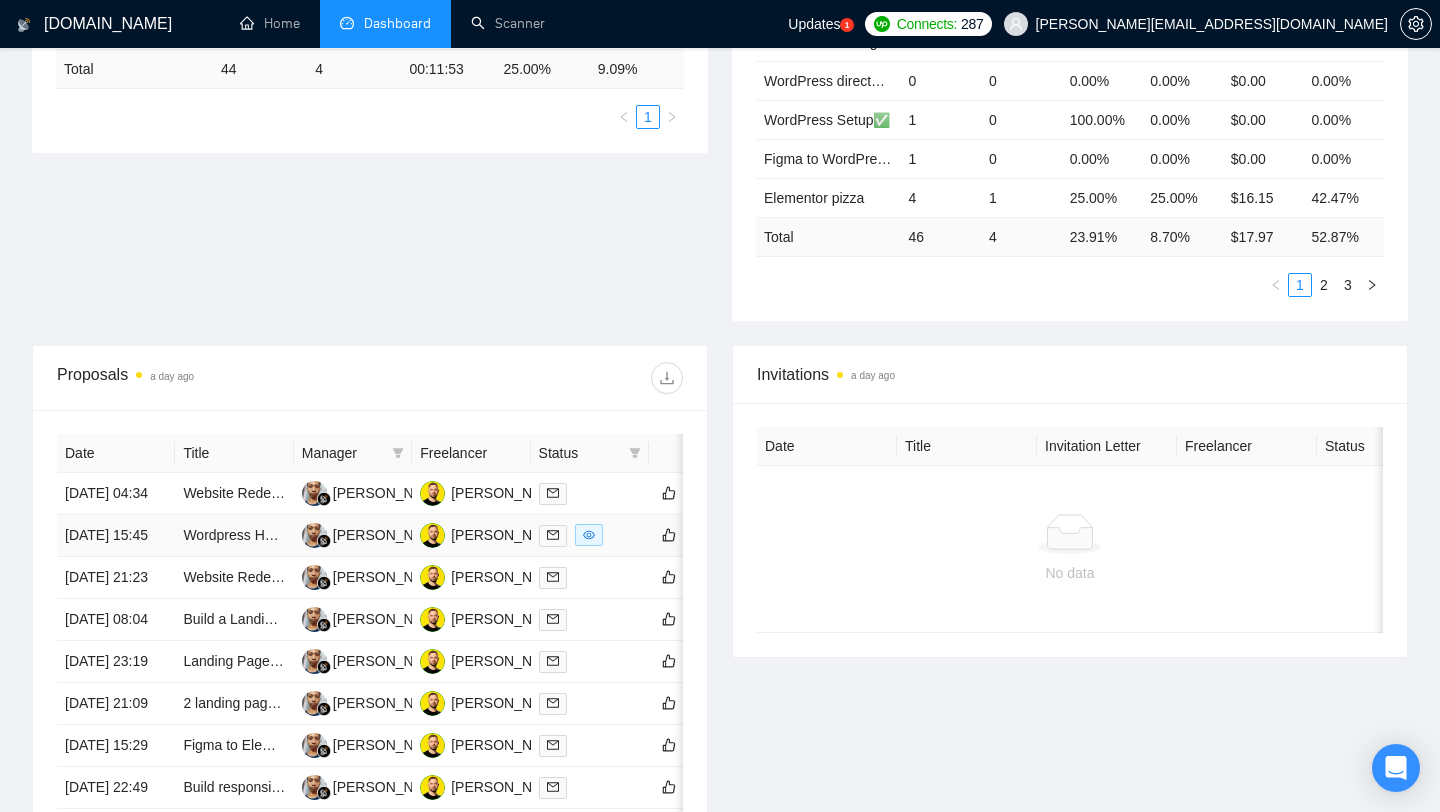 click at bounding box center (590, 536) 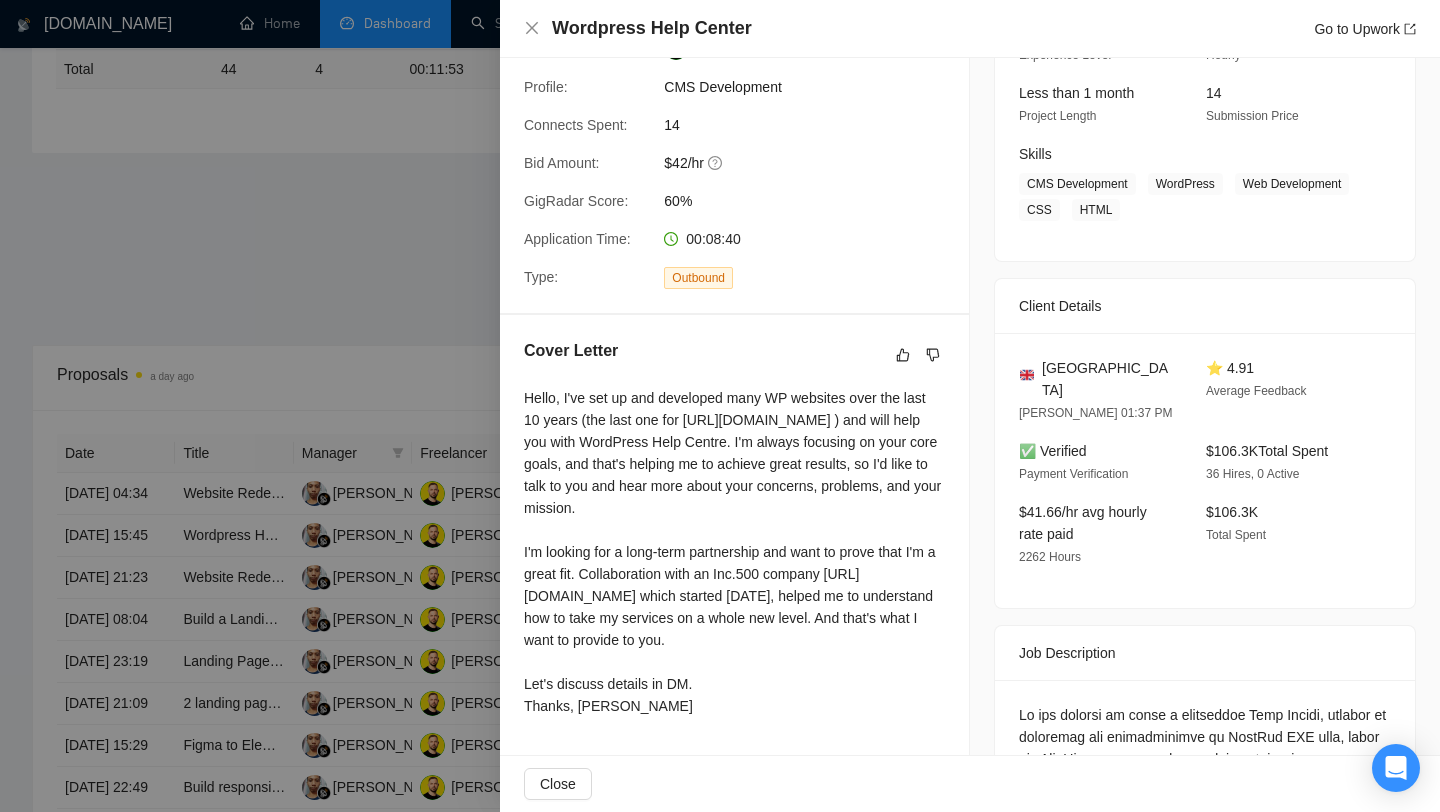 scroll, scrollTop: 354, scrollLeft: 0, axis: vertical 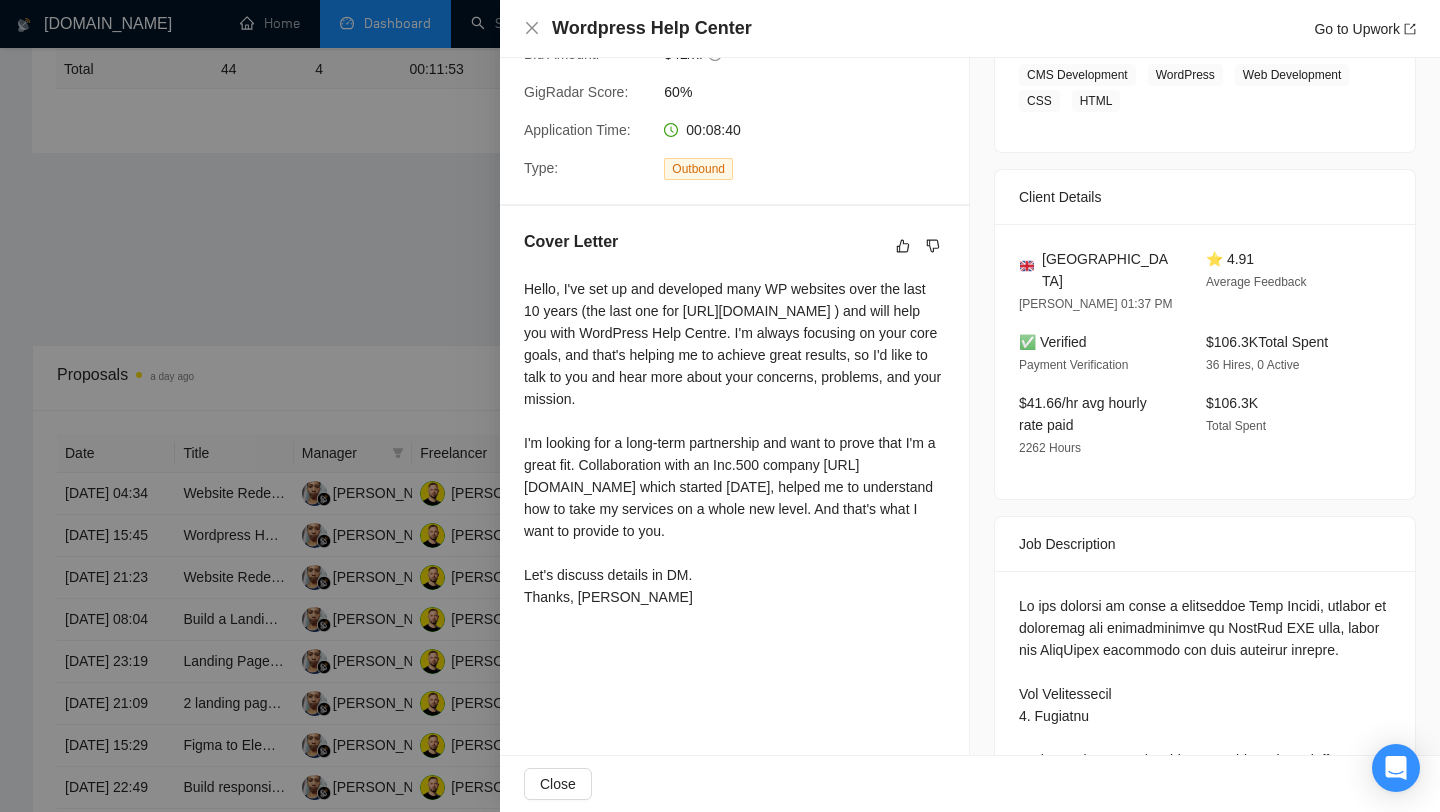 click at bounding box center (720, 406) 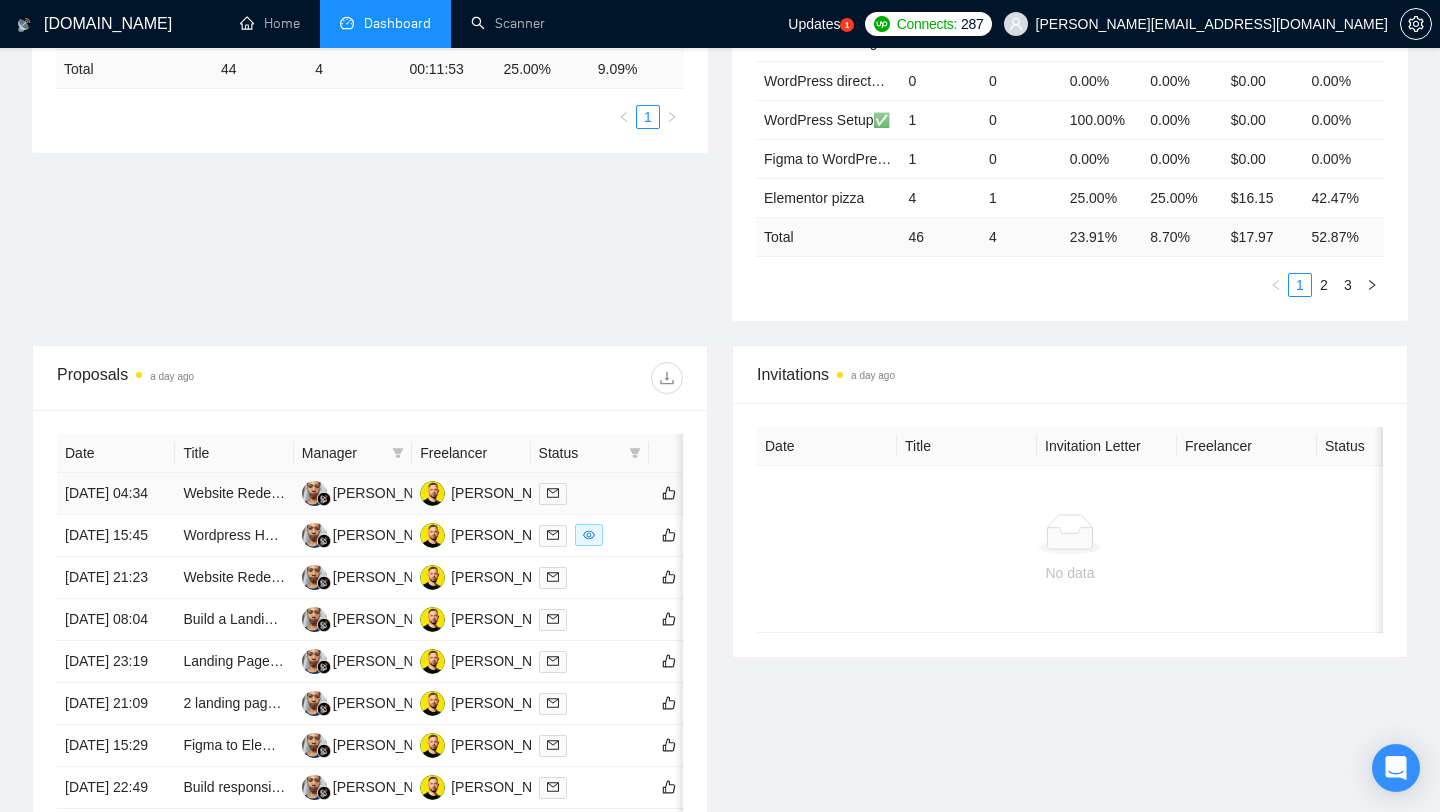 click at bounding box center [590, 494] 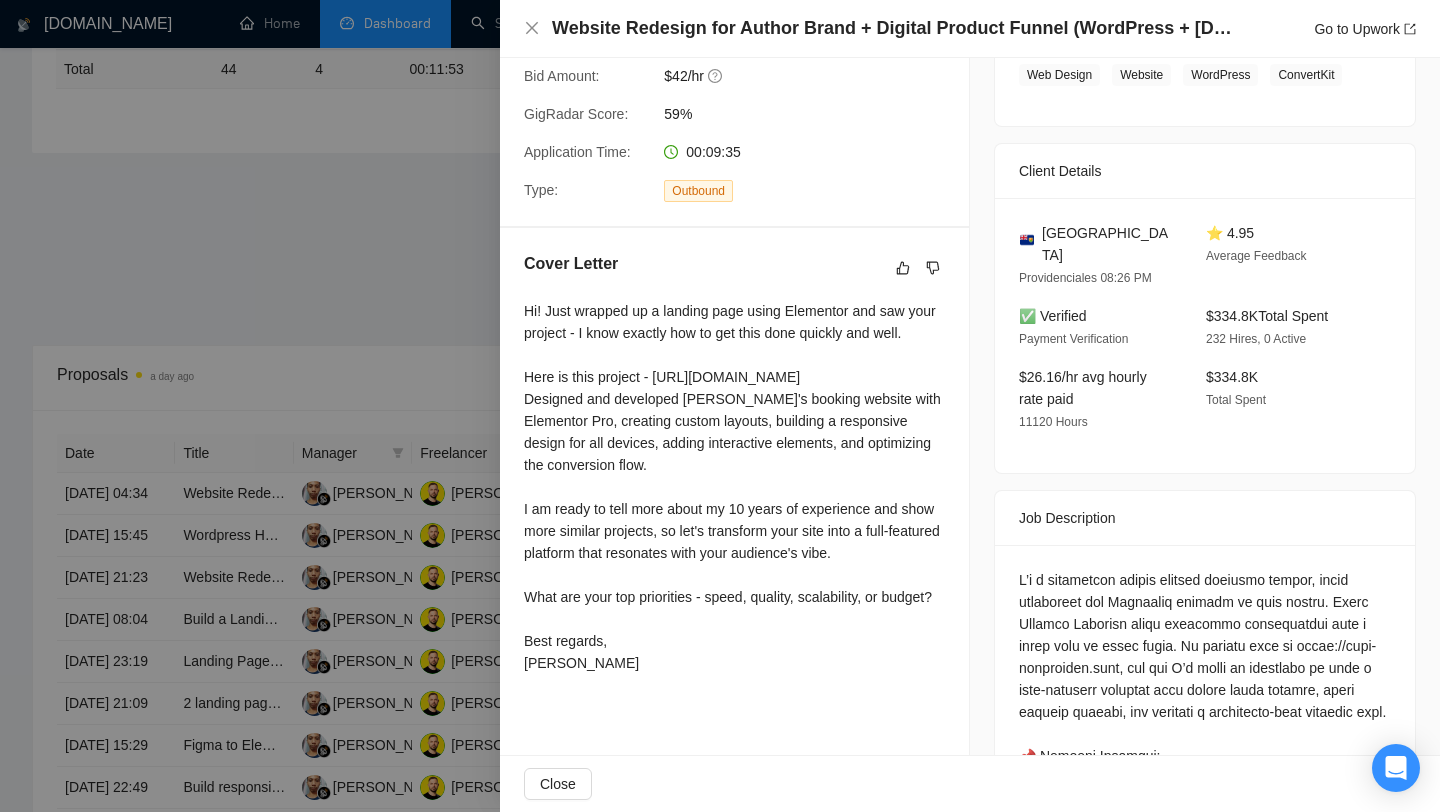 scroll, scrollTop: 0, scrollLeft: 0, axis: both 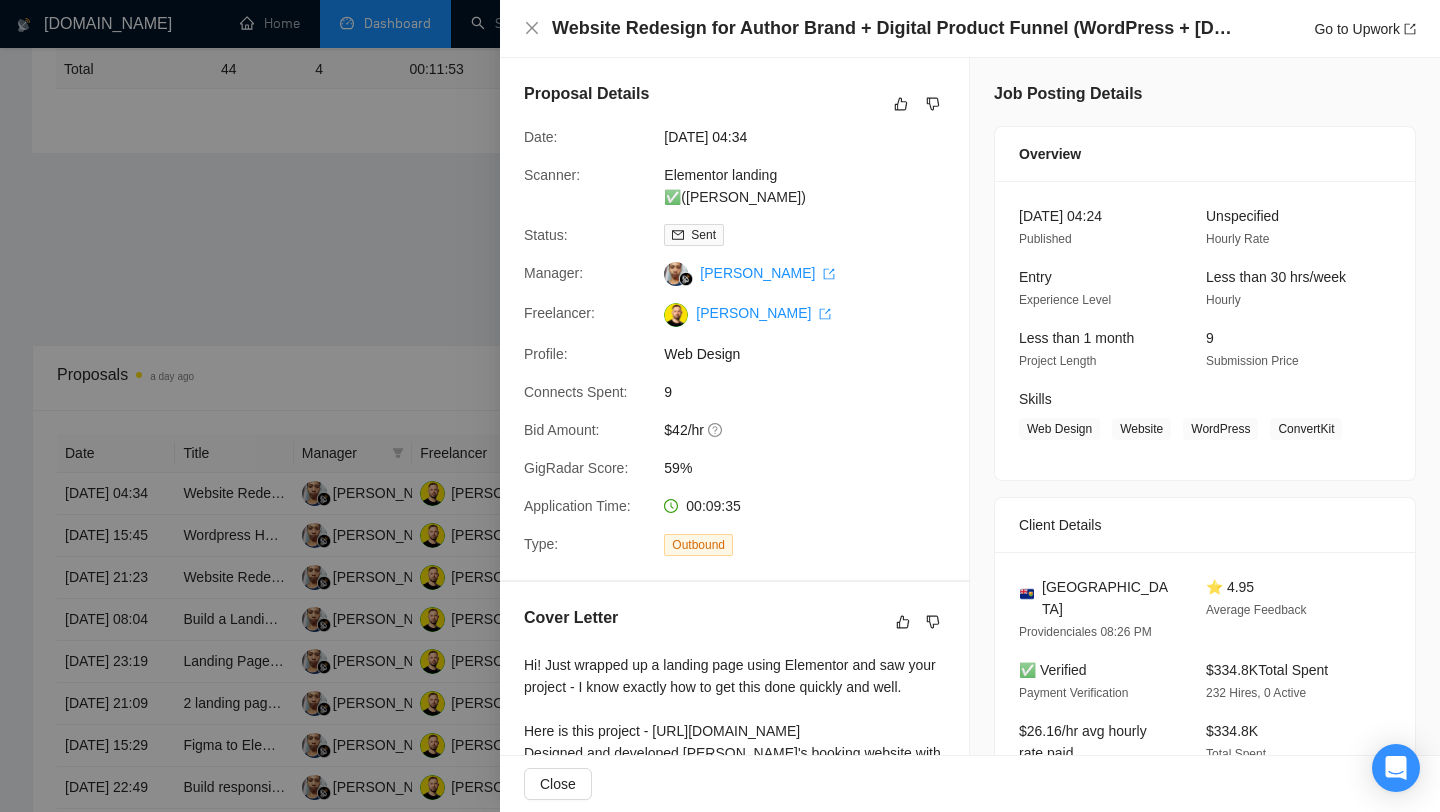 click at bounding box center [720, 406] 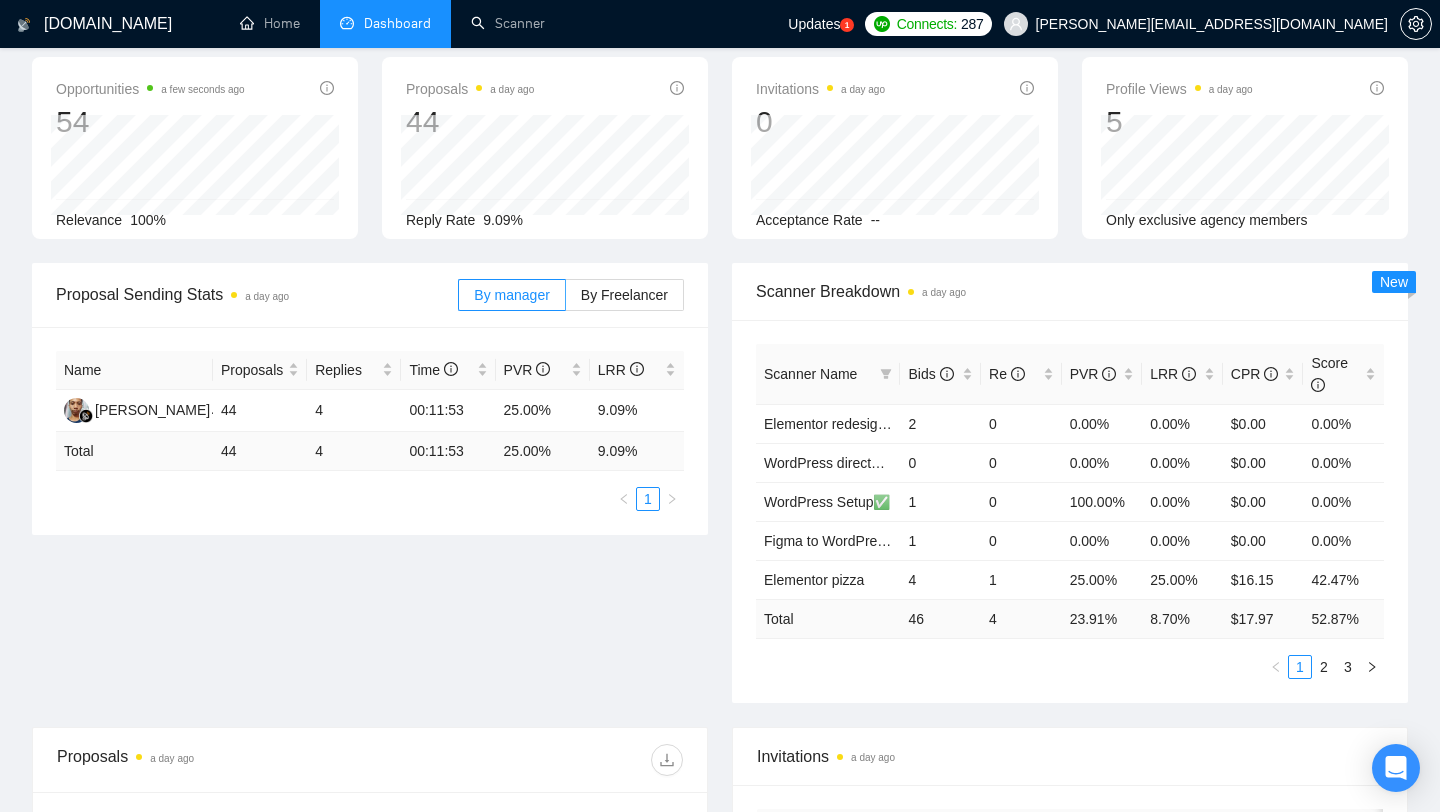 scroll, scrollTop: 0, scrollLeft: 0, axis: both 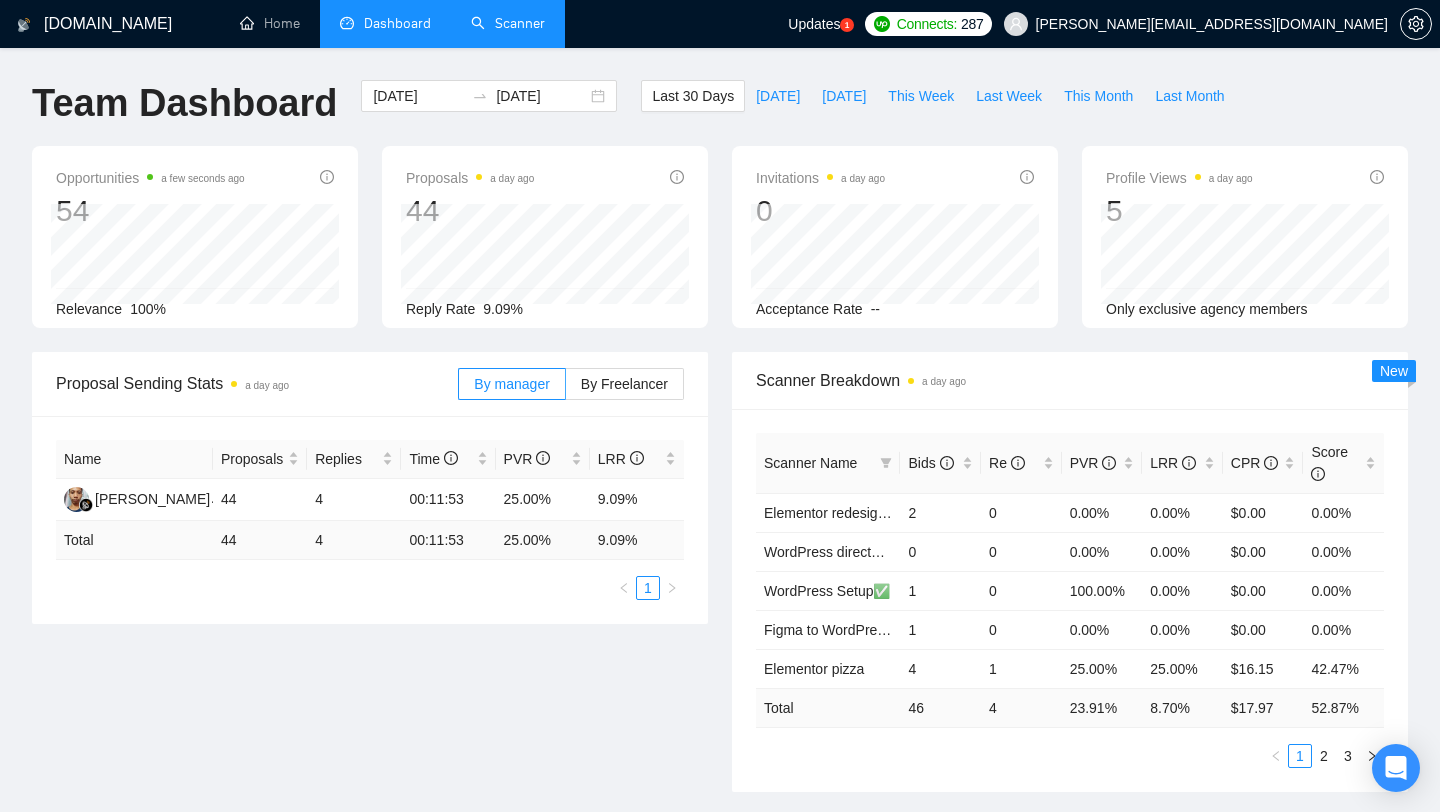 click on "Scanner" at bounding box center [508, 23] 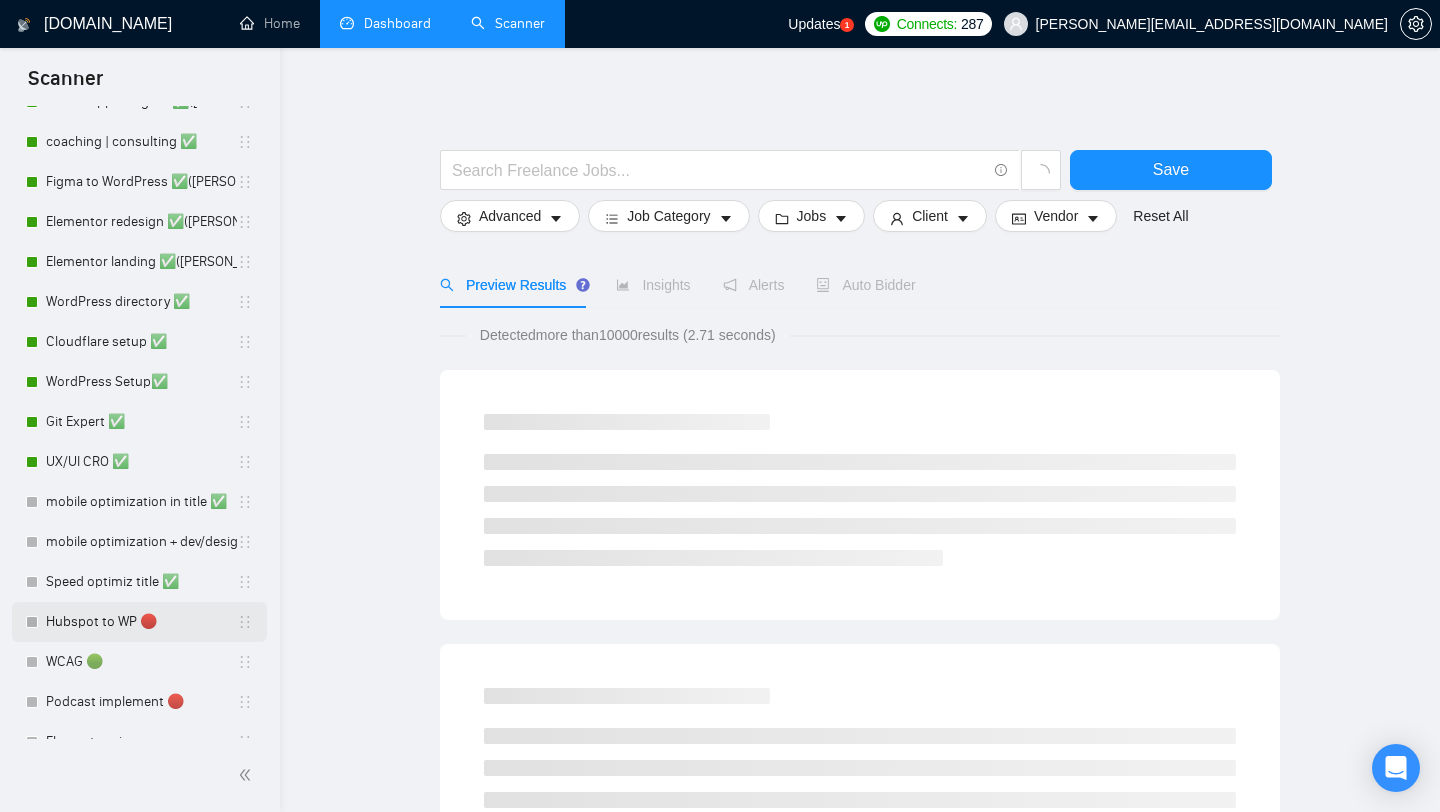 scroll, scrollTop: 158, scrollLeft: 0, axis: vertical 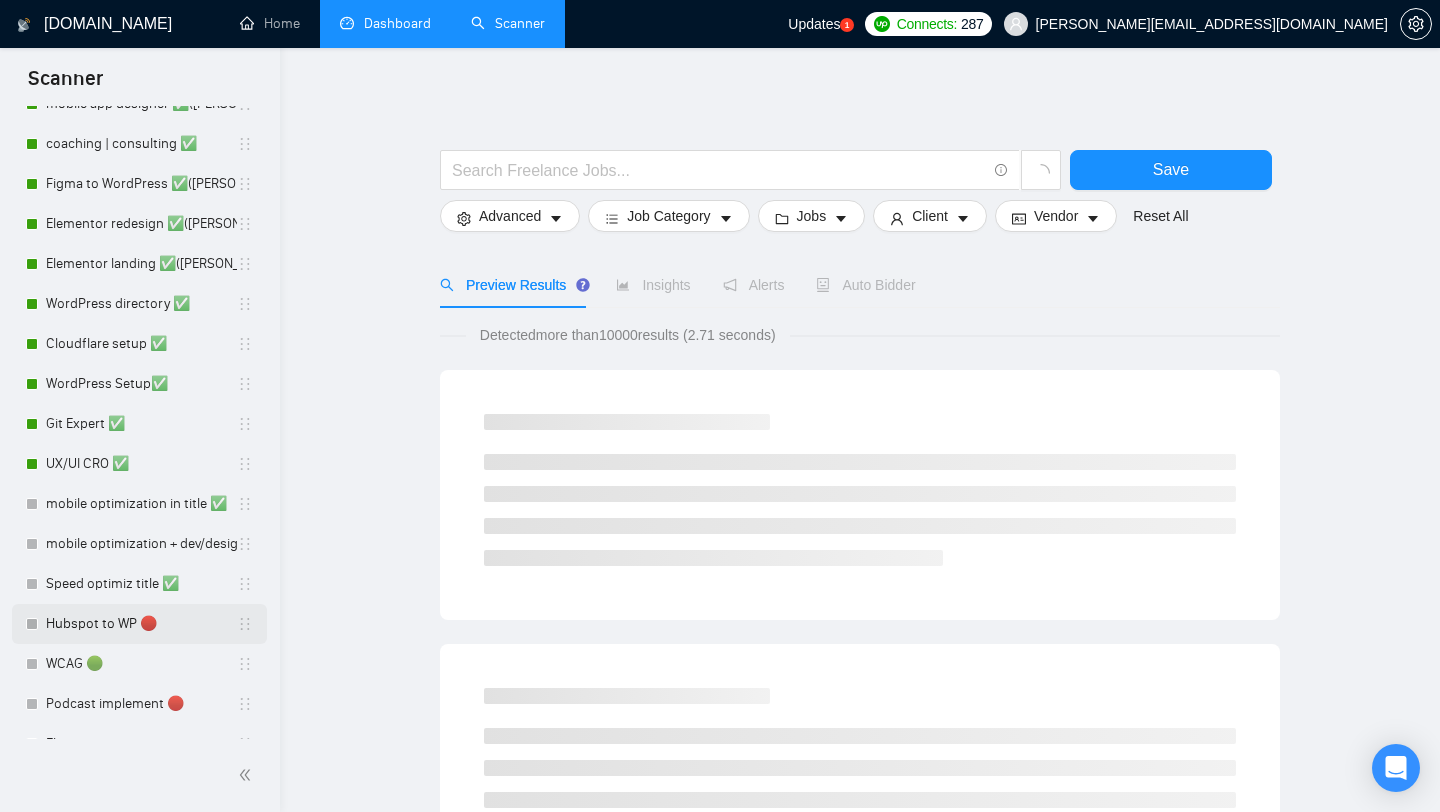 click on "Hubspot to WP 🔴" at bounding box center (141, 624) 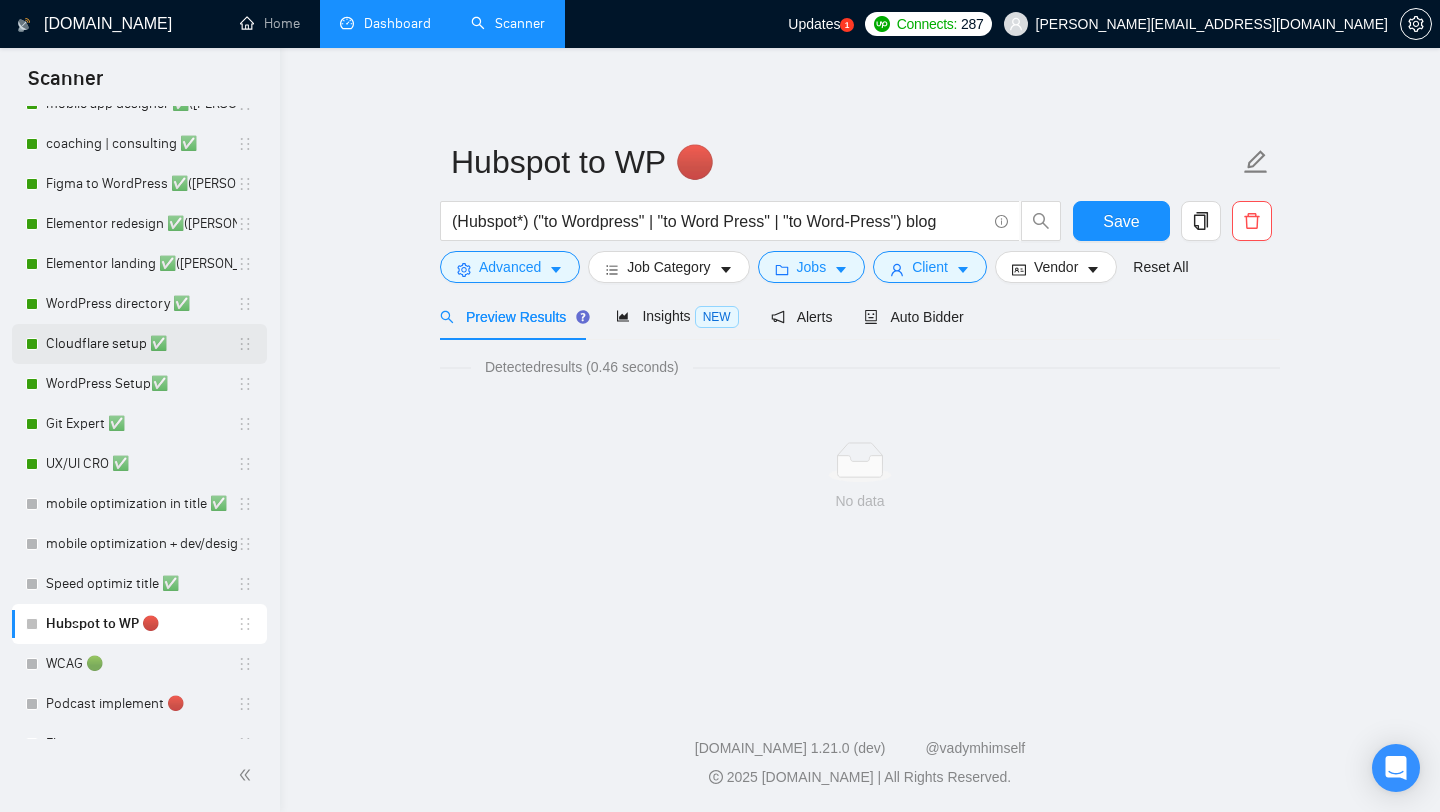 click on "Cloudflare setup ✅" at bounding box center [141, 344] 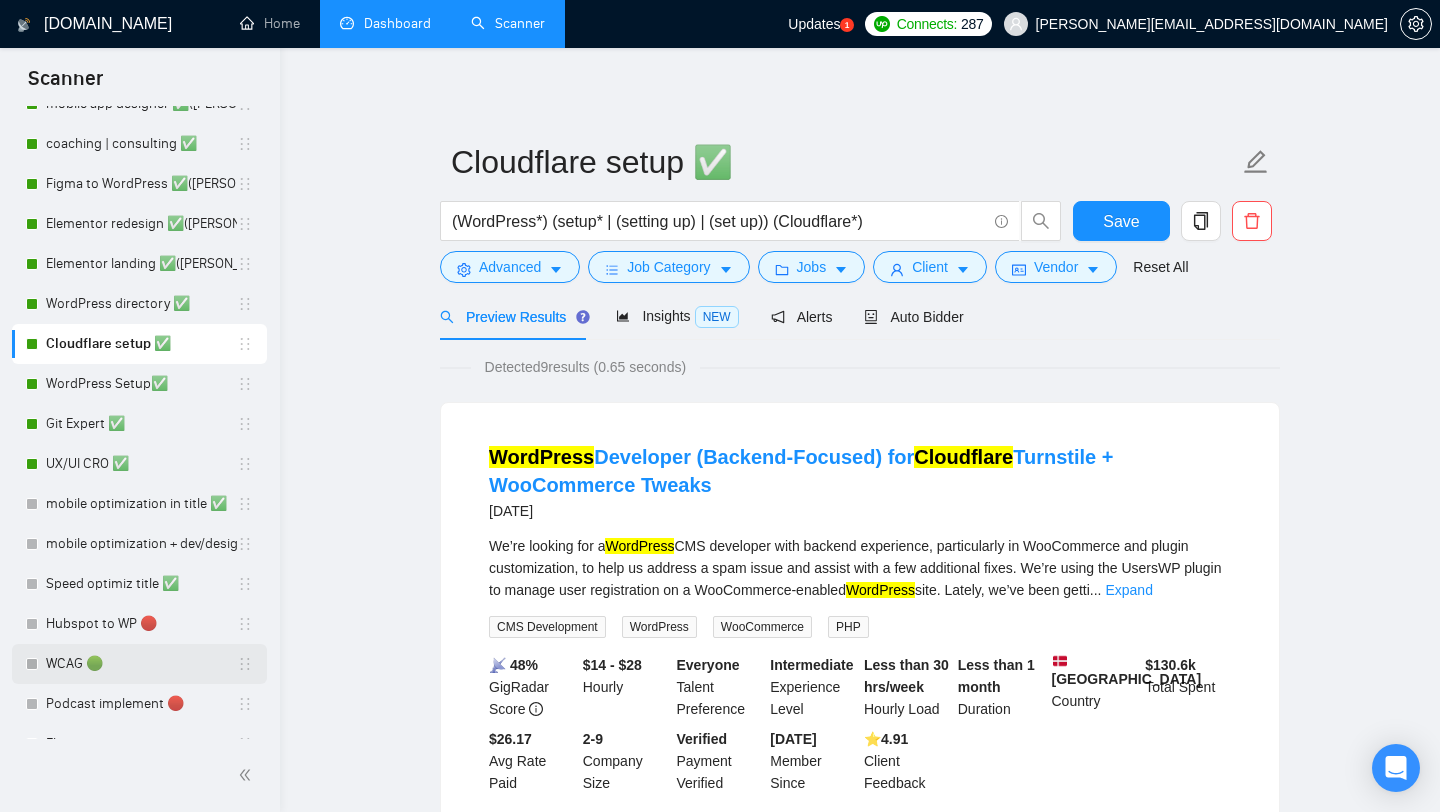 click on "WCAG 🟢" at bounding box center [141, 664] 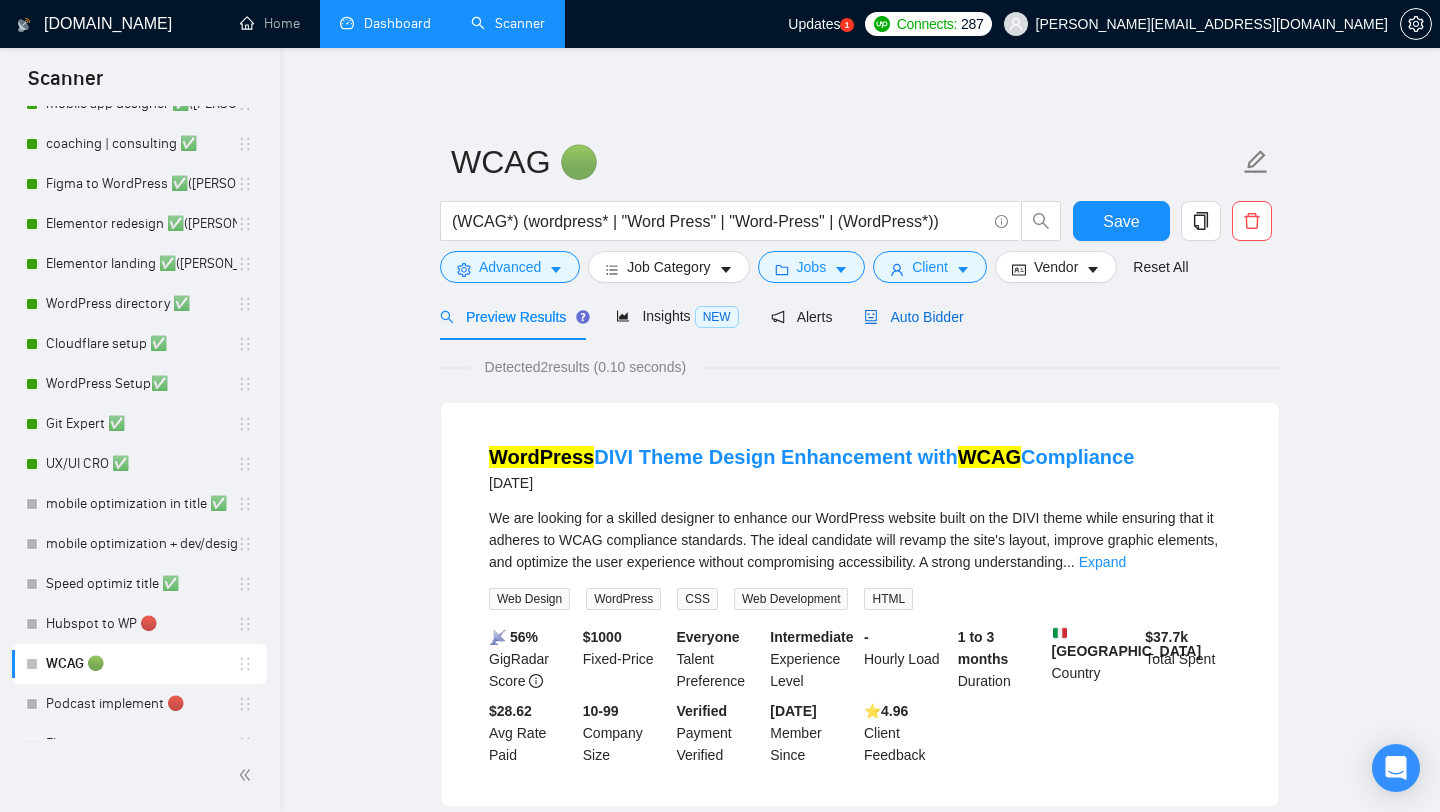click on "Auto Bidder" at bounding box center [913, 317] 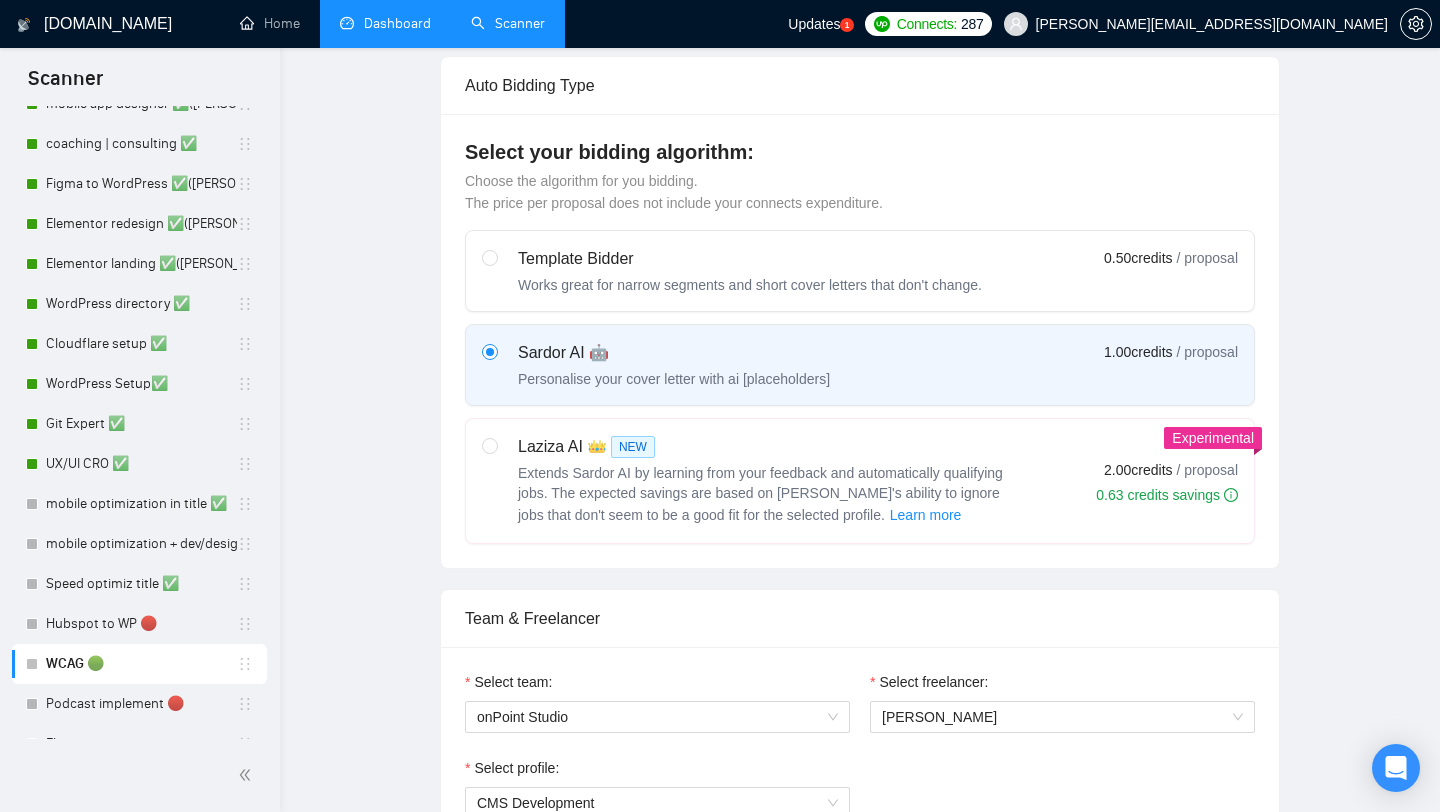 type 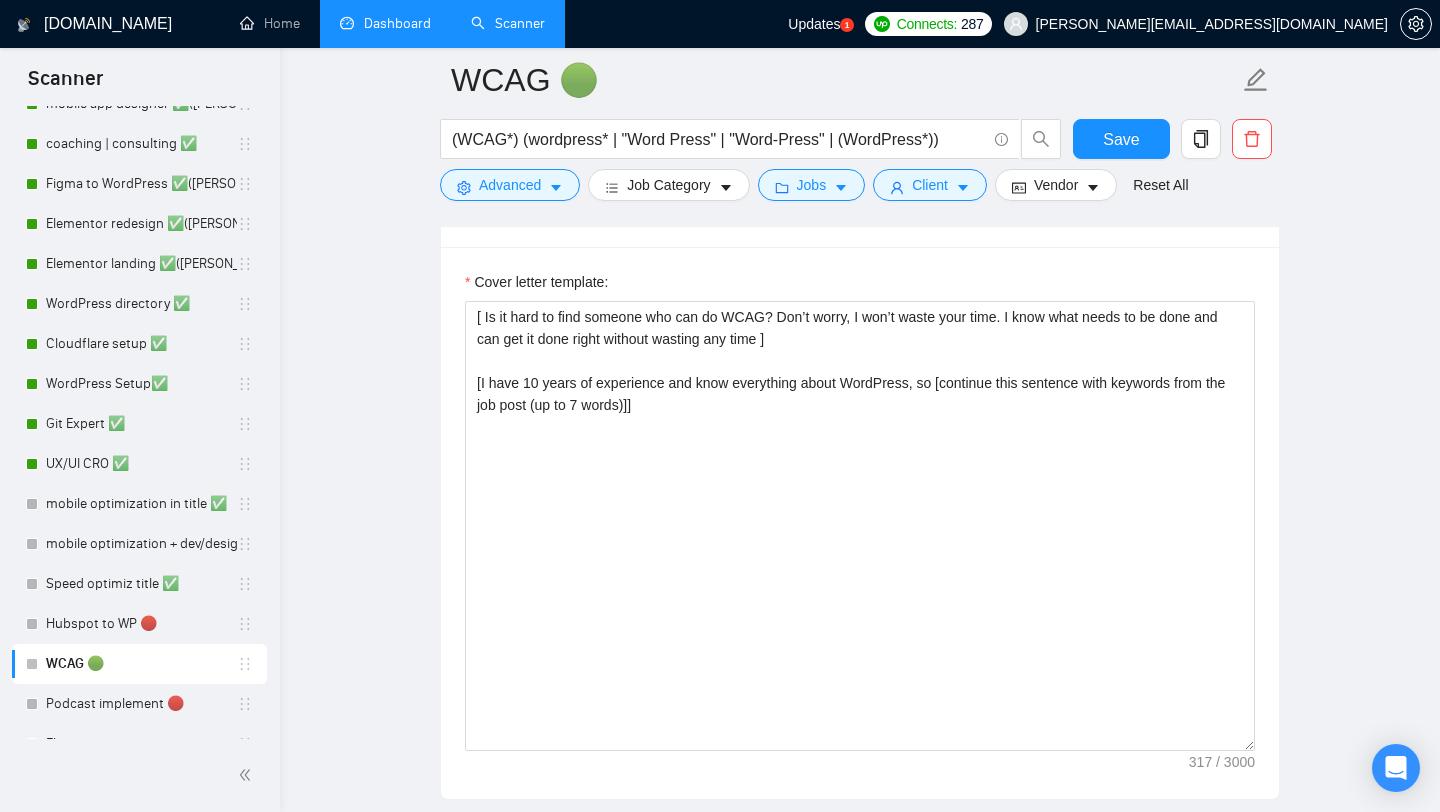 scroll, scrollTop: 1326, scrollLeft: 0, axis: vertical 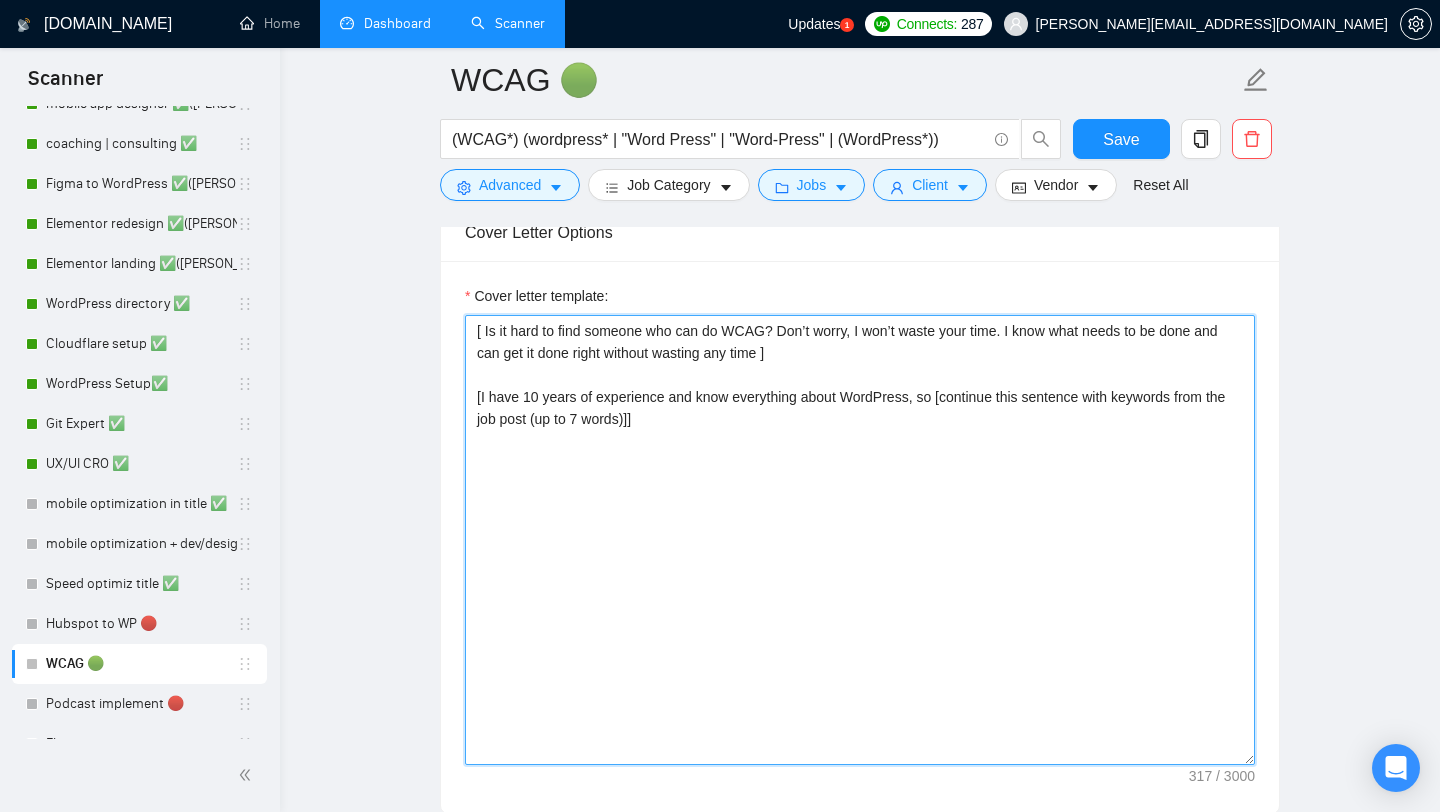 click on "[ Is it hard to find someone who can do WCAG? Don’t worry, I won’t waste your time. I know what needs to be done and can get it done right without wasting any time ]
[I have 10 years of experience and know everything about WordPress, so [continue this sentence with keywords from the job post (up to 7 words)]]" at bounding box center (860, 540) 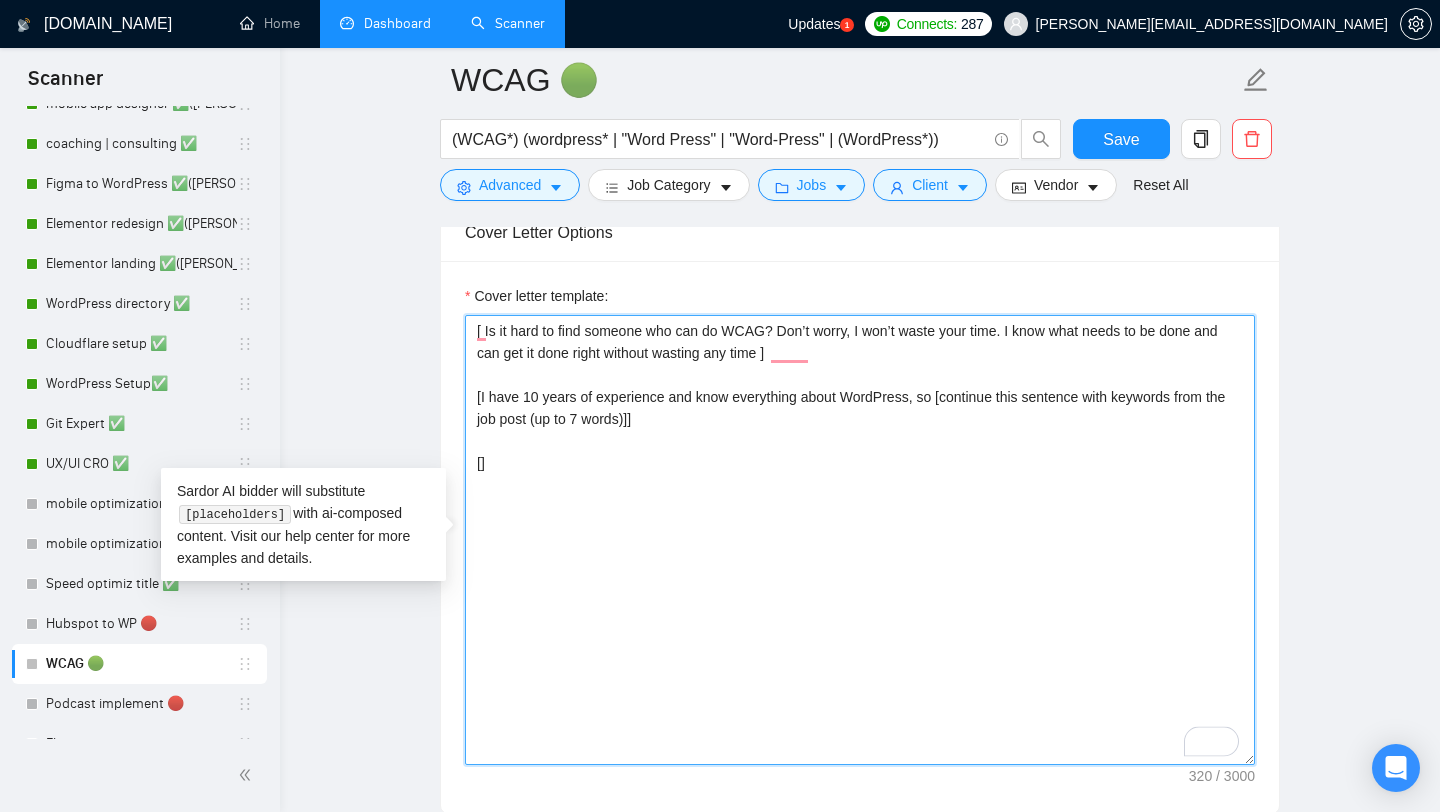 paste on "[URL][DOMAIN_NAME]" 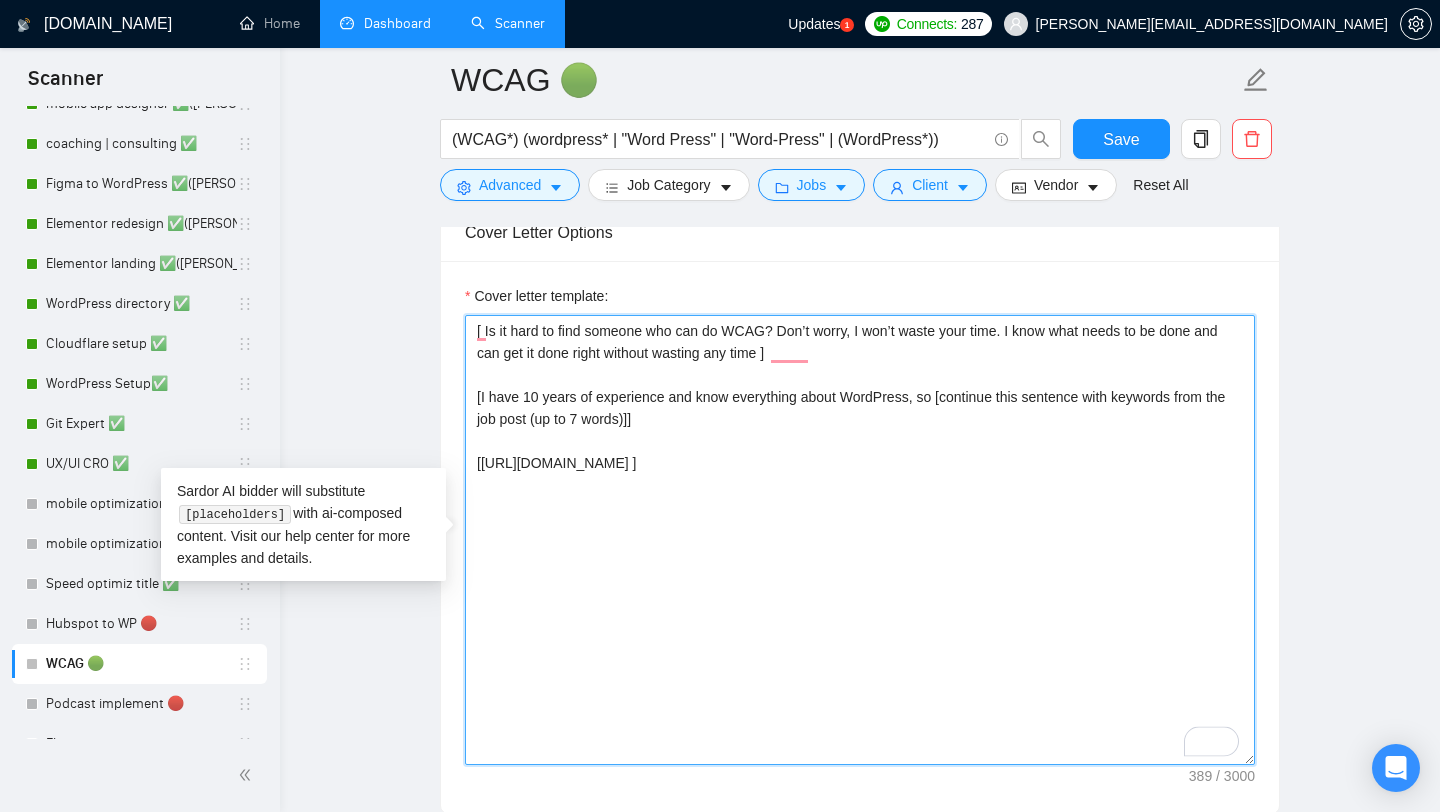 click on "[ Is it hard to find someone who can do WCAG? Don’t worry, I won’t waste your time. I know what needs to be done and can get it done right without wasting any time ]
[I have 10 years of experience and know everything about WordPress, so [continue this sentence with keywords from the job post (up to 7 words)]]
[[URL][DOMAIN_NAME] ]" at bounding box center (860, 540) 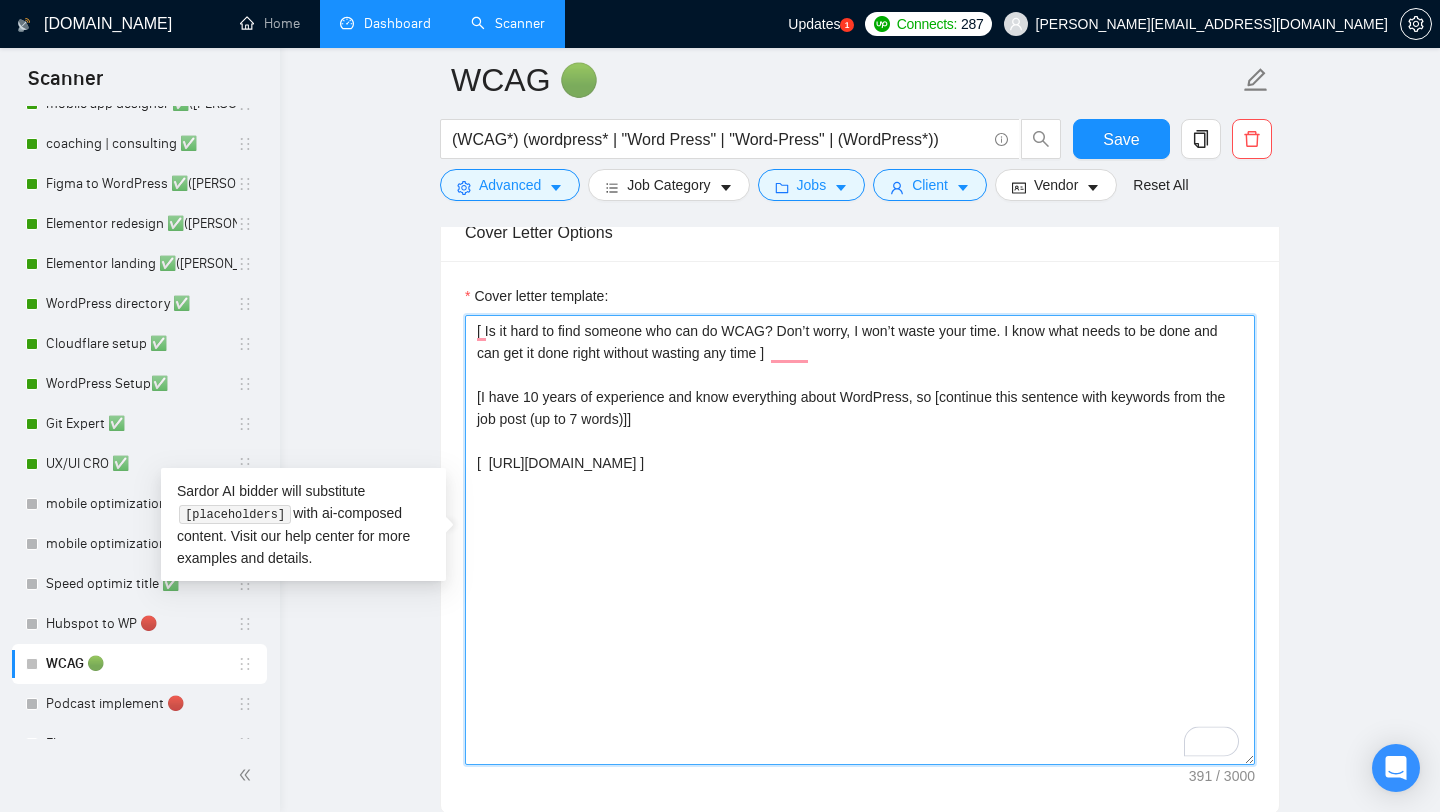 type on "[ Is it hard to find someone who can do WCAG? Don’t worry, I won’t waste your time. I know what needs to be done and can get it done right without wasting any time ]
[I have 10 years of experience and know everything about WordPress, so [continue this sentence with keywords from the job post (up to 7 words)]]
[  [URL][DOMAIN_NAME] ]" 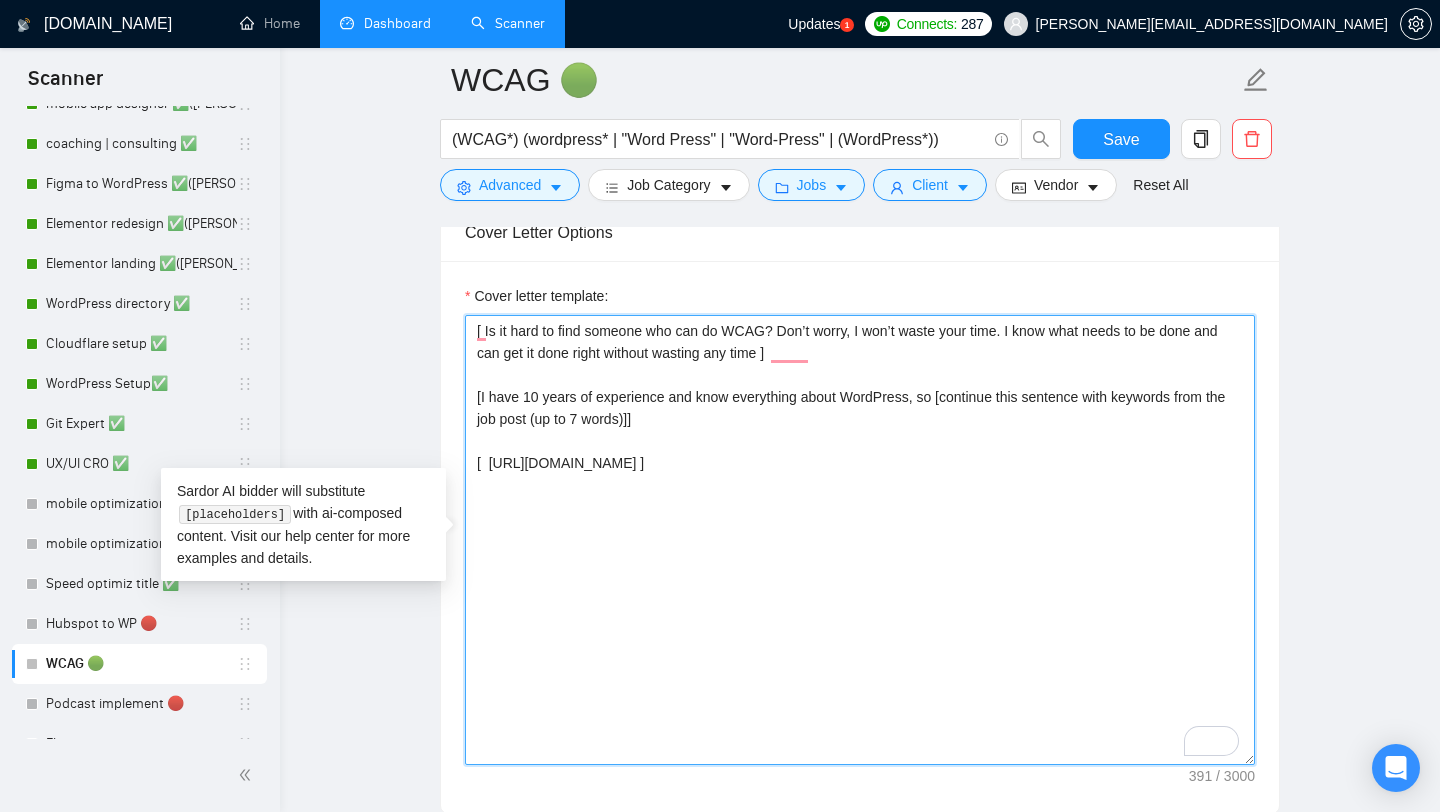 click on "[ Is it hard to find someone who can do WCAG? Don’t worry, I won’t waste your time. I know what needs to be done and can get it done right without wasting any time ]
[I have 10 years of experience and know everything about WordPress, so [continue this sentence with keywords from the job post (up to 7 words)]]
[  [URL][DOMAIN_NAME] ]" at bounding box center [860, 540] 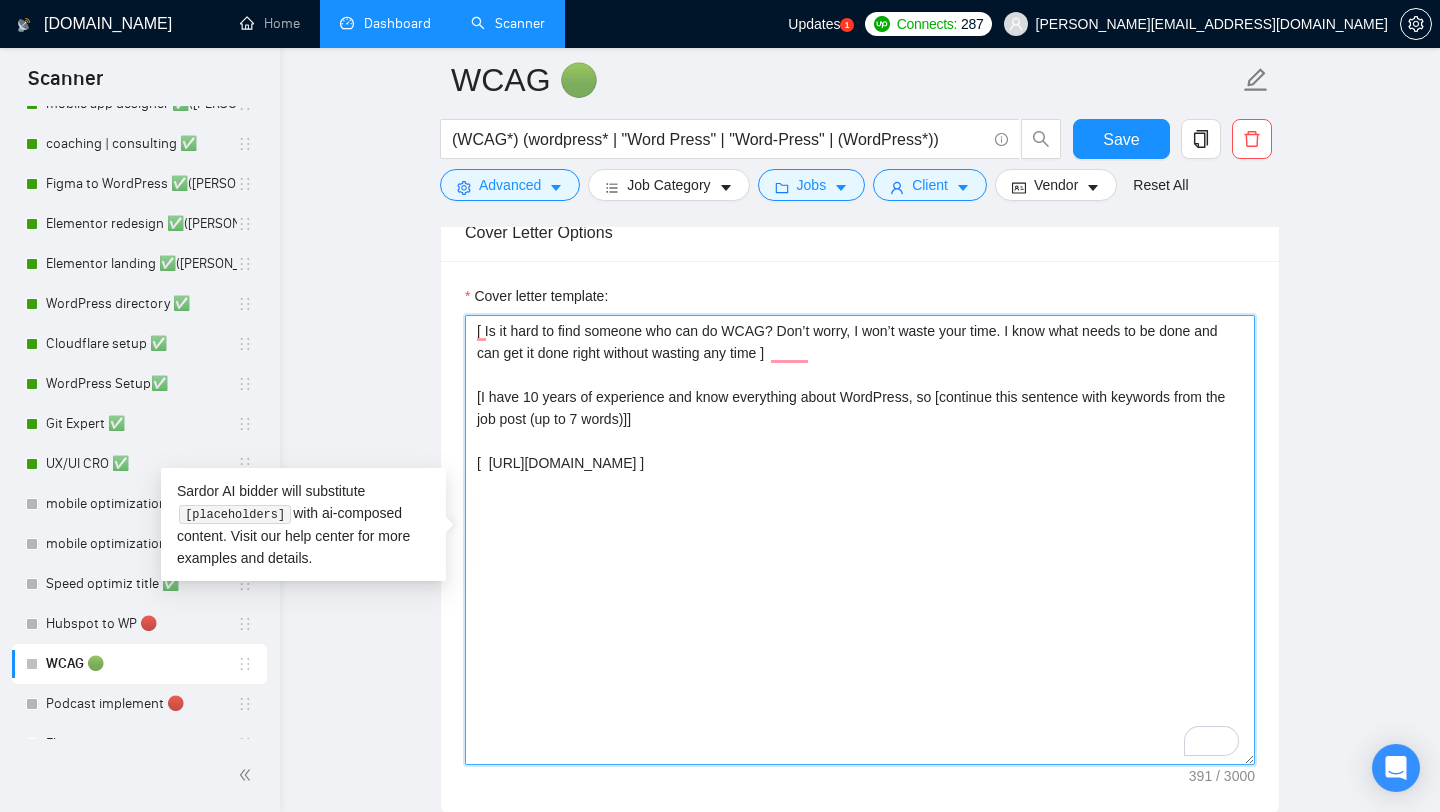 click on "[ Is it hard to find someone who can do WCAG? Don’t worry, I won’t waste your time. I know what needs to be done and can get it done right without wasting any time ]
[I have 10 years of experience and know everything about WordPress, so [continue this sentence with keywords from the job post (up to 7 words)]]
[  [URL][DOMAIN_NAME] ]" at bounding box center (860, 540) 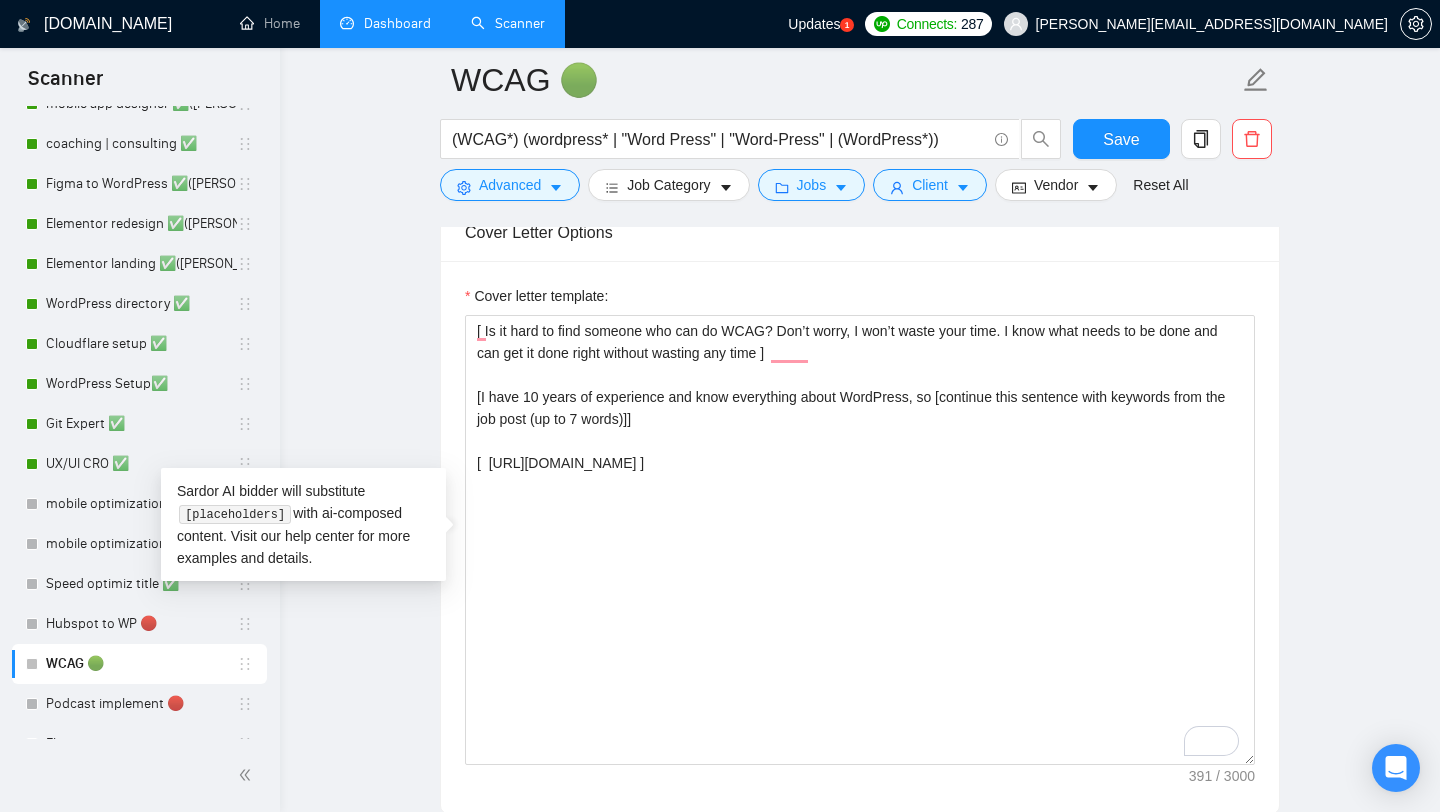 click on "WCAG 🟢 (WCAG*) (wordpress* | "Word Press" | "Word-Press" | (WordPress*)) Save Advanced   Job Category   Jobs   Client   Vendor   Reset All Preview Results Insights NEW Alerts Auto Bidder Auto Bidding Enabled Auto Bidding Enabled: OFF Auto Bidder Schedule Auto Bidding Type: Automated (recommended) Semi-automated Auto Bidding Schedule: 24/7 Custom Custom Auto Bidder Schedule Repeat every week [DATE] [DATE] [DATE] [DATE] [DATE] [DATE] [DATE] Active Hours ( [GEOGRAPHIC_DATA]/[GEOGRAPHIC_DATA] ): From: To: ( 24  hours) [GEOGRAPHIC_DATA]/[GEOGRAPHIC_DATA] Auto Bidding Type Select your bidding algorithm: Choose the algorithm for you bidding. The price per proposal does not include your connects expenditure. Template Bidder Works great for narrow segments and short cover letters that don't change. 0.50  credits / proposal Sardor AI 🤖 Personalise your cover letter with ai [placeholders] 1.00  credits / proposal Experimental Laziza AI  👑   NEW   Learn more 2.00  credits / proposal 0.63 credits savings Team & Freelancer Select team: onPoint Studio" at bounding box center [860, 1012] 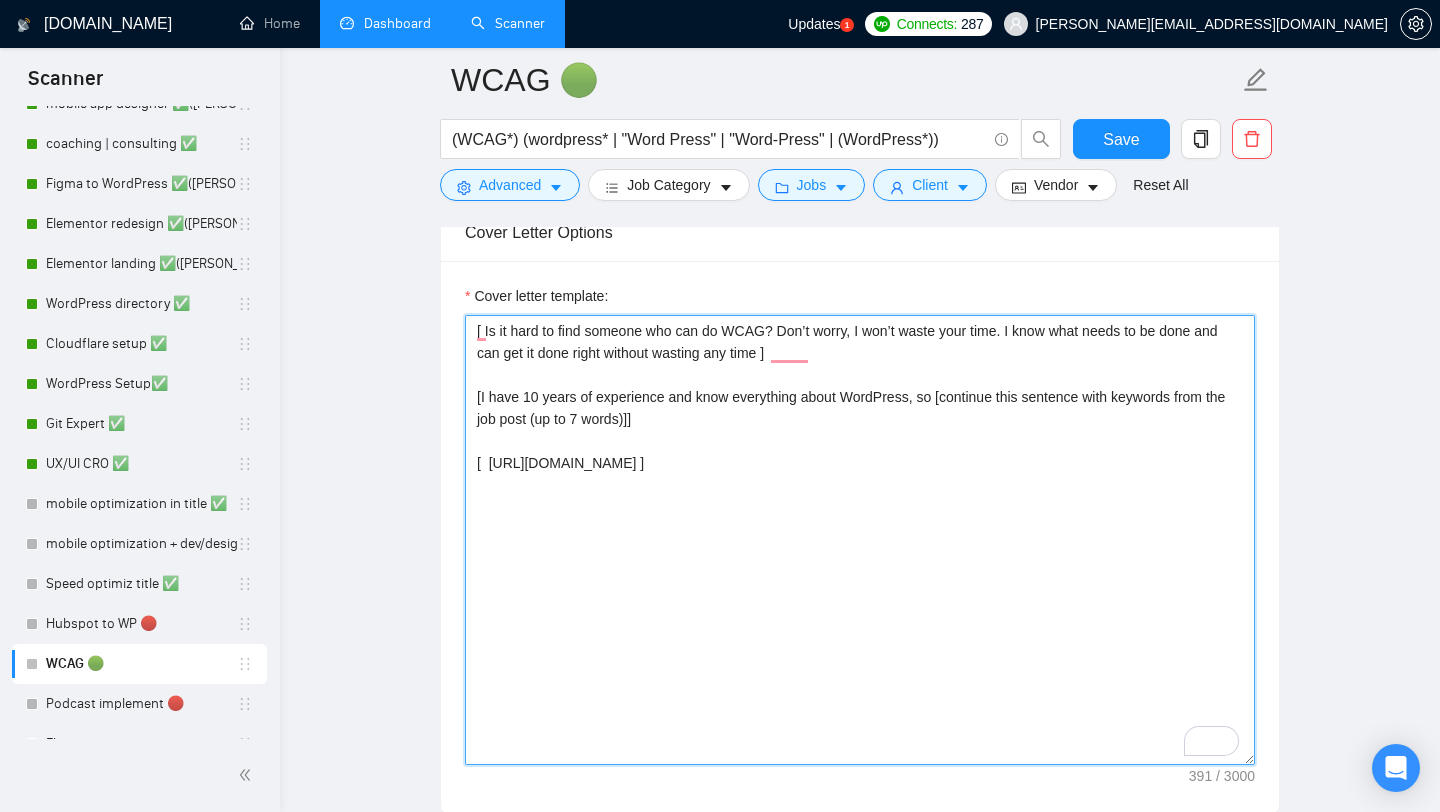 click on "[ Is it hard to find someone who can do WCAG? Don’t worry, I won’t waste your time. I know what needs to be done and can get it done right without wasting any time ]
[I have 10 years of experience and know everything about WordPress, so [continue this sentence with keywords from the job post (up to 7 words)]]
[  [URL][DOMAIN_NAME] ]" at bounding box center (860, 540) 